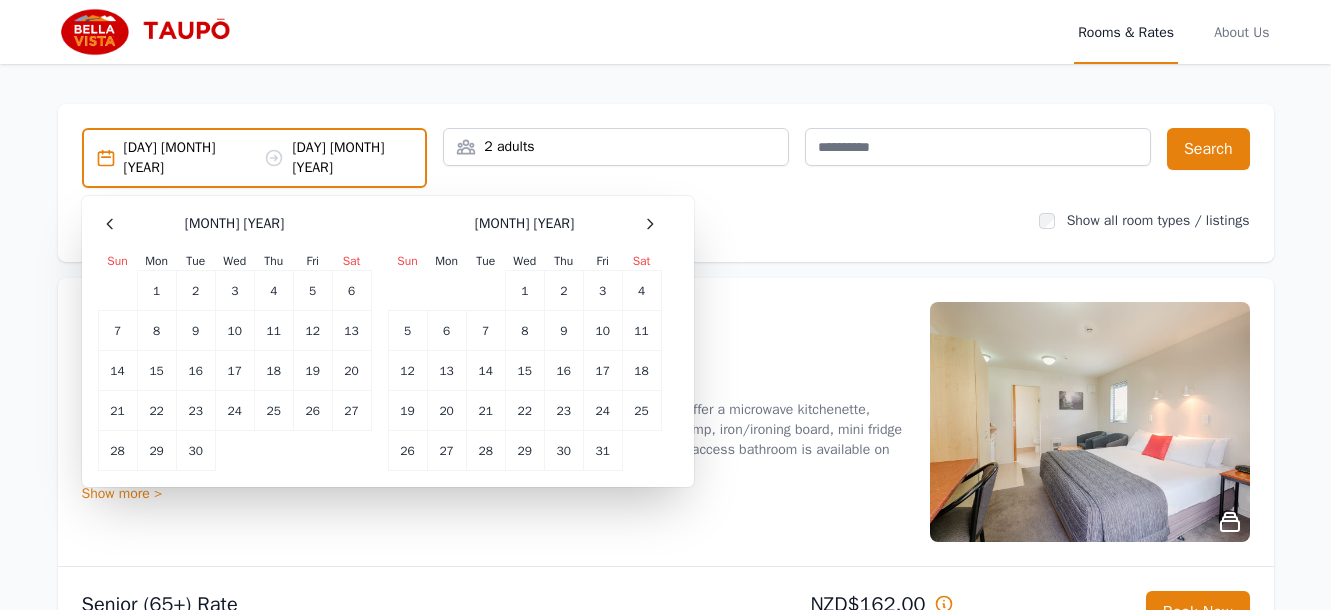 scroll, scrollTop: 0, scrollLeft: 0, axis: both 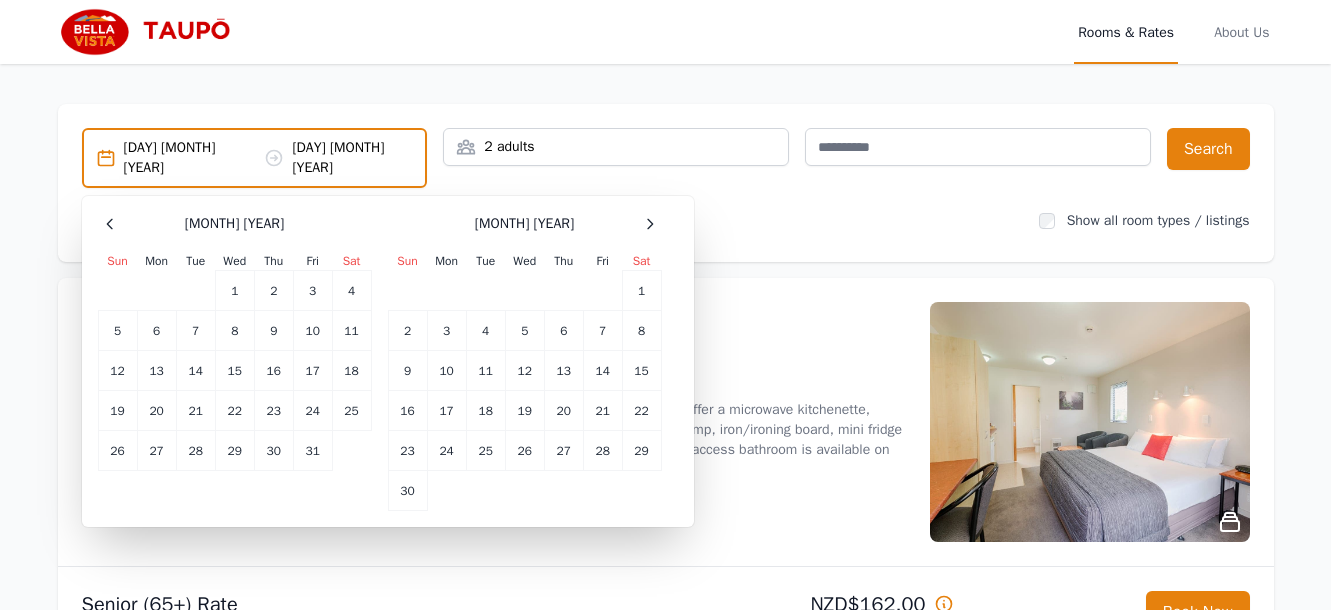 click 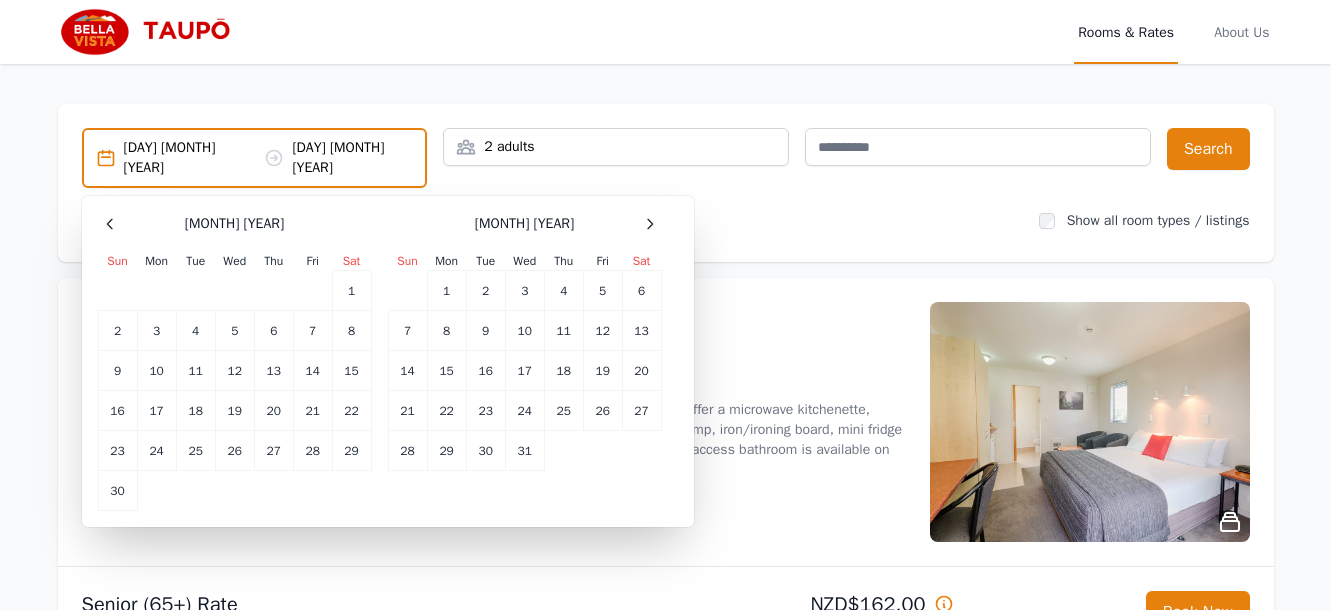 click 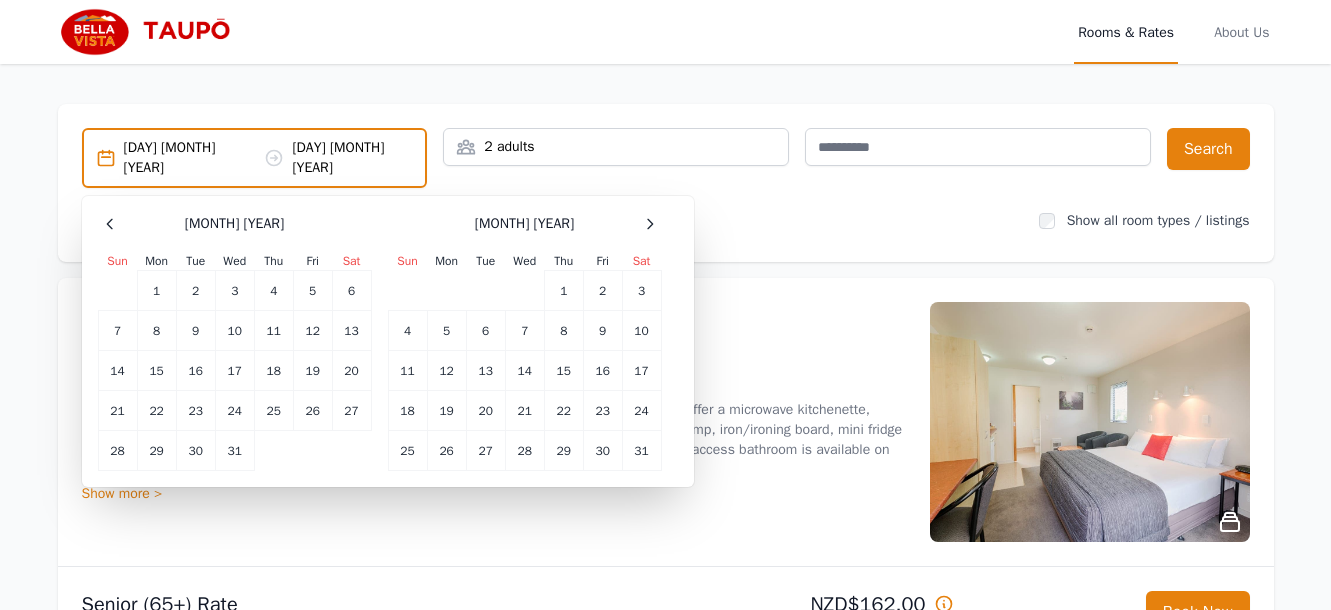 click 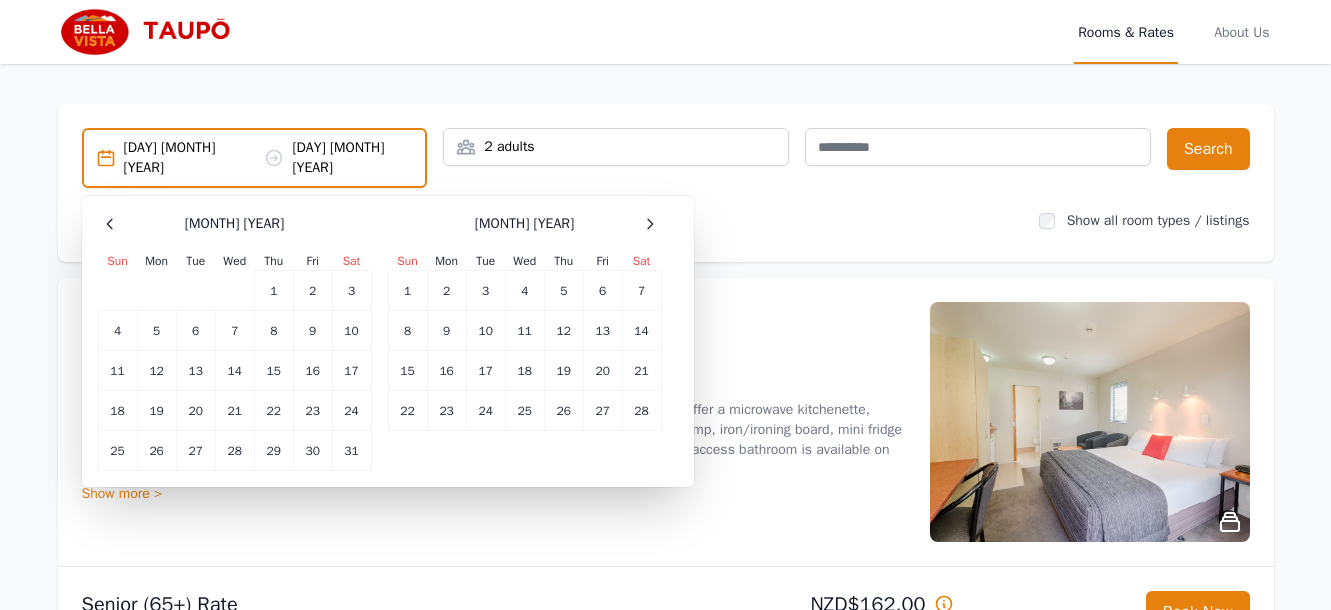 click 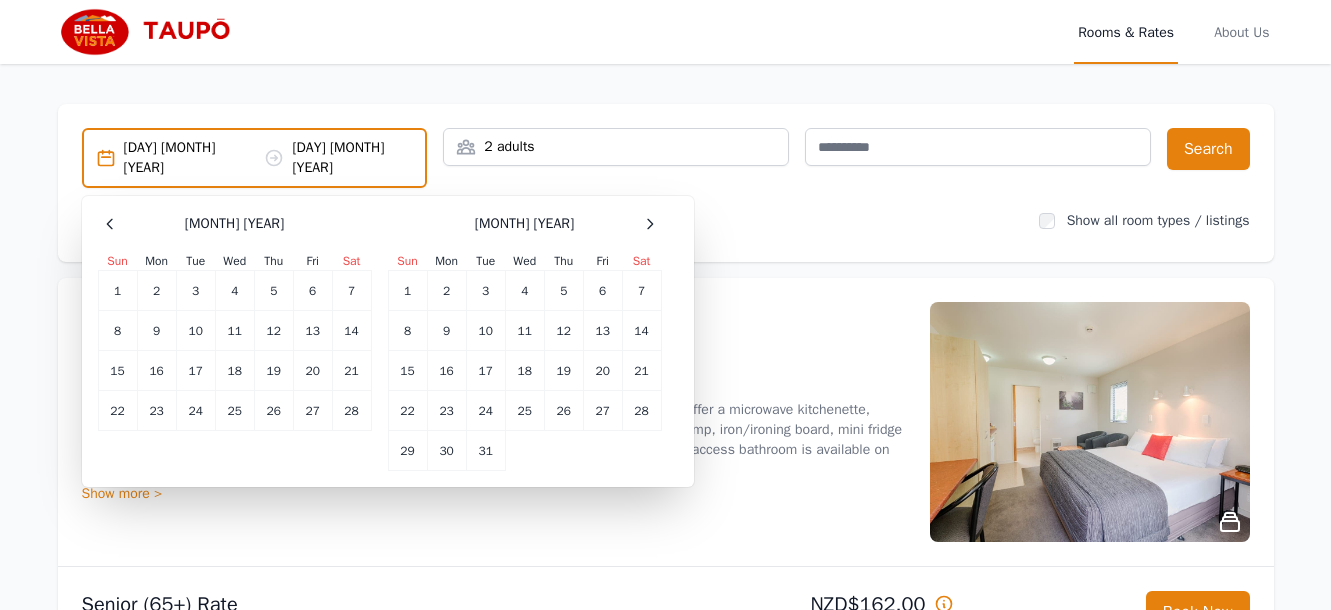click 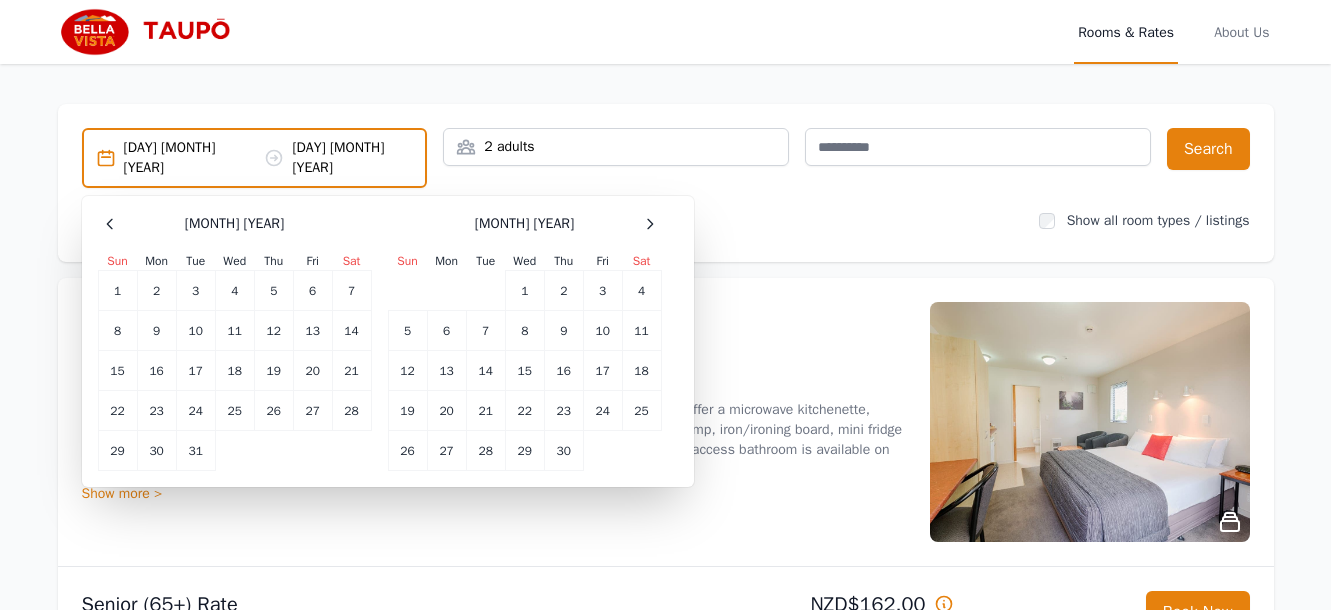 click 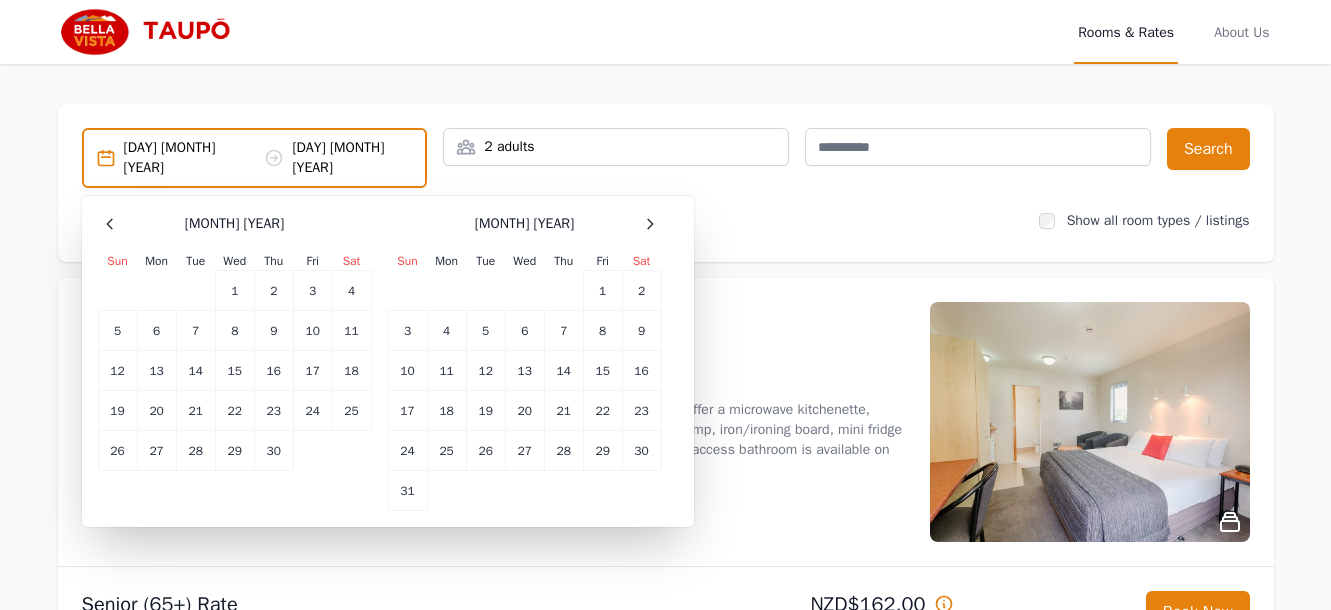 click 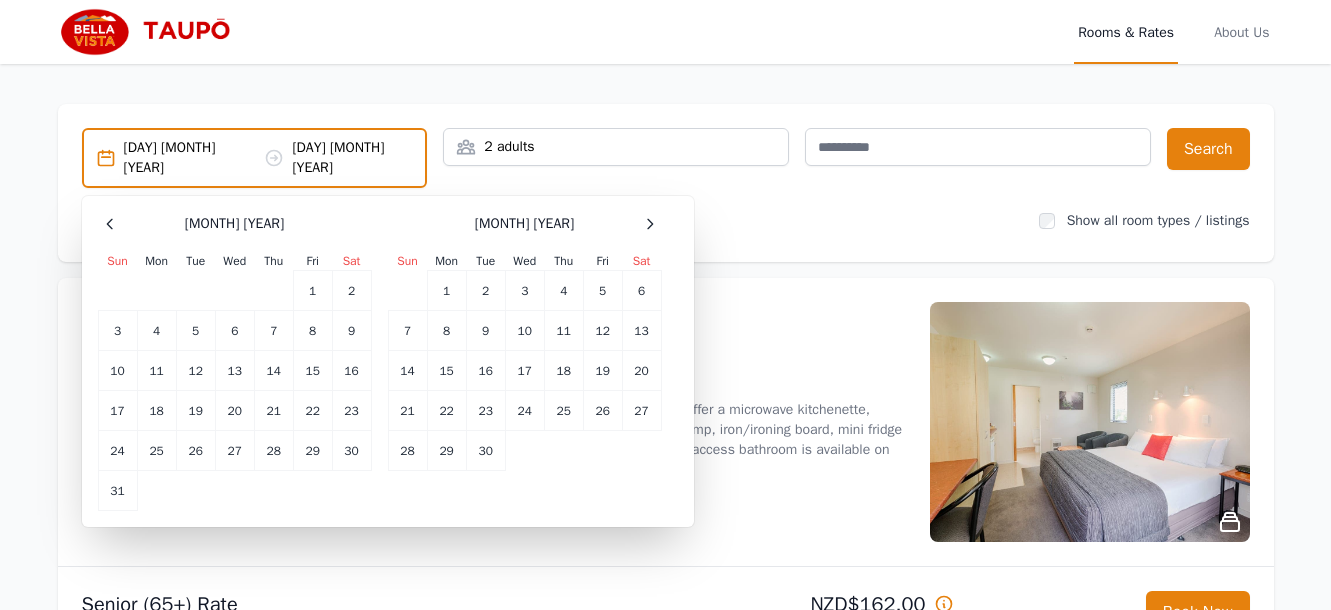 click 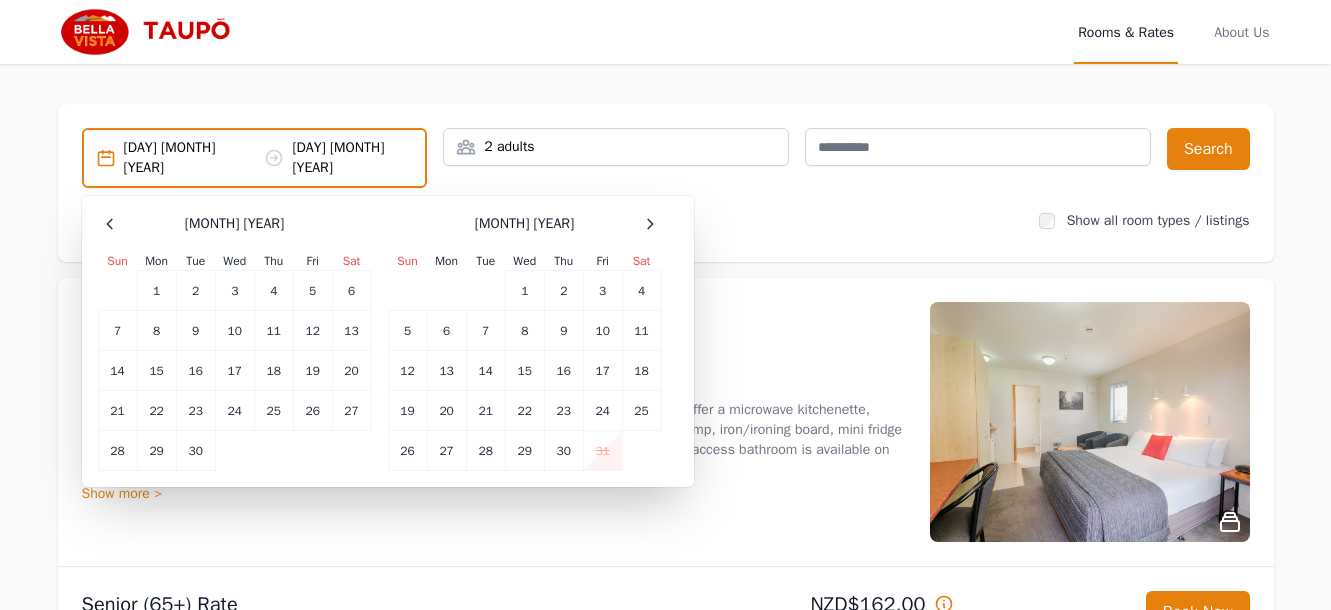 click 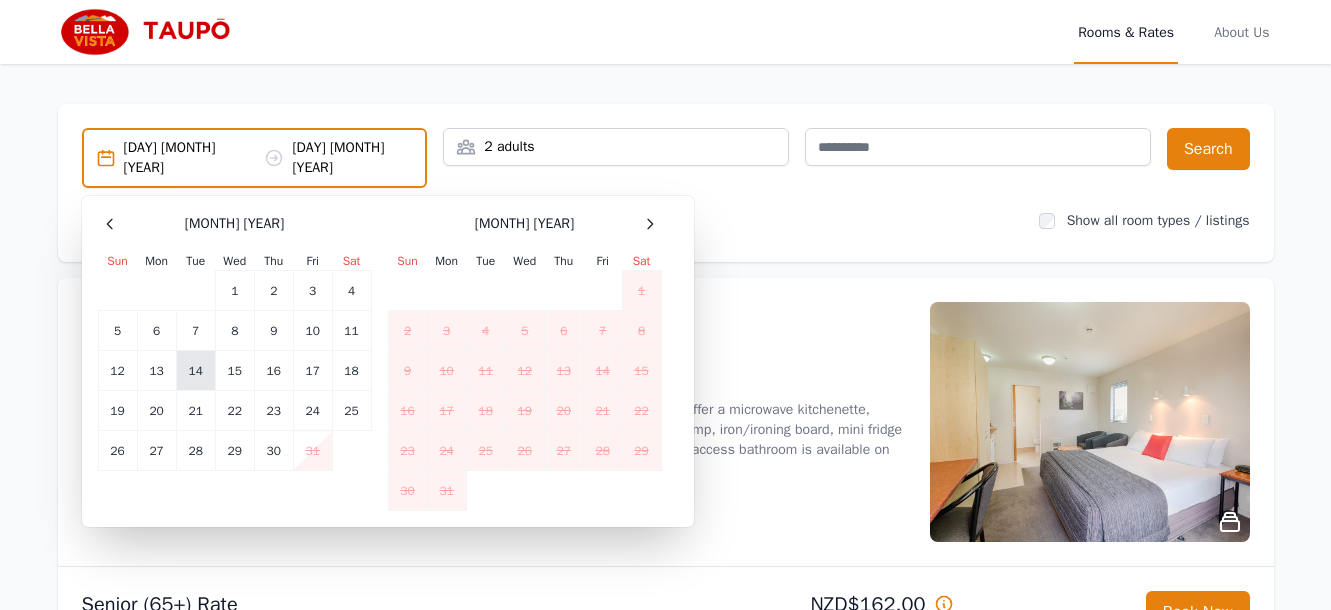 click on "14" at bounding box center (195, 371) 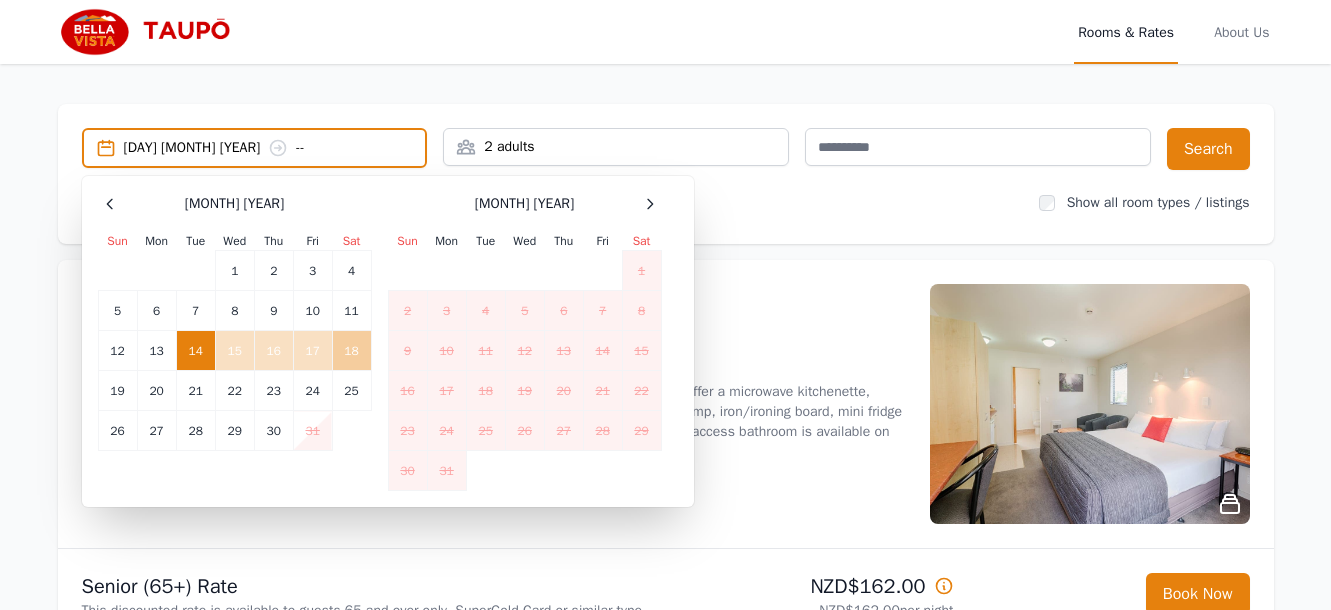 click on "18" at bounding box center [351, 351] 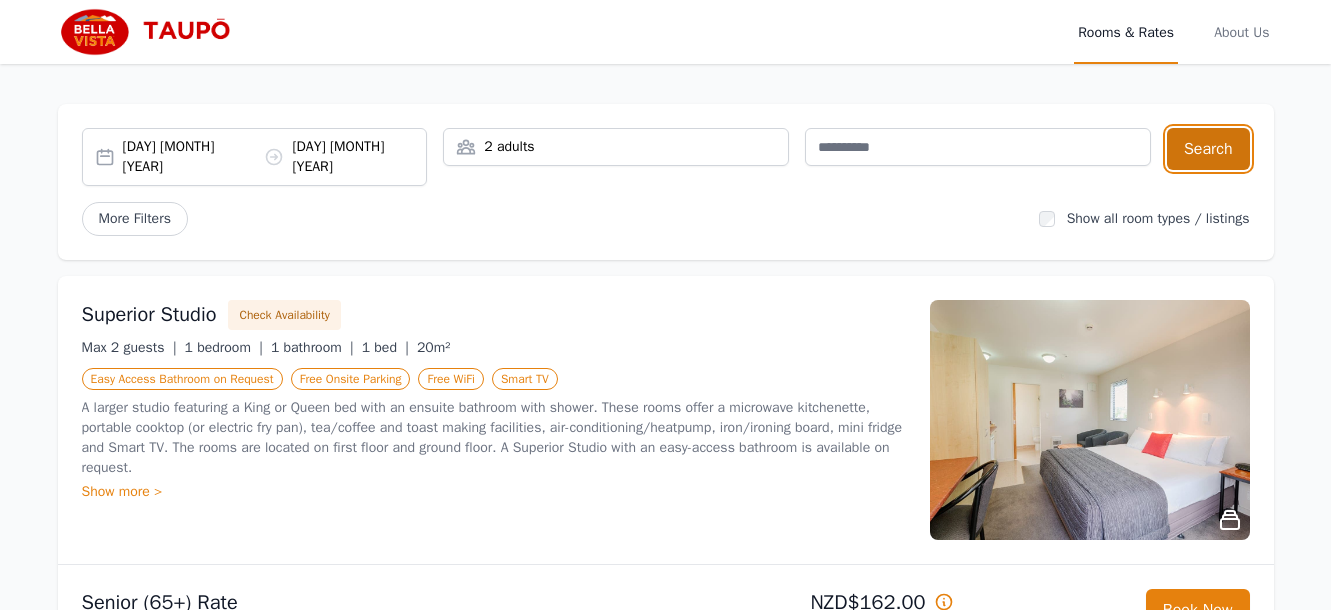 click on "Search" at bounding box center (1208, 149) 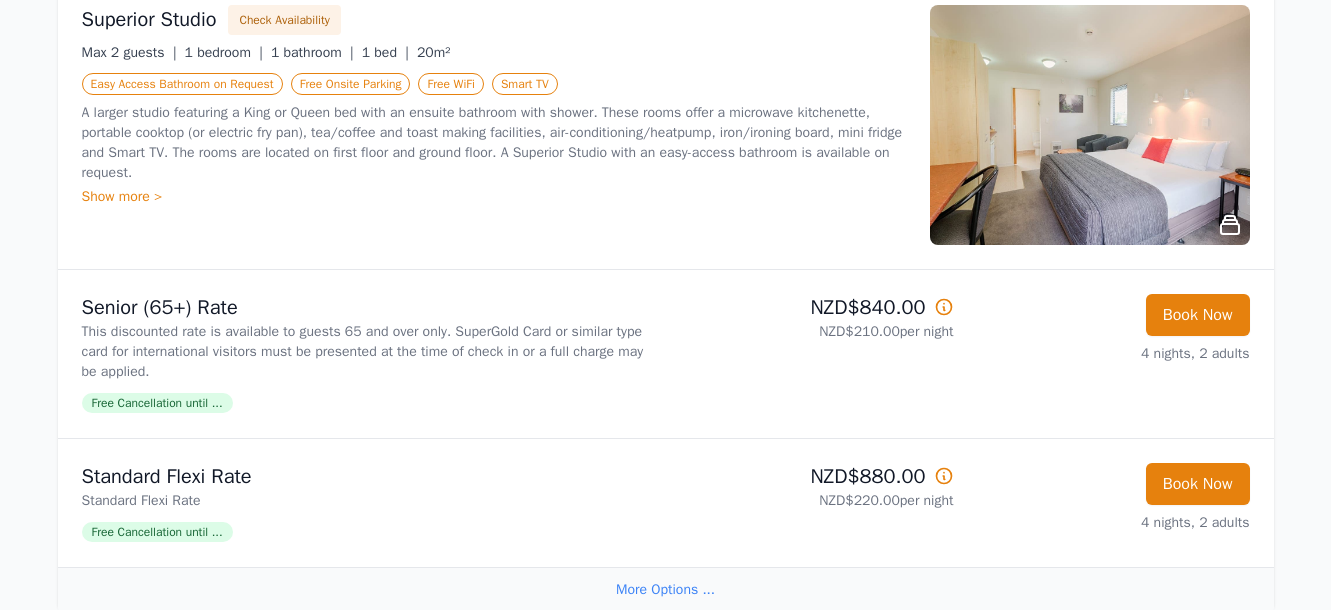 scroll, scrollTop: 306, scrollLeft: 0, axis: vertical 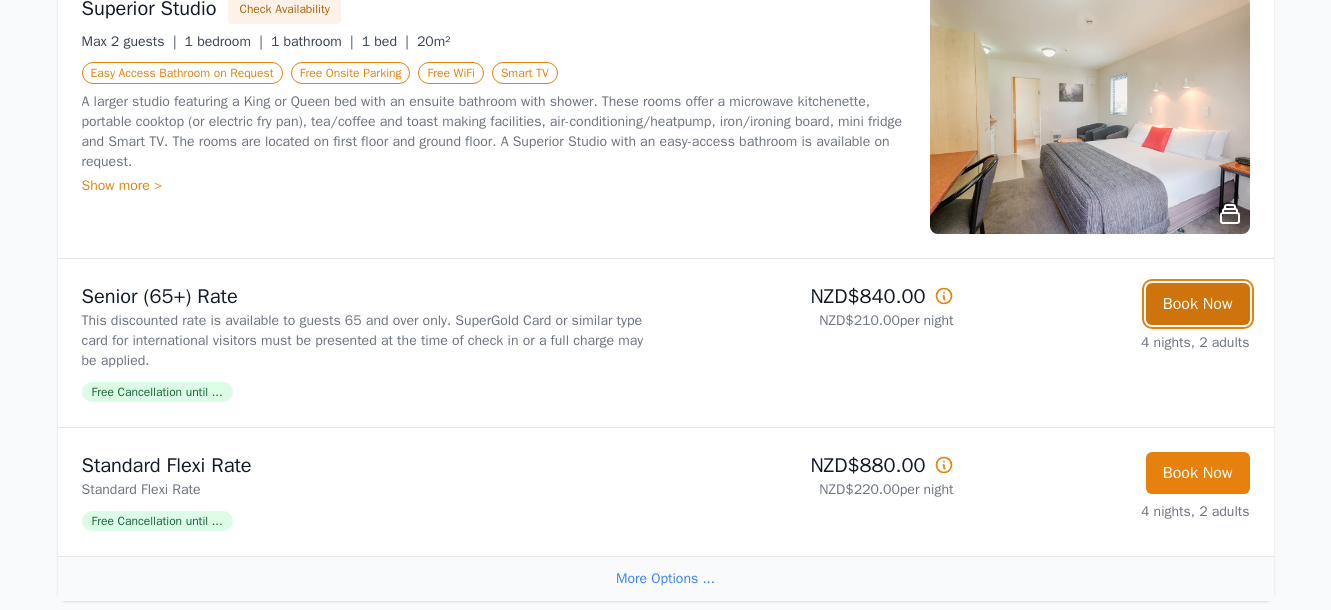 click on "Book Now" at bounding box center (1198, 304) 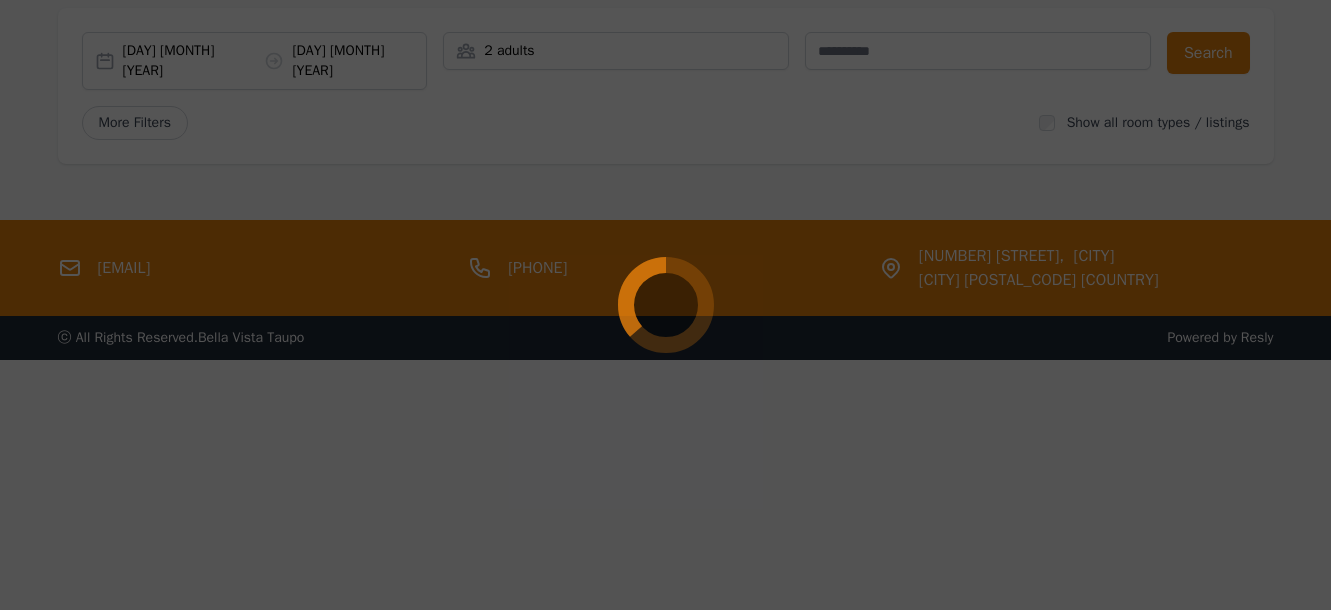 scroll, scrollTop: 96, scrollLeft: 0, axis: vertical 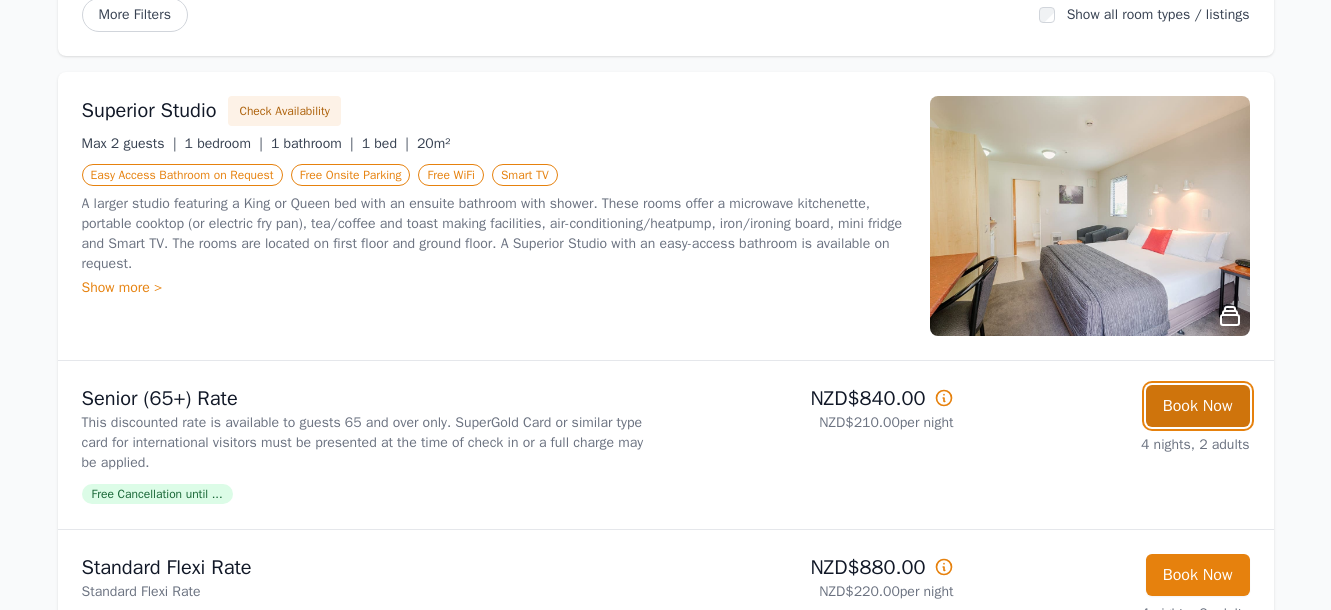 click on "Book Now" at bounding box center [1198, 406] 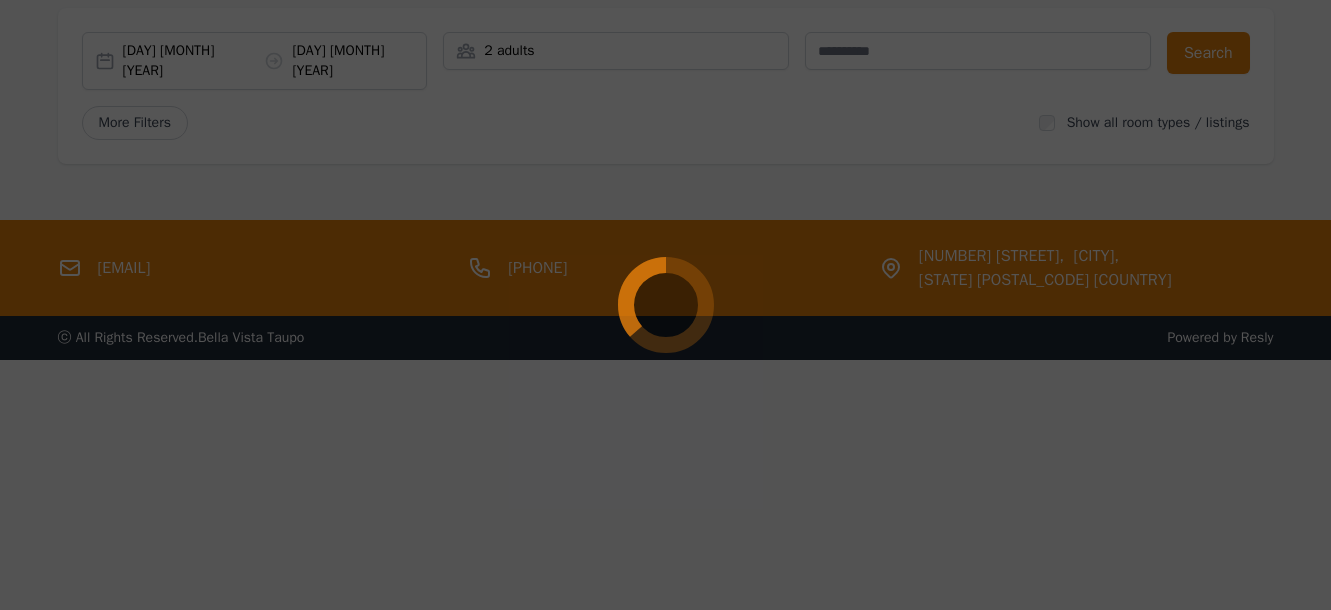 scroll, scrollTop: 96, scrollLeft: 0, axis: vertical 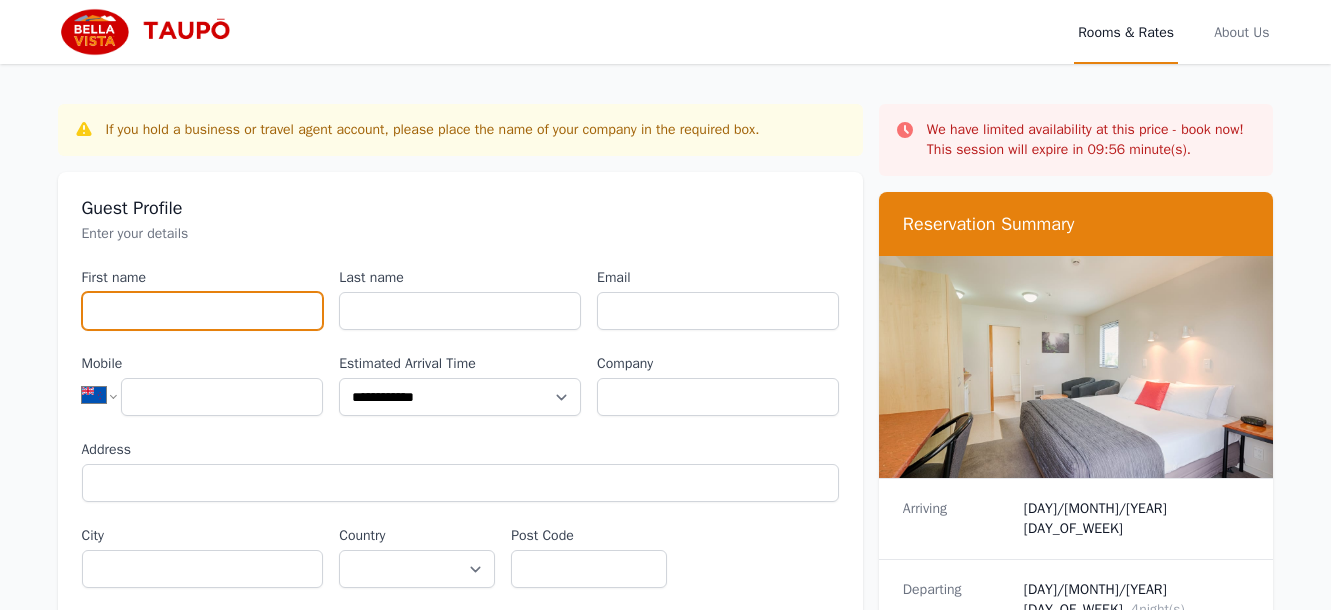 click on "First name" at bounding box center (203, 311) 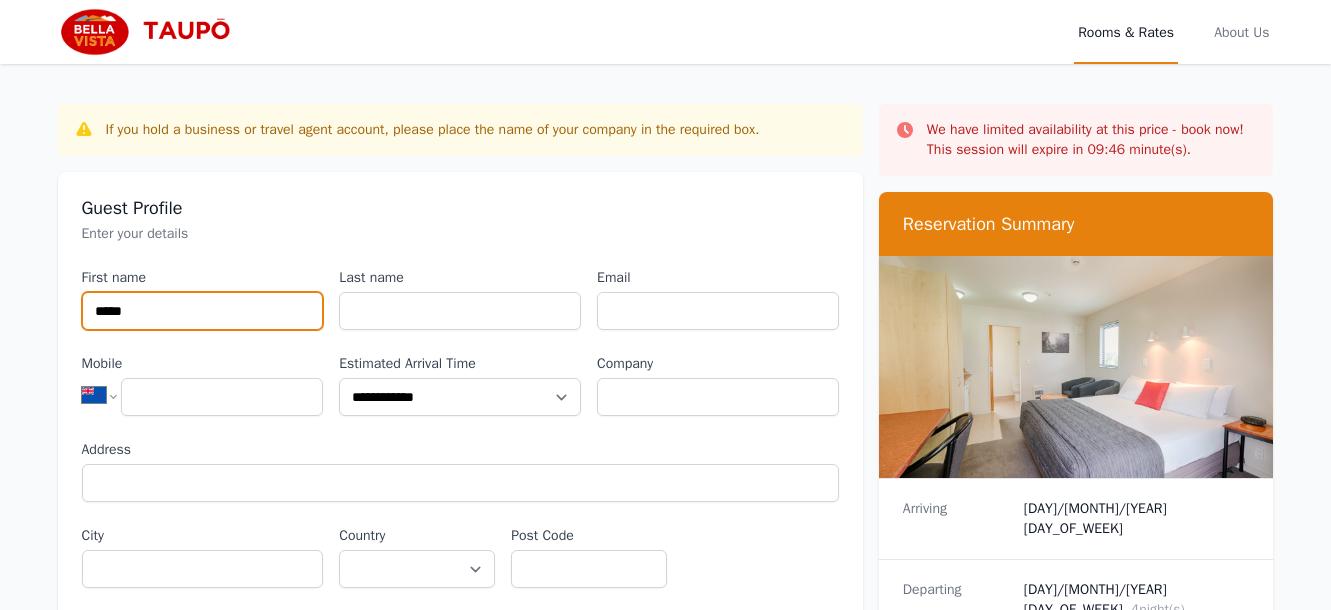 type on "*****" 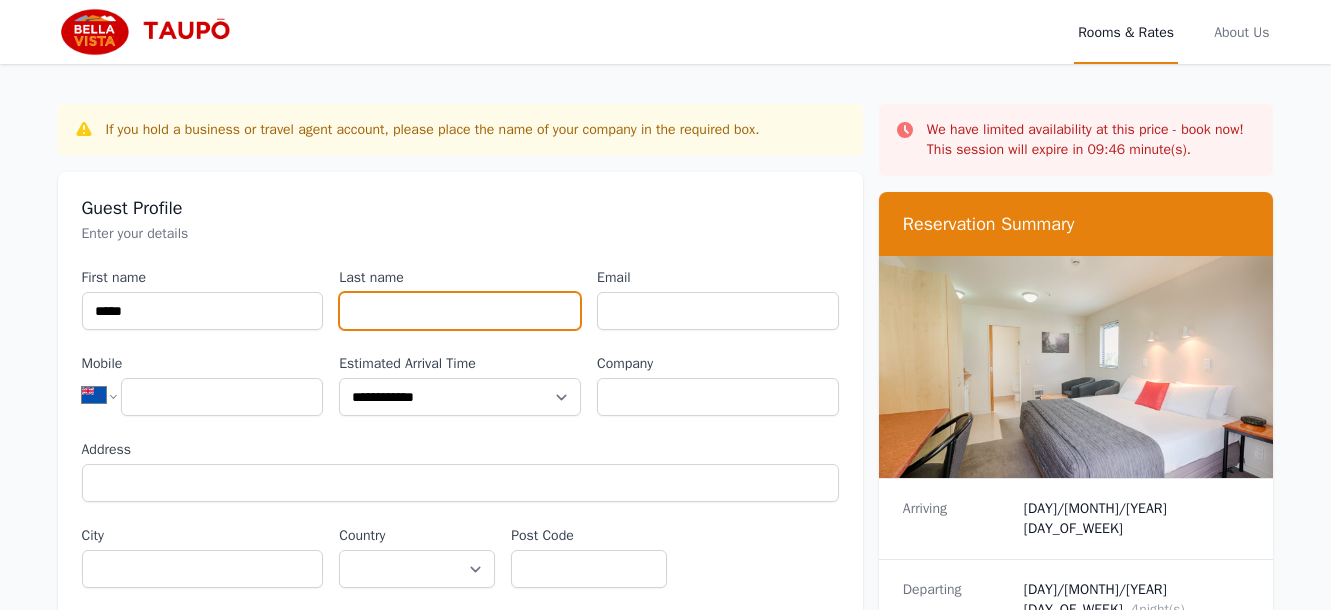 click on "Last name" at bounding box center (460, 311) 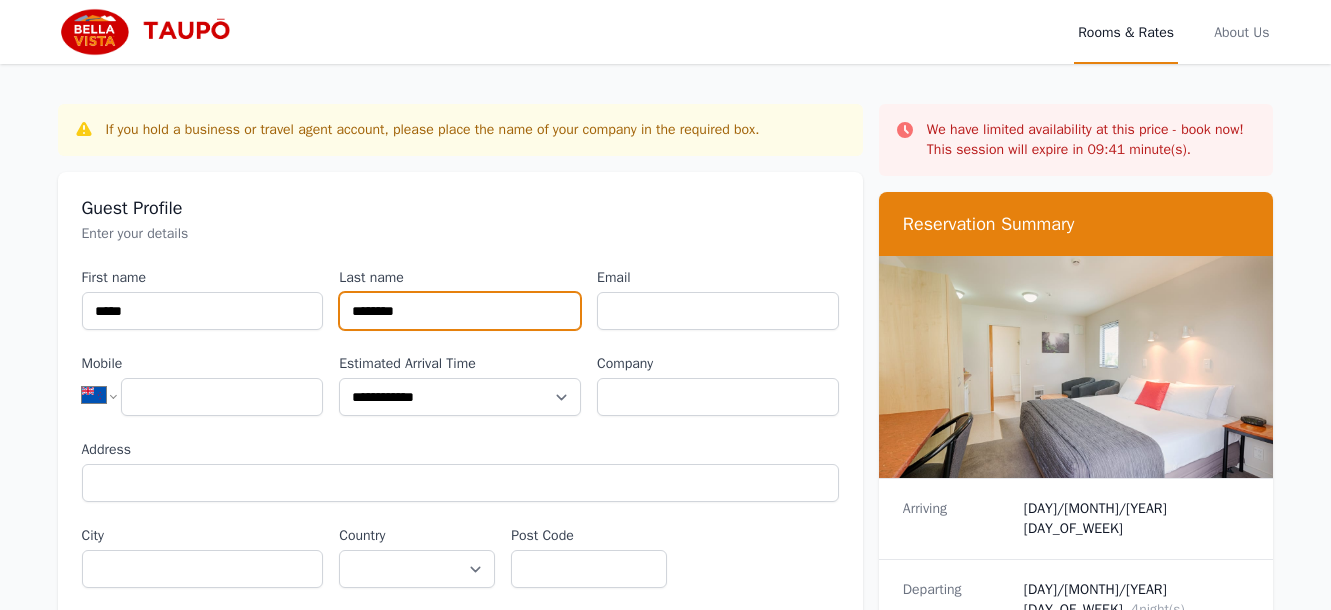 type on "********" 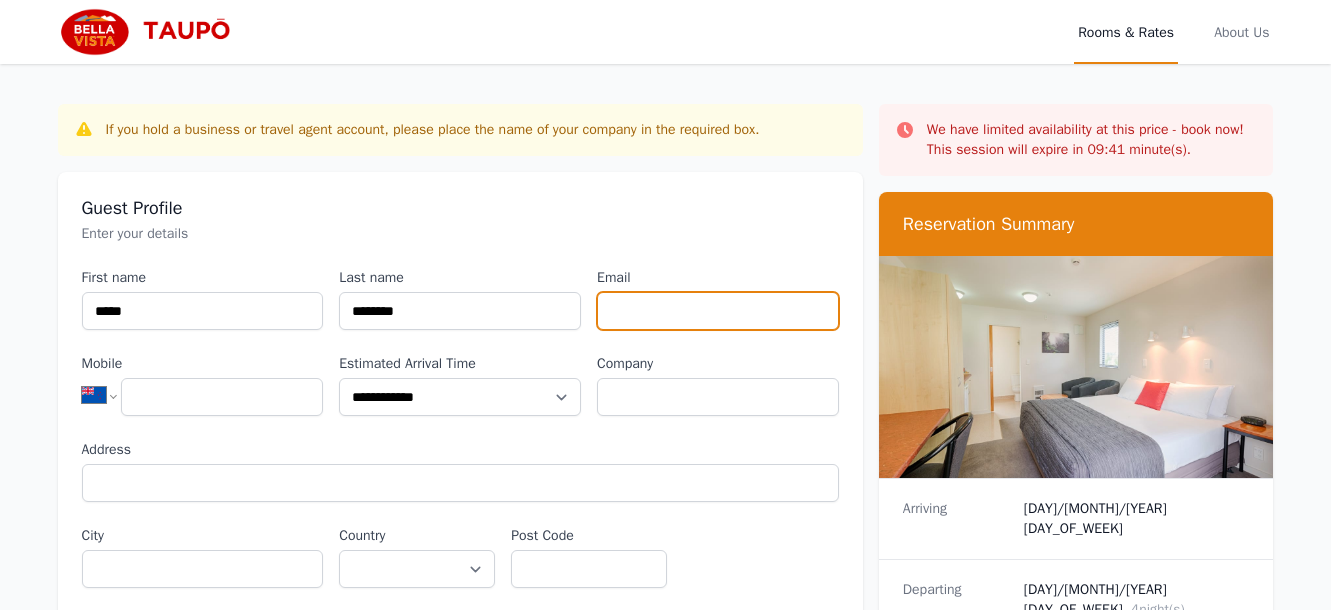 click on "Email" at bounding box center (718, 311) 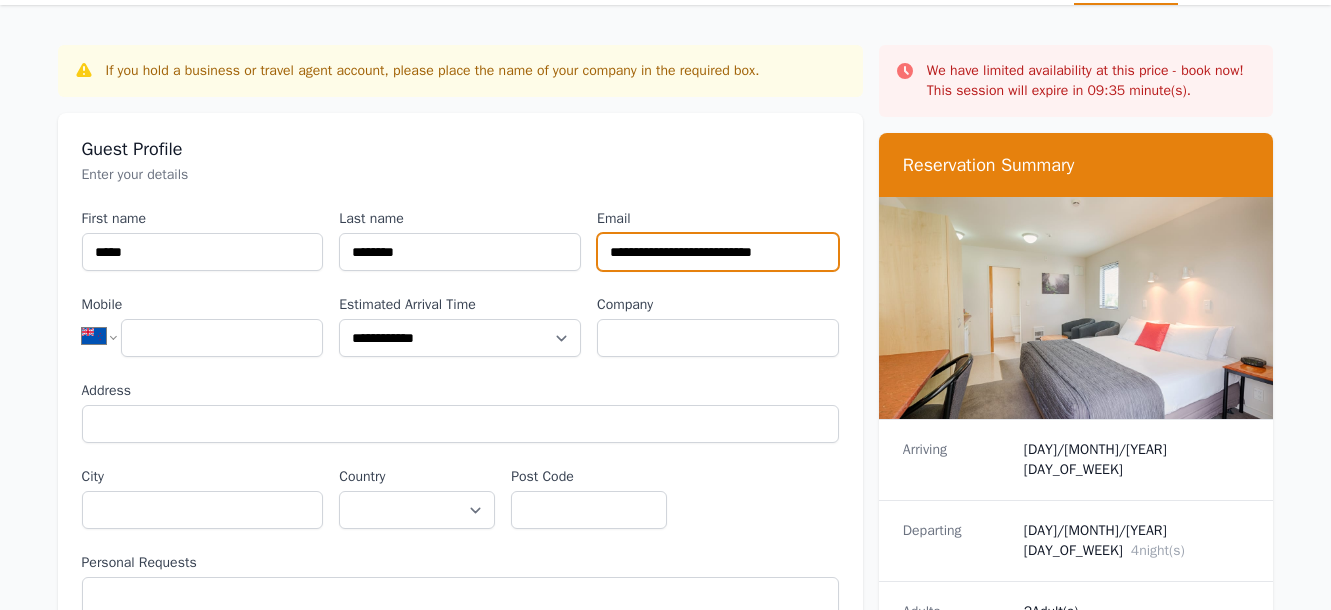 scroll, scrollTop: 102, scrollLeft: 0, axis: vertical 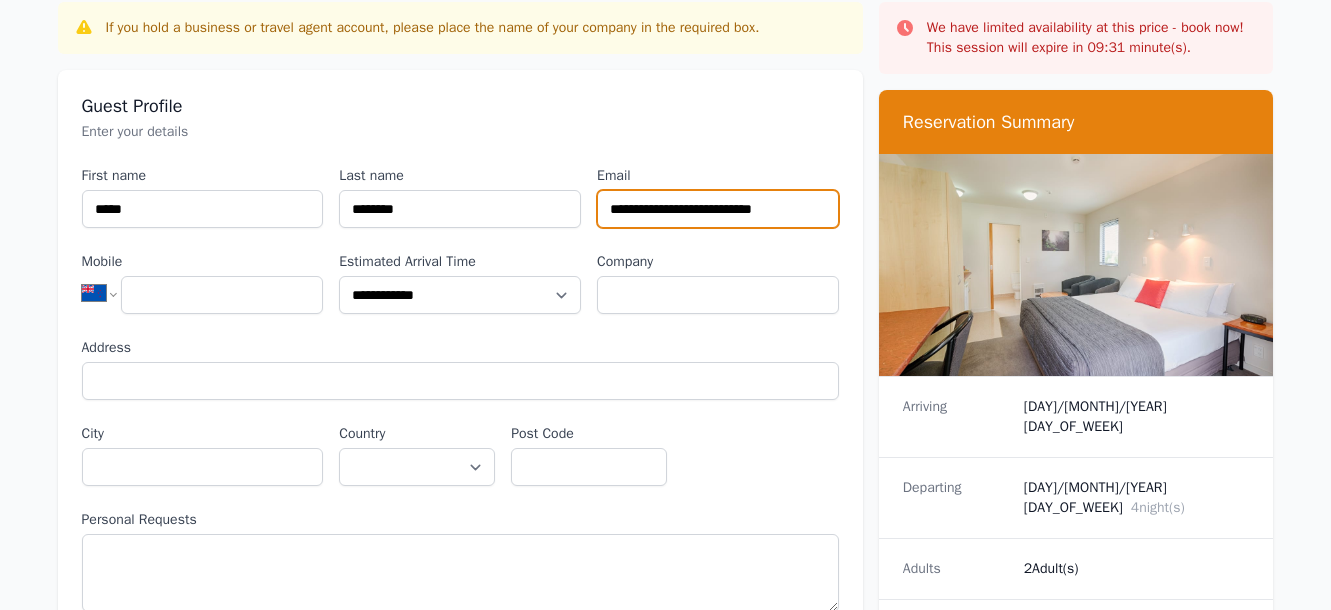 type on "**********" 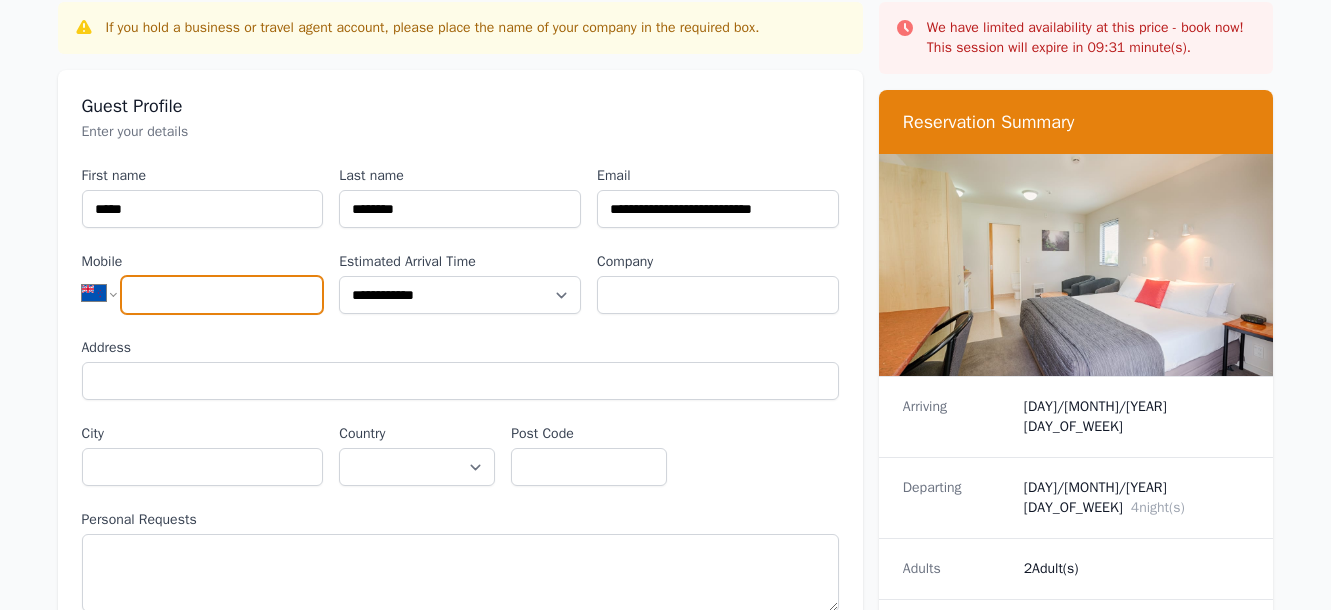 click on "Mobile" at bounding box center [222, 295] 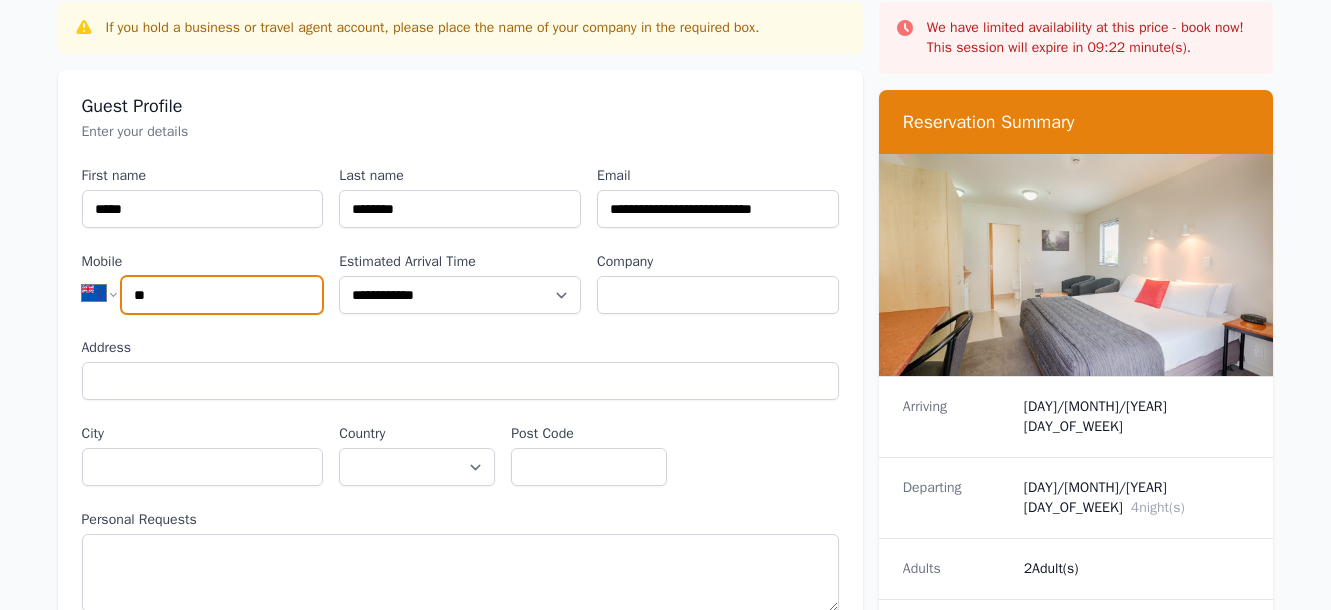 type on "**" 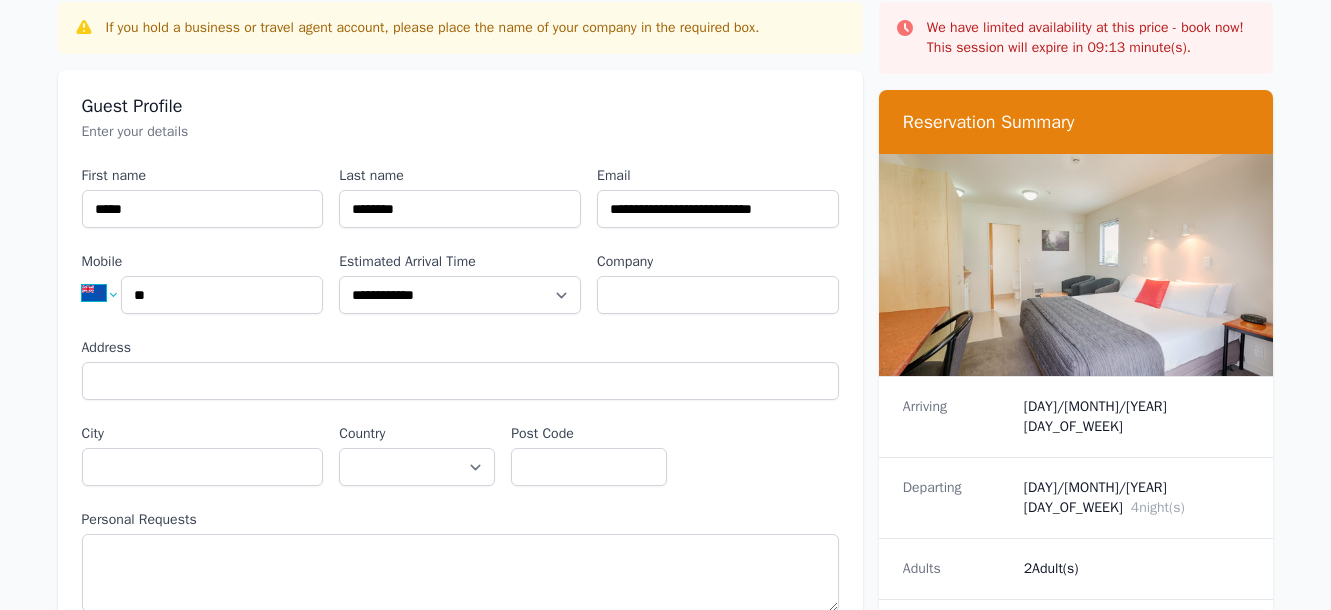 select on "**" 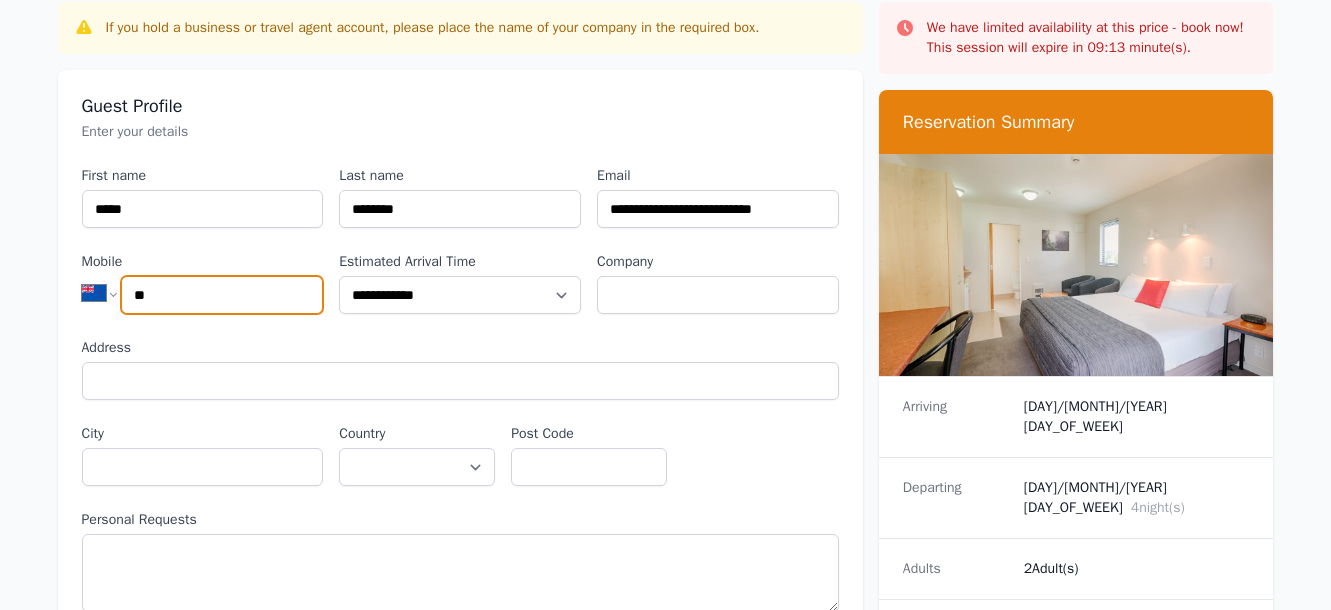 click on "*********" at bounding box center [0, 0] 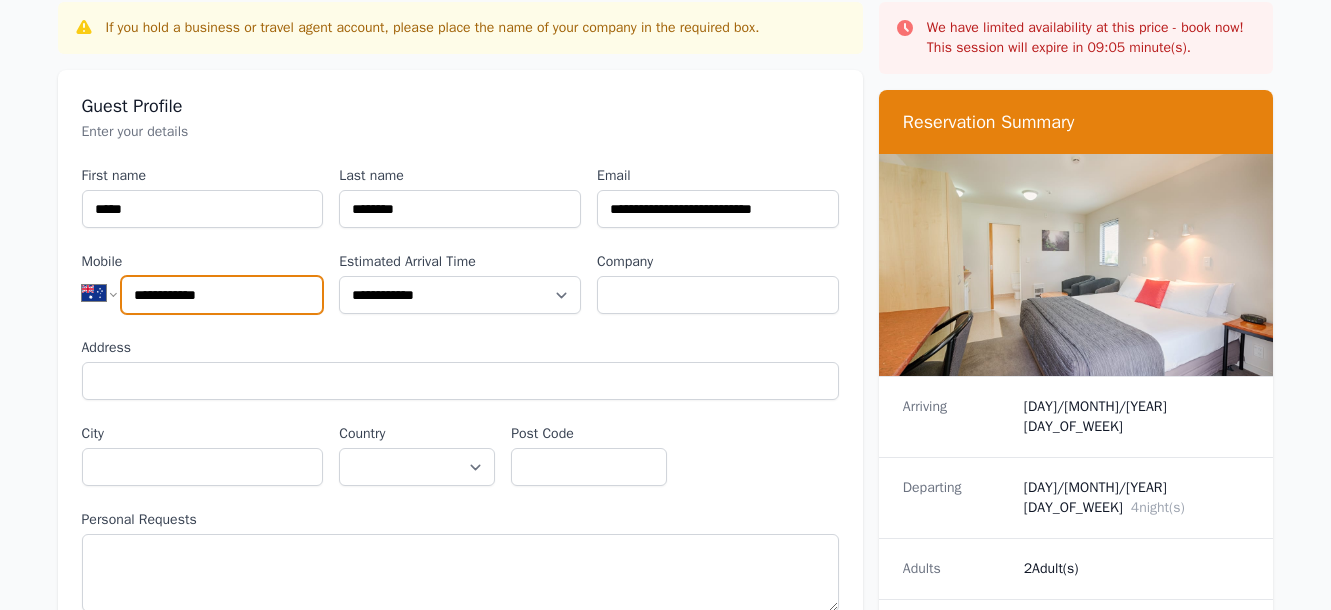 type on "**********" 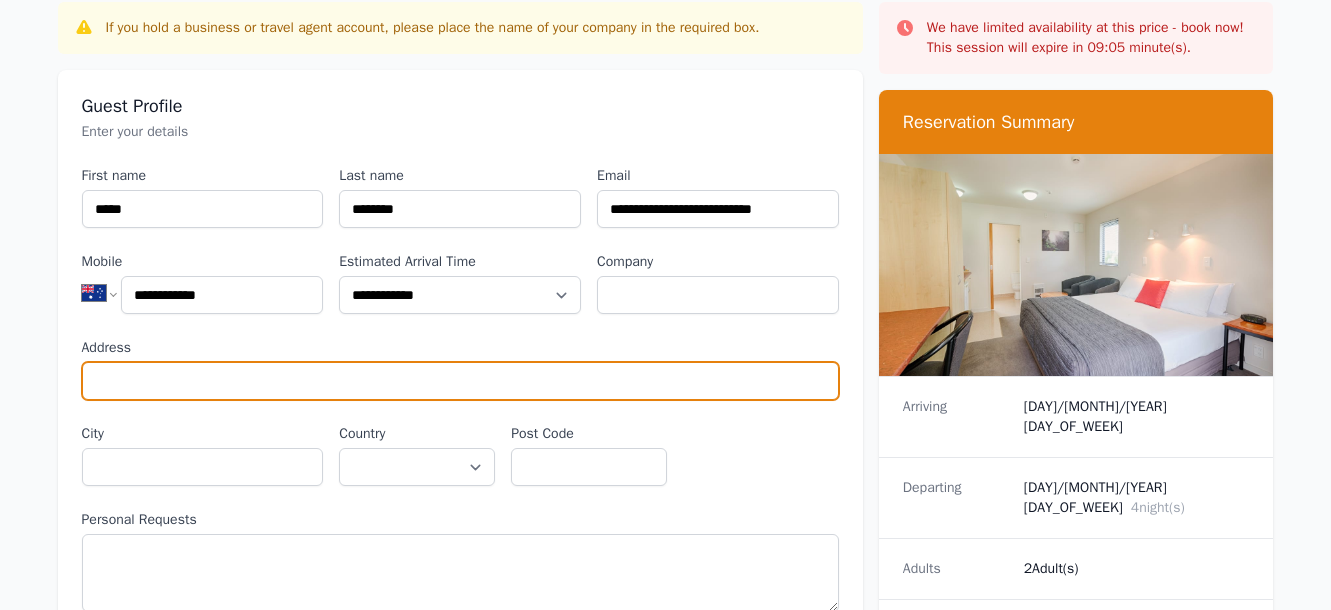 click on "Address" at bounding box center [460, 381] 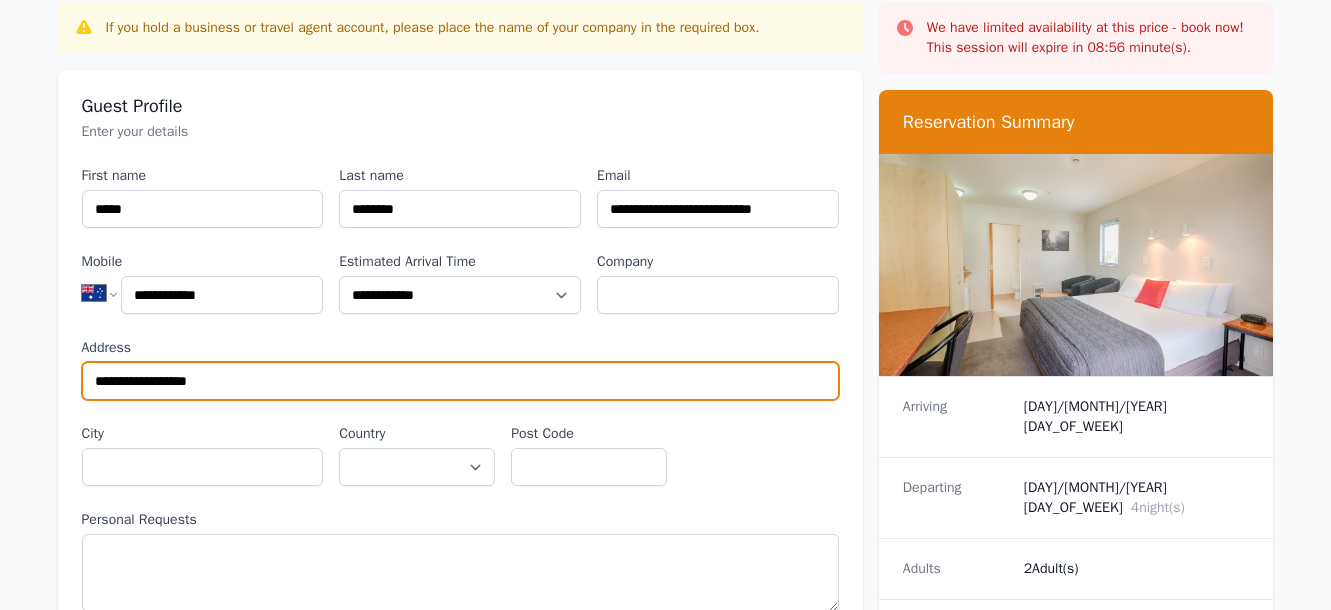 type on "**********" 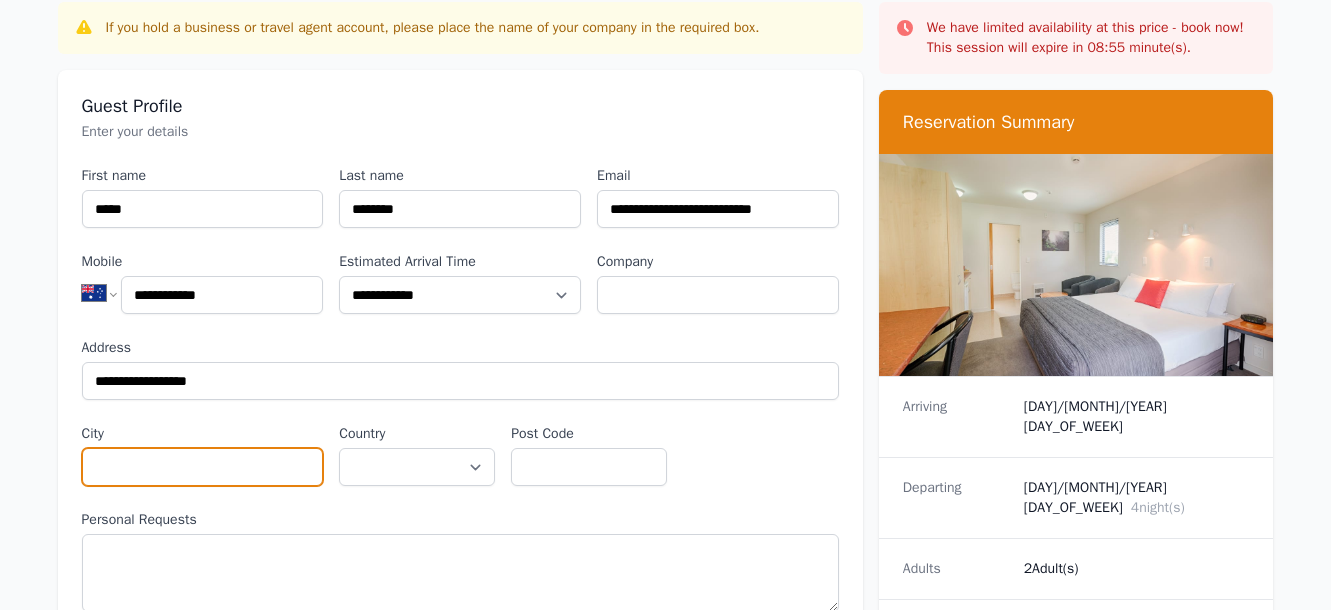 click on "City" at bounding box center (203, 467) 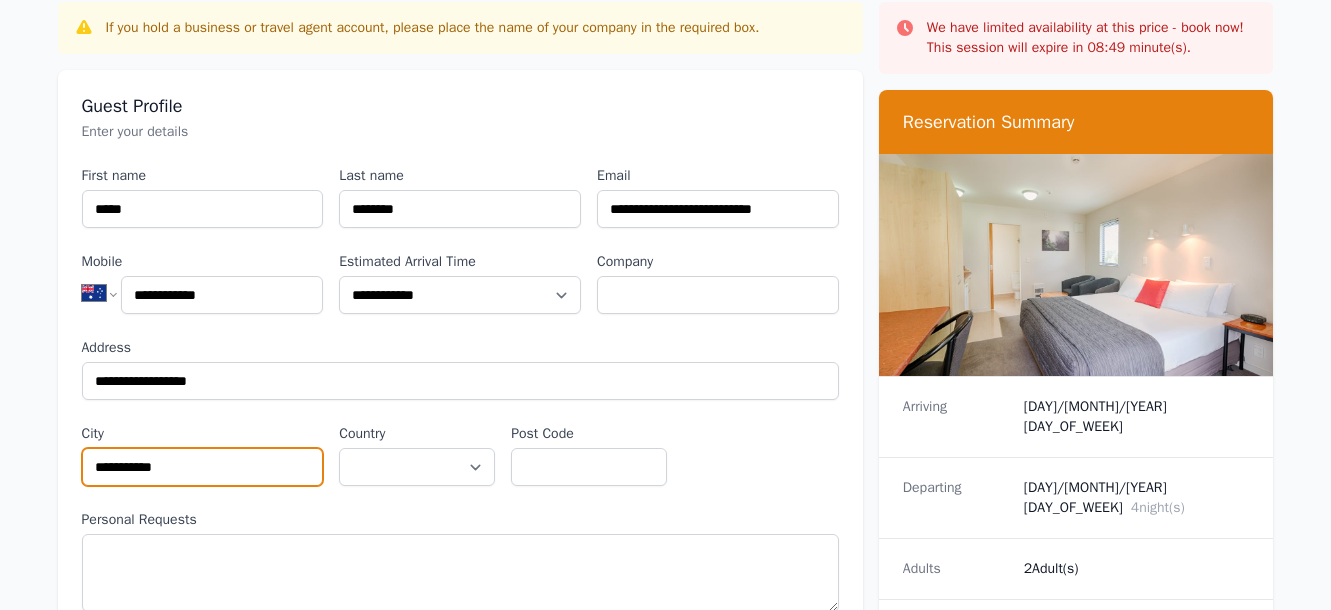 type on "**********" 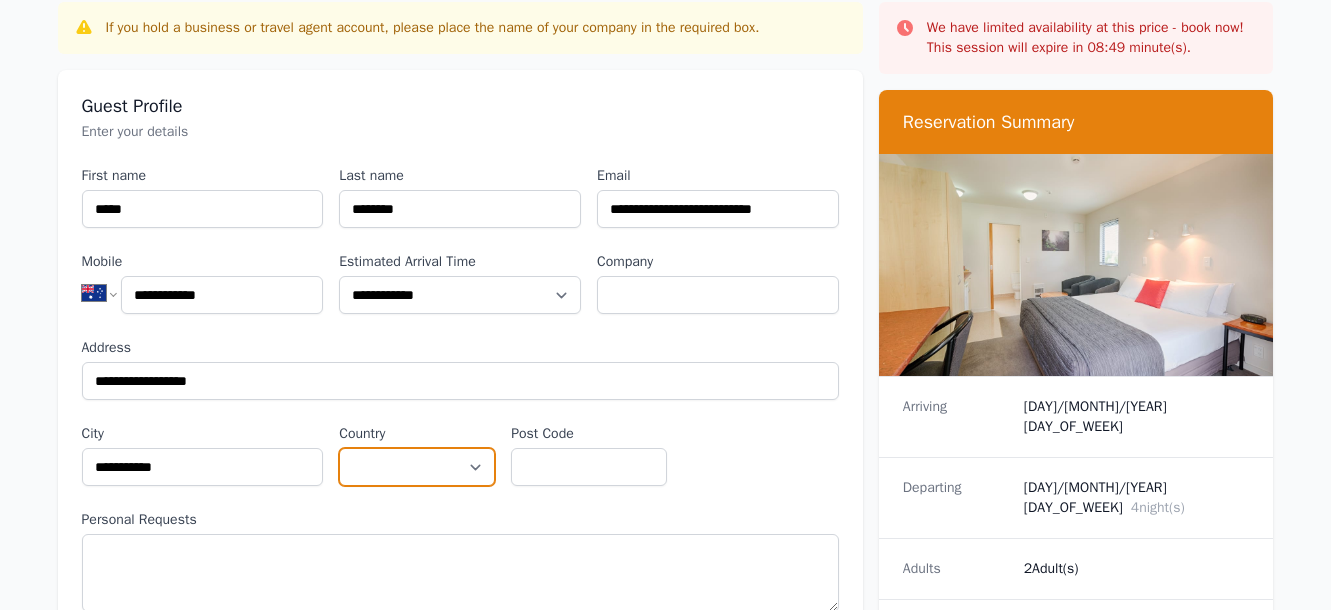 click on "**********" at bounding box center (417, 467) 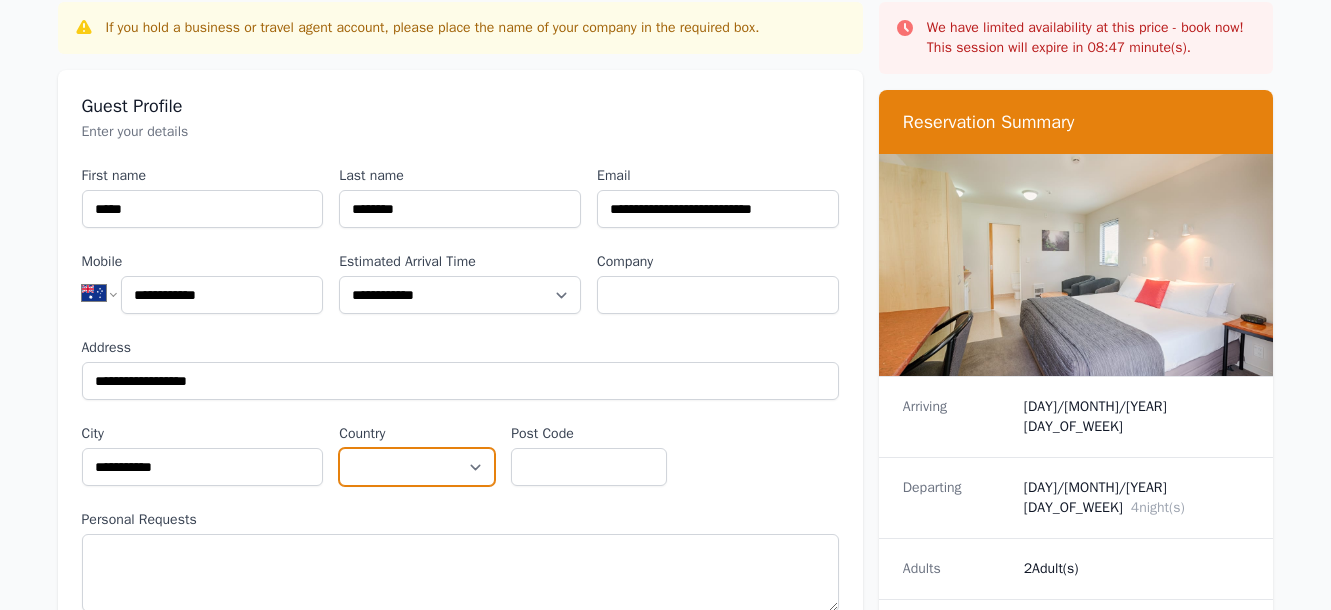 select on "*********" 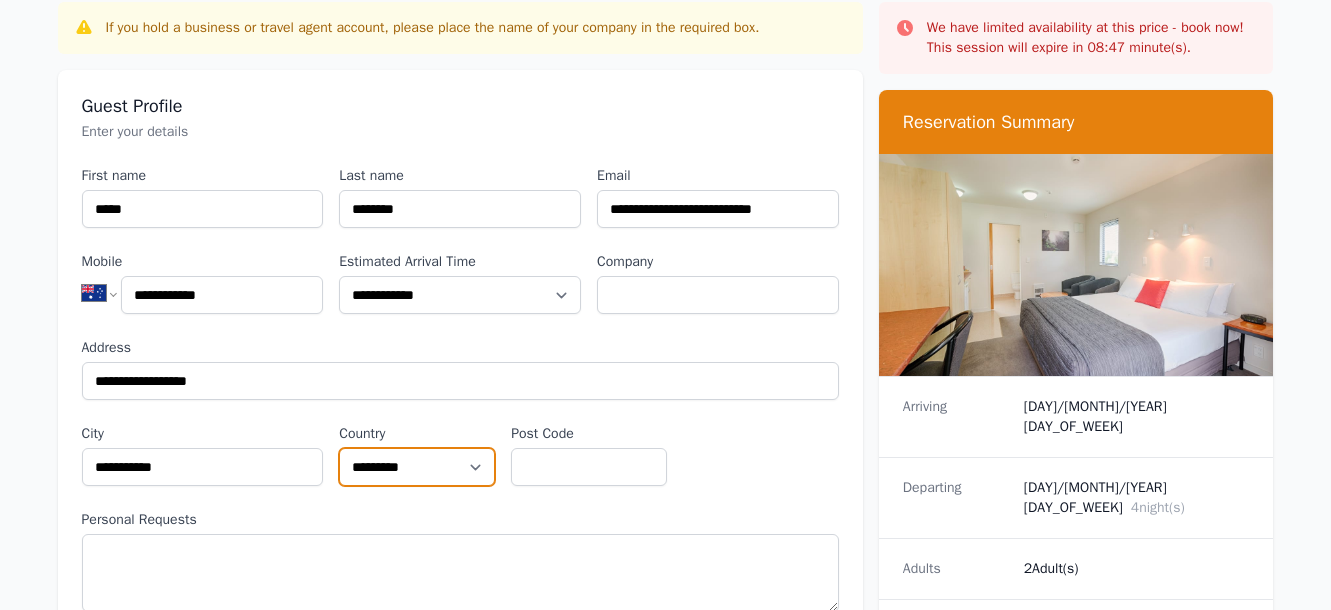 click on "*********" at bounding box center [0, 0] 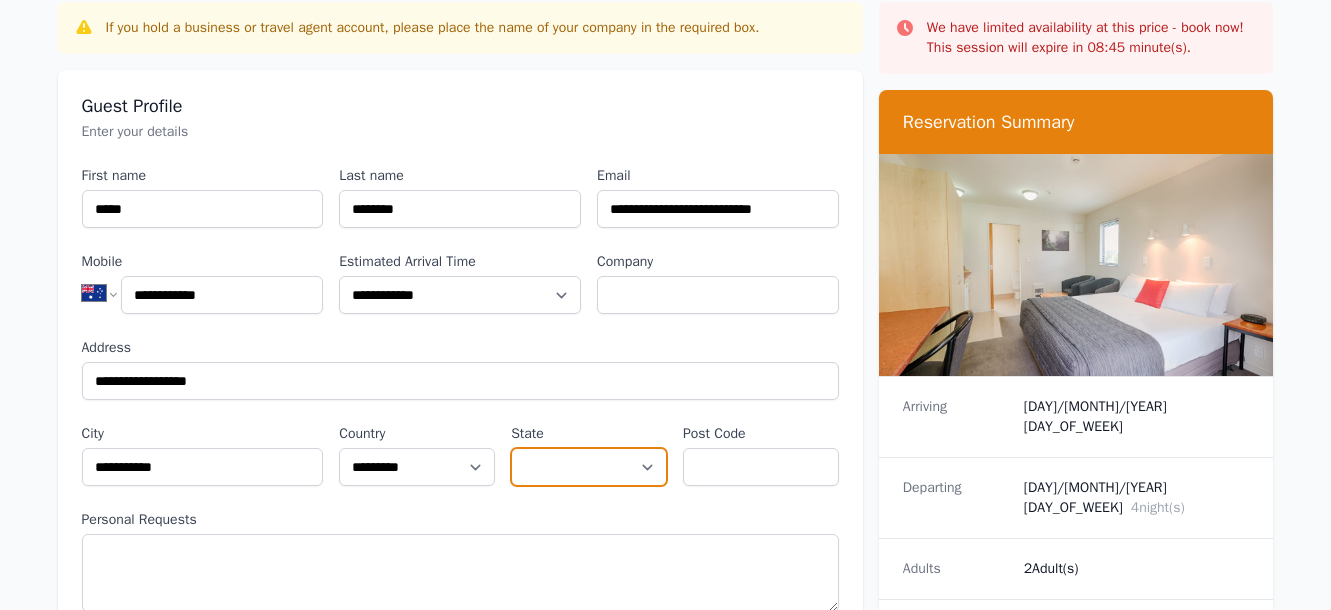 click on "**********" at bounding box center (589, 467) 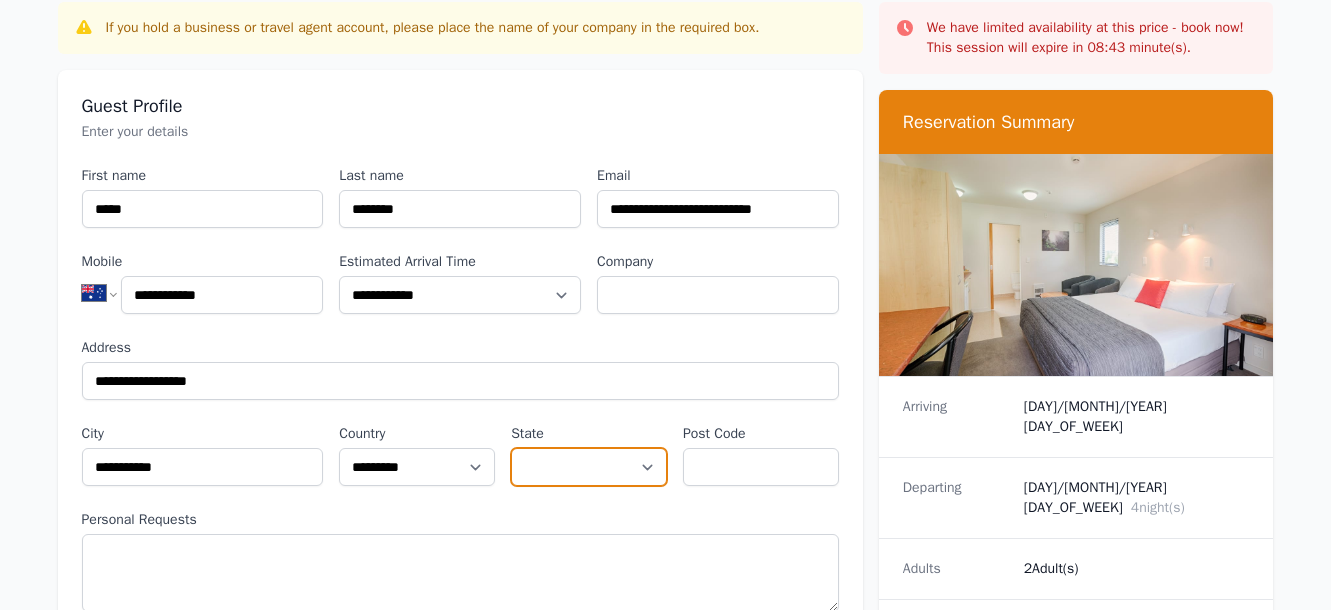 select on "**********" 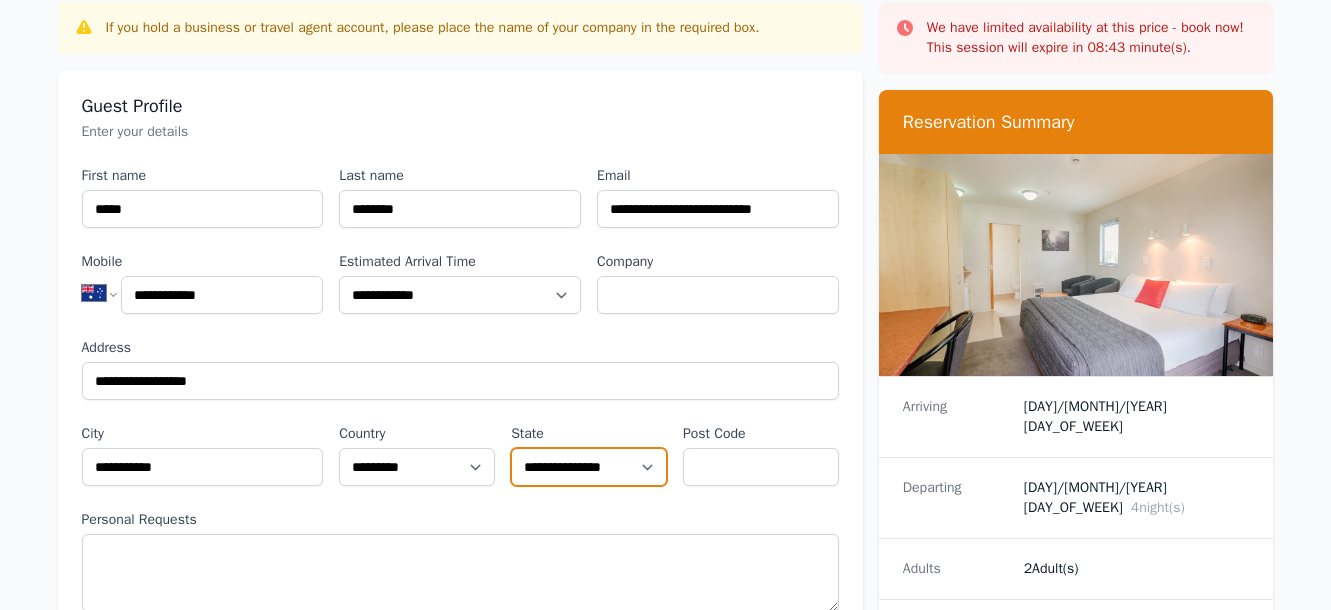 click on "**********" at bounding box center (0, 0) 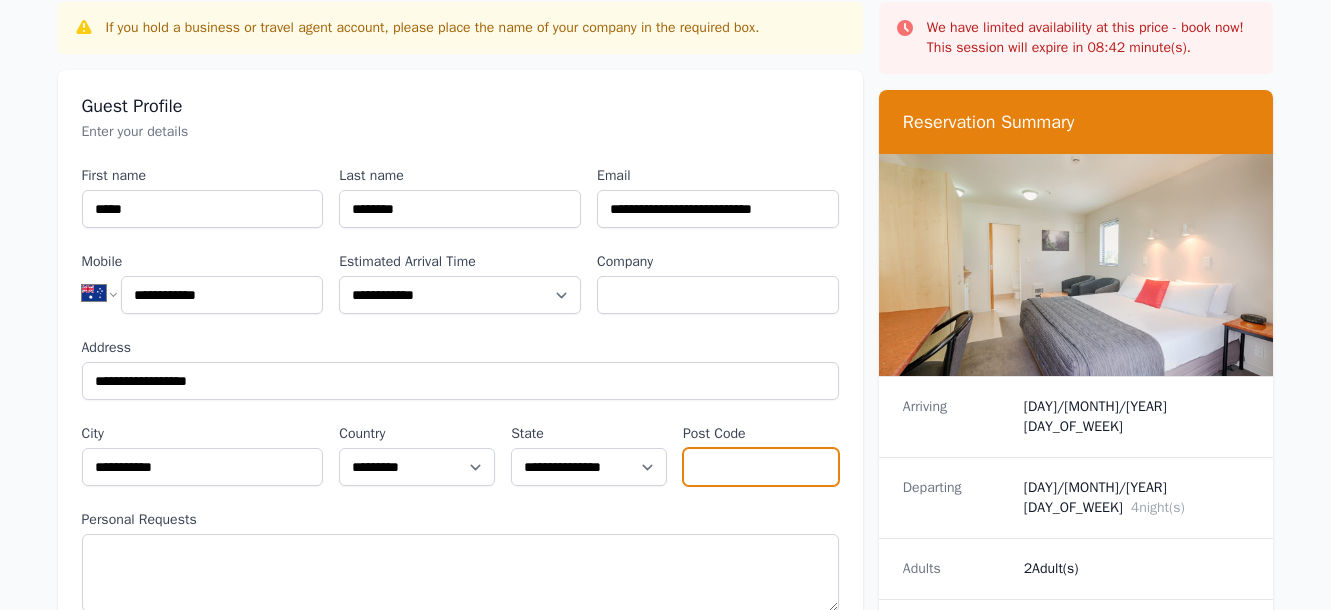 click on "Post Code" at bounding box center (761, 467) 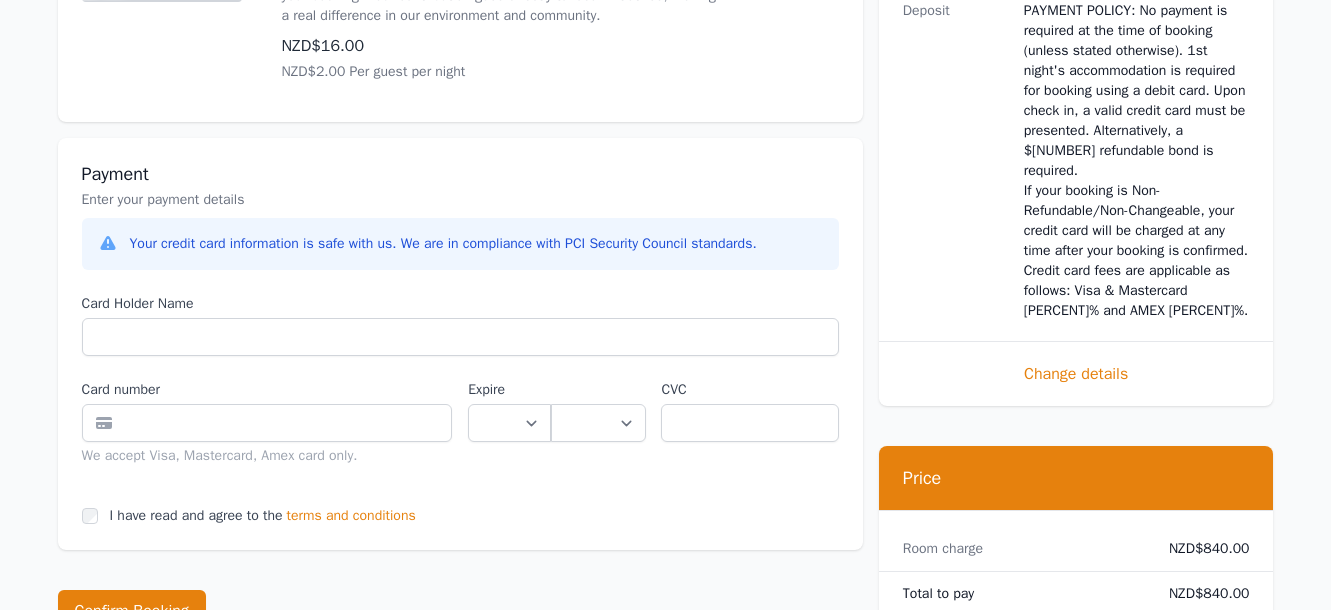 scroll, scrollTop: 1326, scrollLeft: 0, axis: vertical 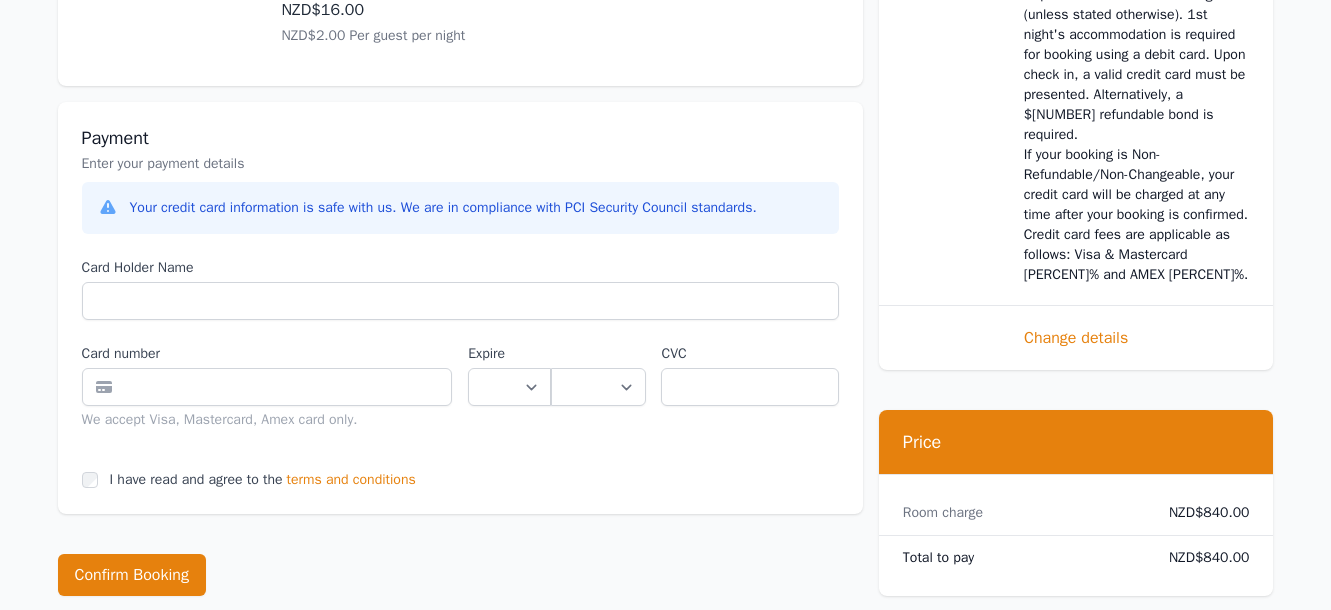 type on "****" 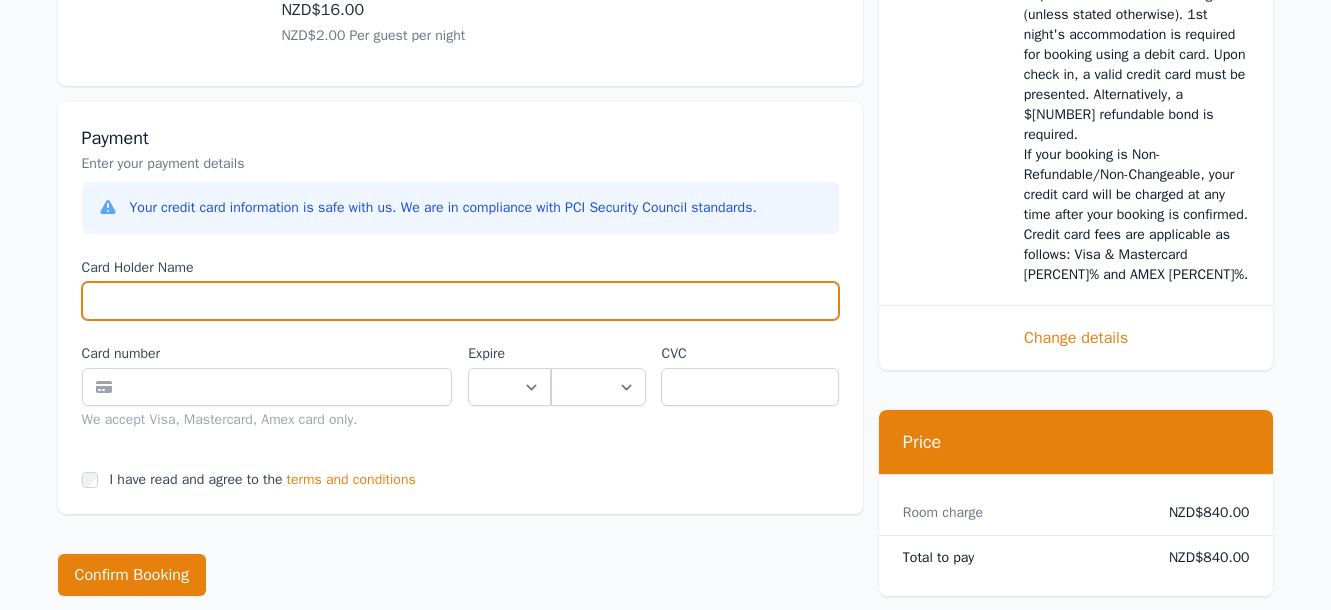 click on "Card Holder Name" at bounding box center [460, 301] 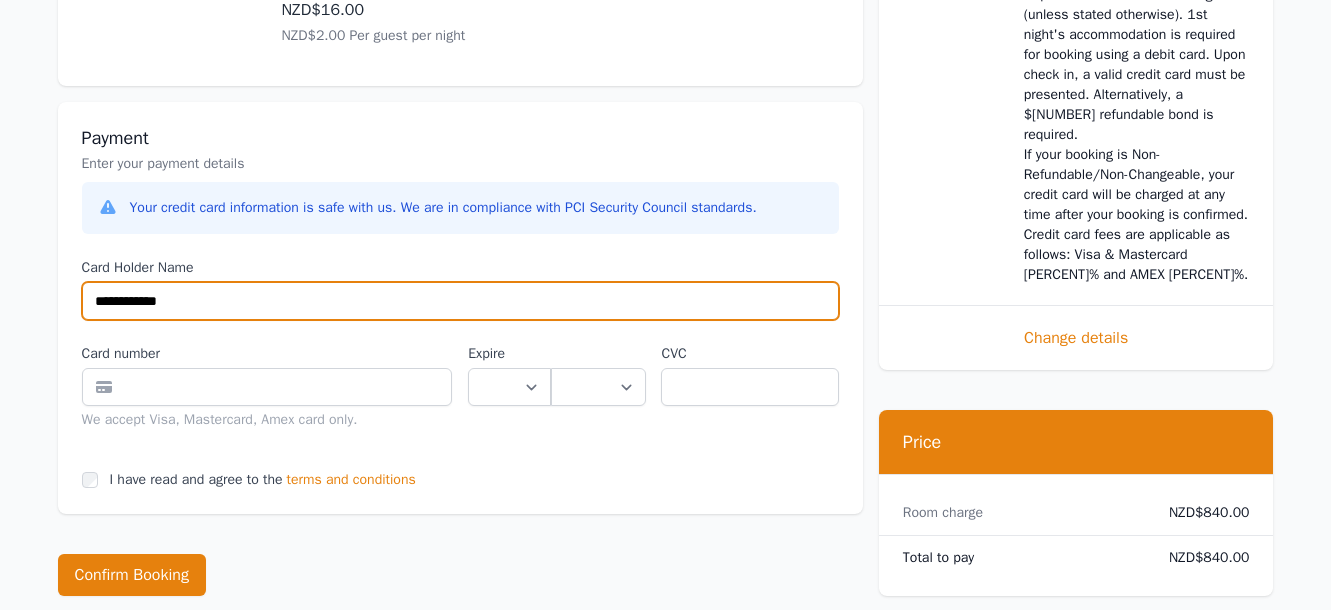 type on "**********" 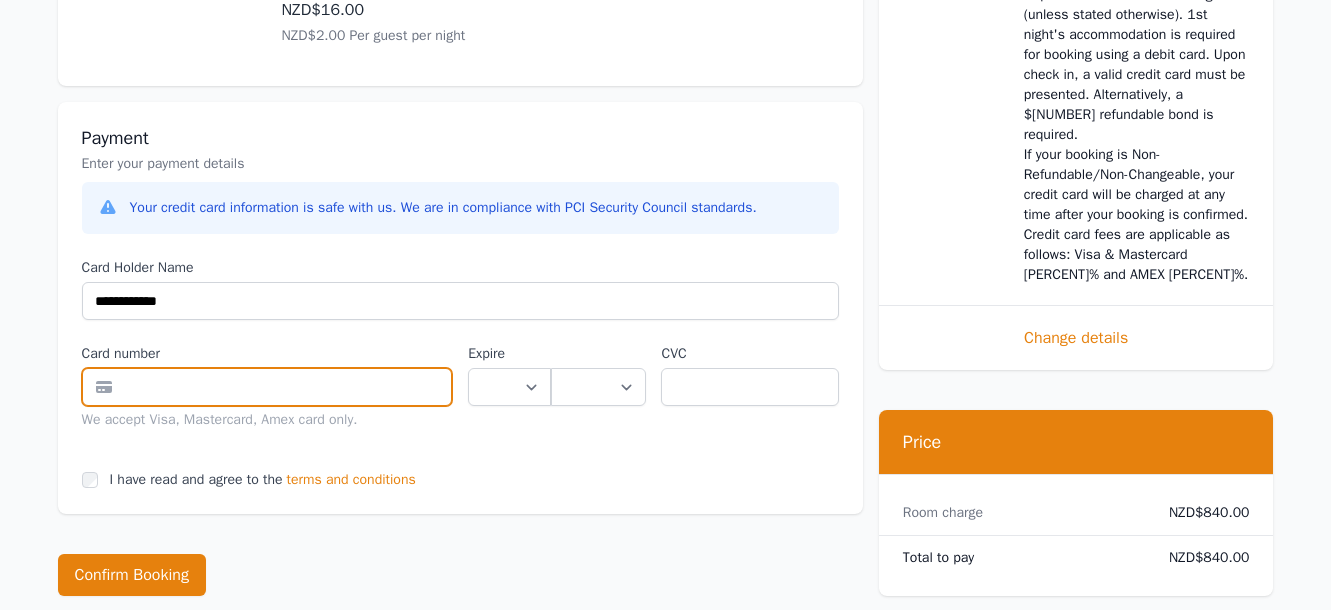 click at bounding box center (267, 387) 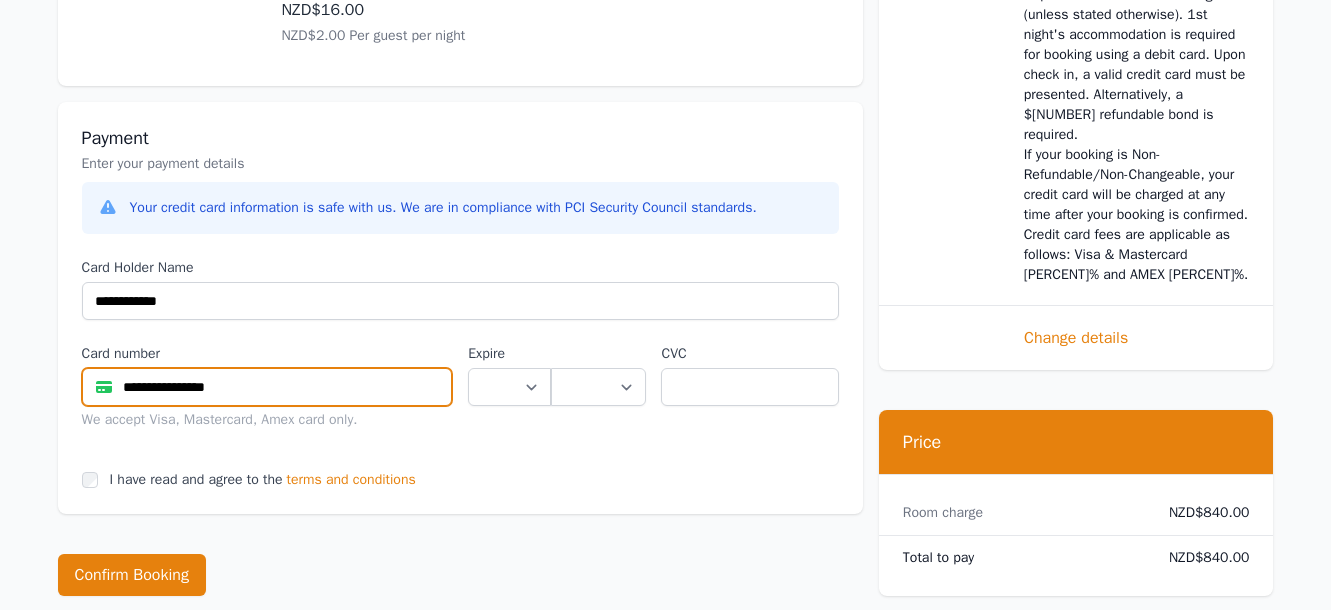 type on "**********" 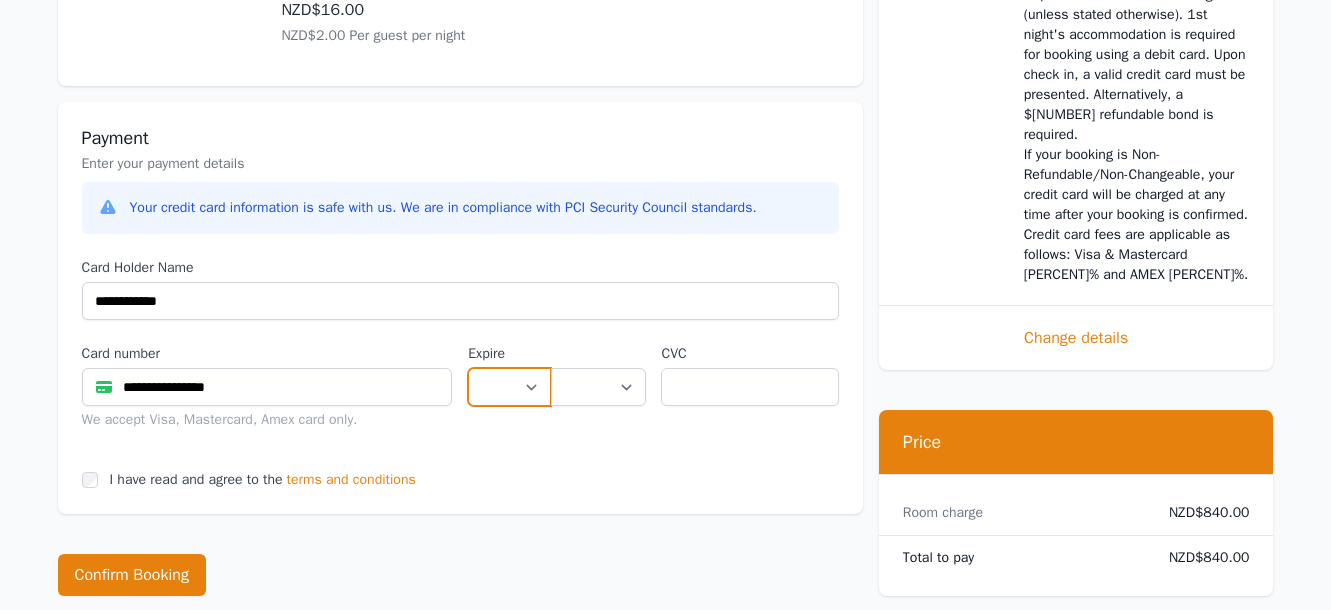 click on "** ** ** ** ** ** ** ** ** ** ** **" at bounding box center (509, 387) 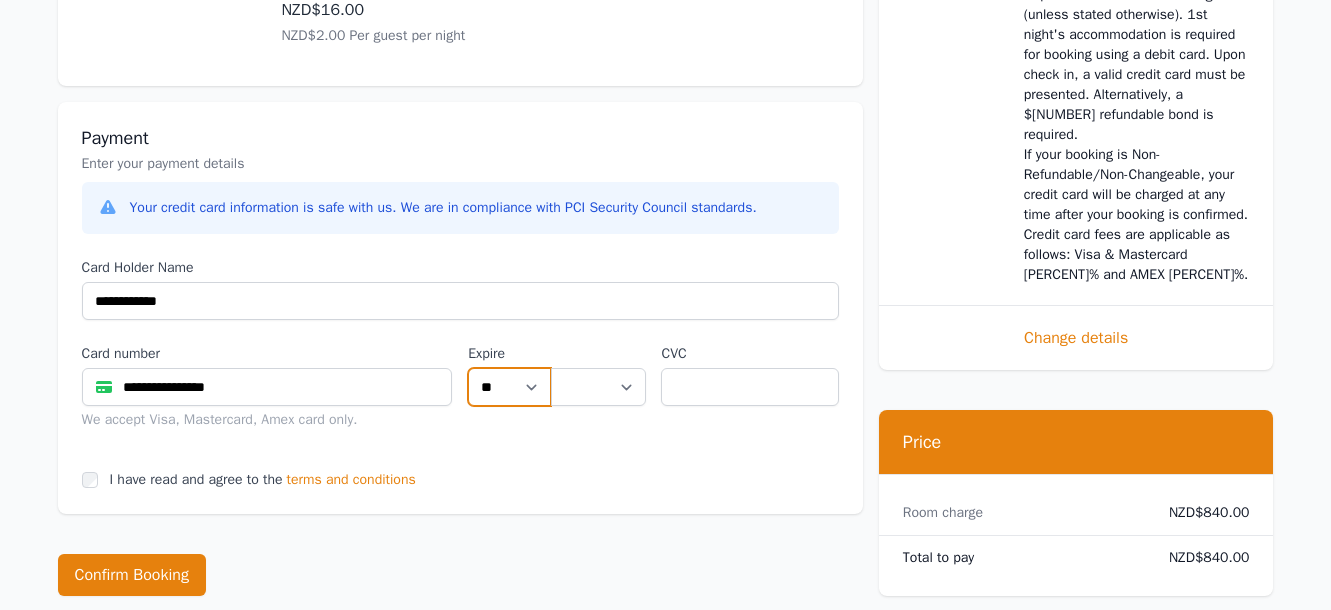 click on "**" at bounding box center (0, 0) 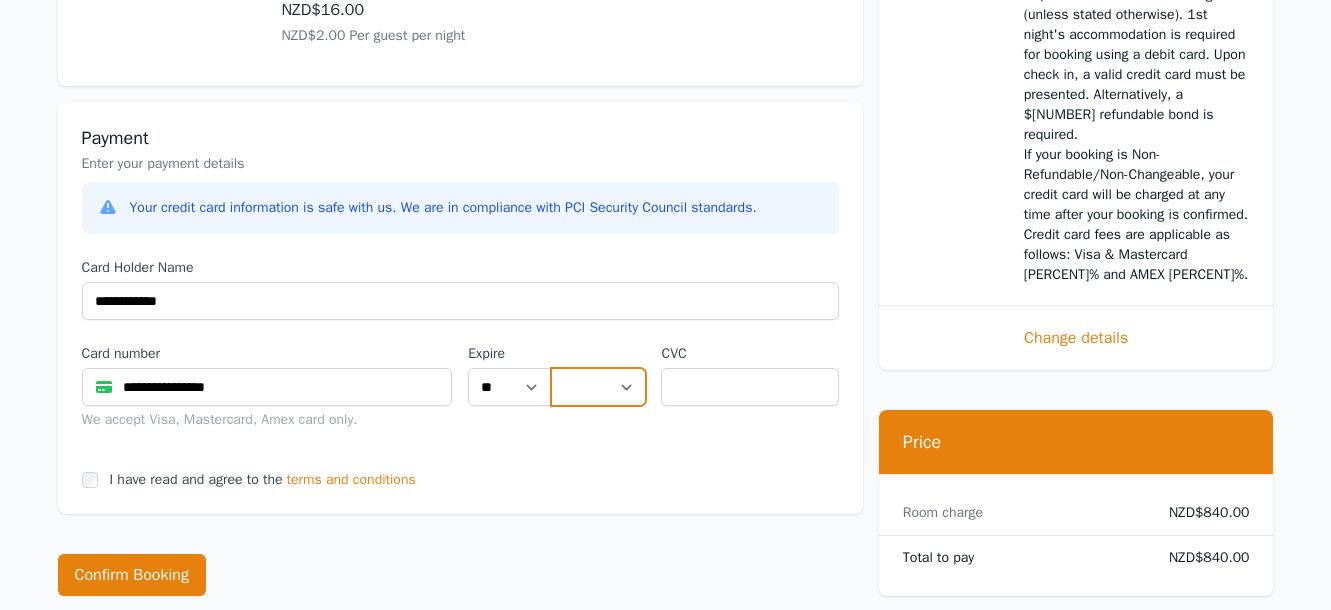 click on "**** **** **** **** **** **** **** **** ****" at bounding box center (598, 387) 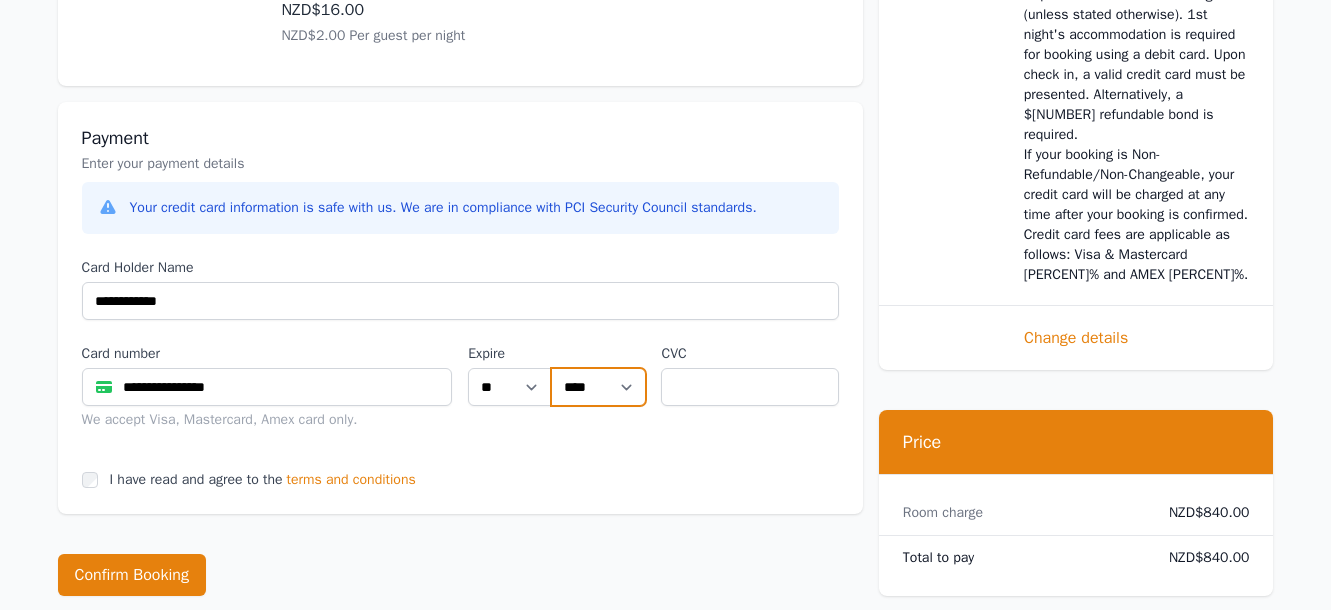 click on "****" at bounding box center (0, 0) 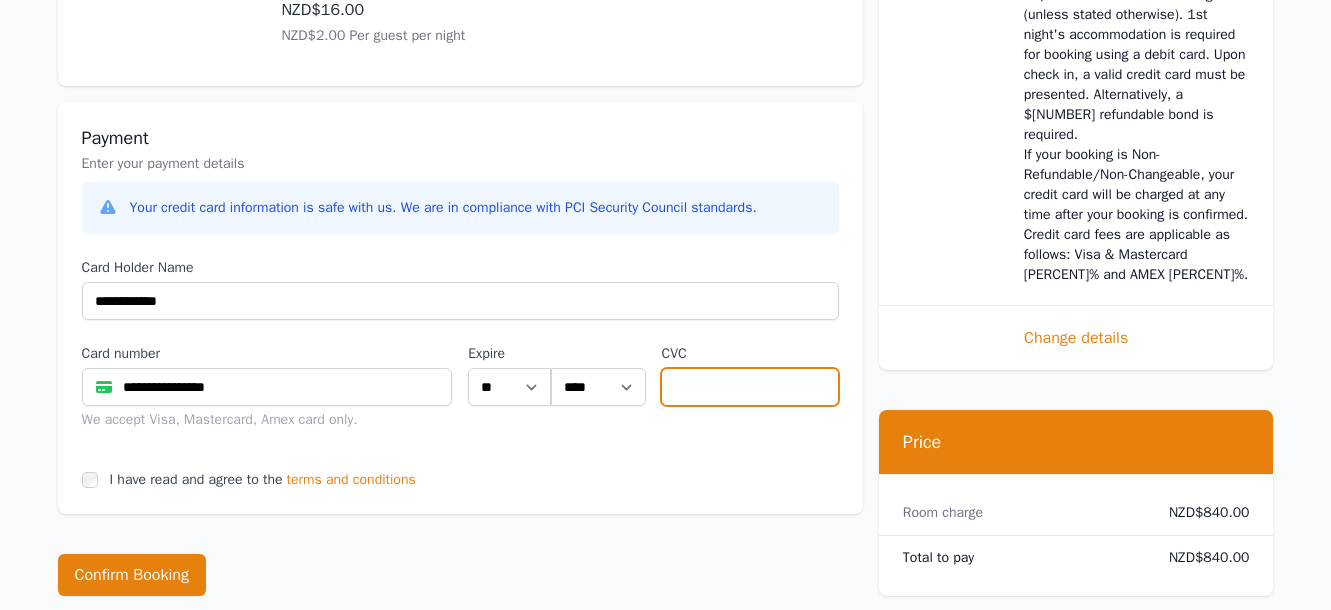 click at bounding box center (749, 387) 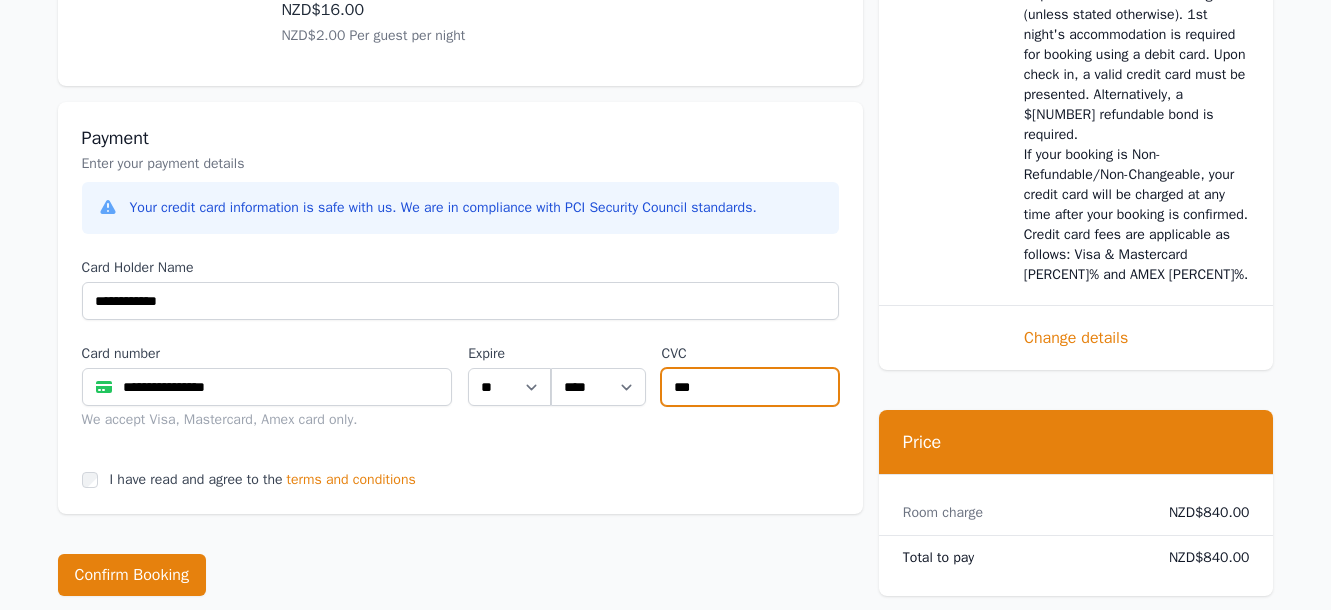 type on "***" 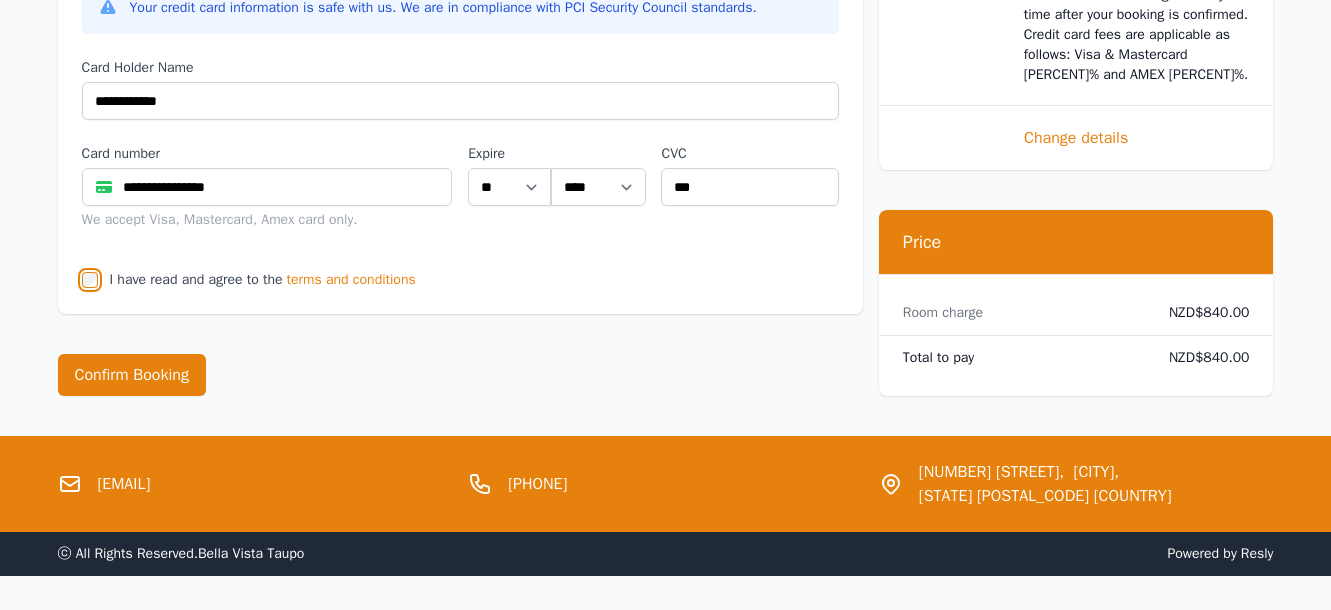 scroll, scrollTop: 1530, scrollLeft: 0, axis: vertical 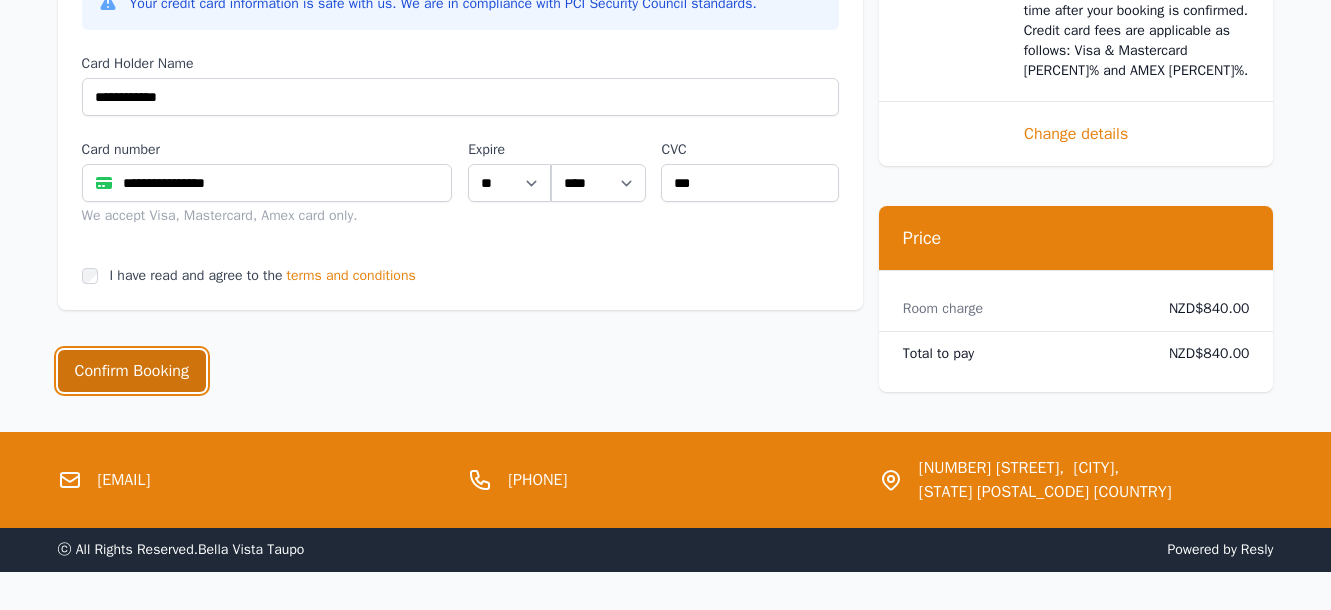 click on "Confirm Booking" at bounding box center [132, 371] 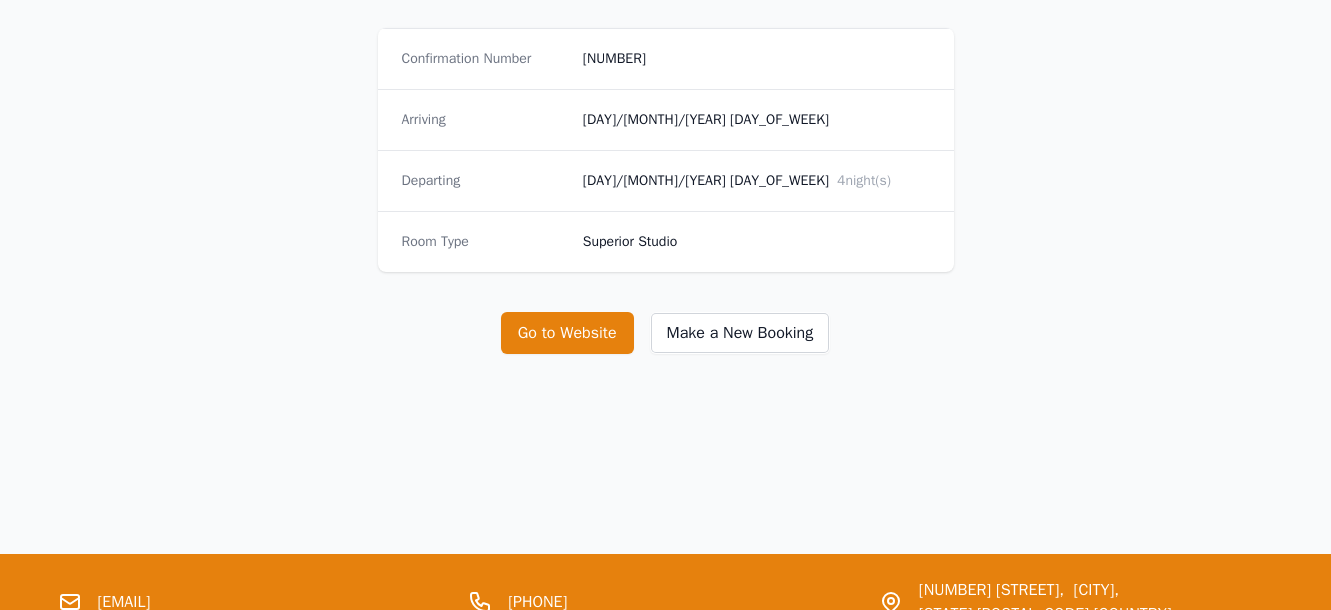 scroll, scrollTop: 408, scrollLeft: 0, axis: vertical 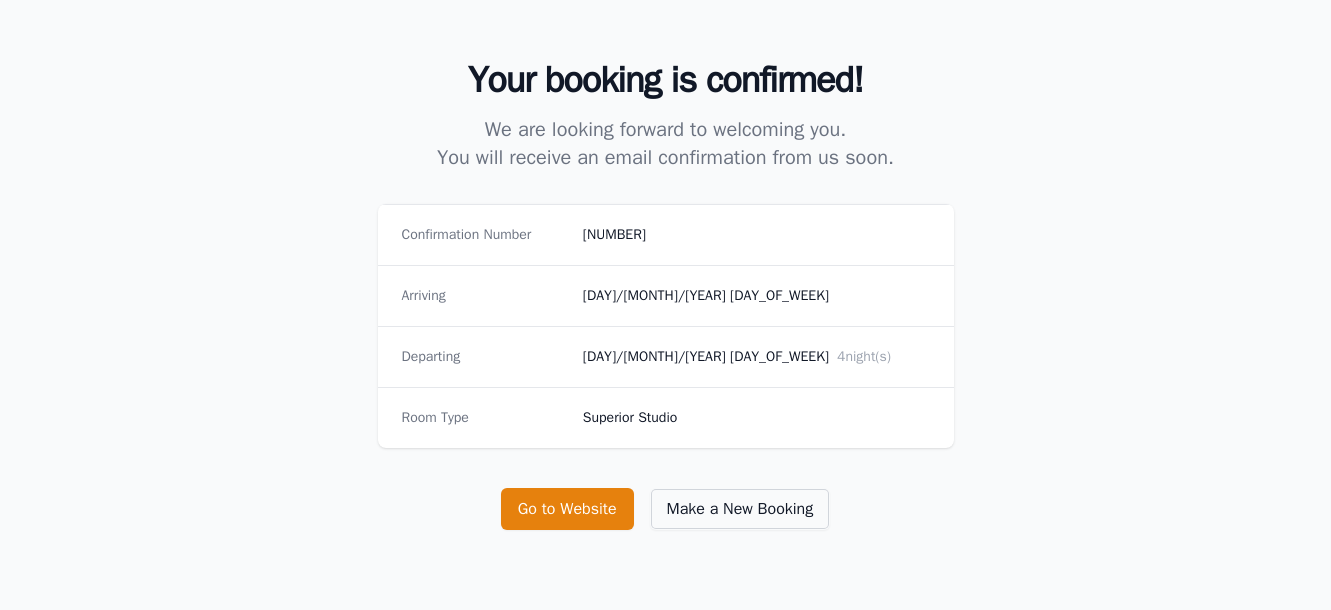 click on "Make a New Booking" at bounding box center (740, 509) 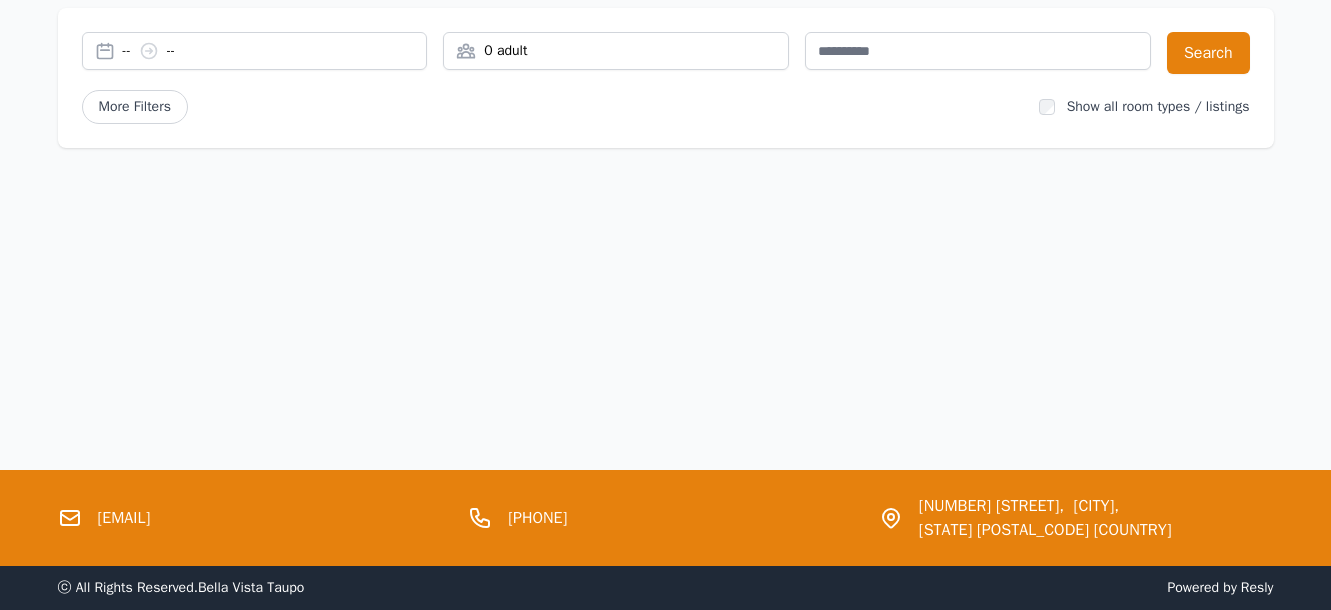 scroll, scrollTop: 0, scrollLeft: 0, axis: both 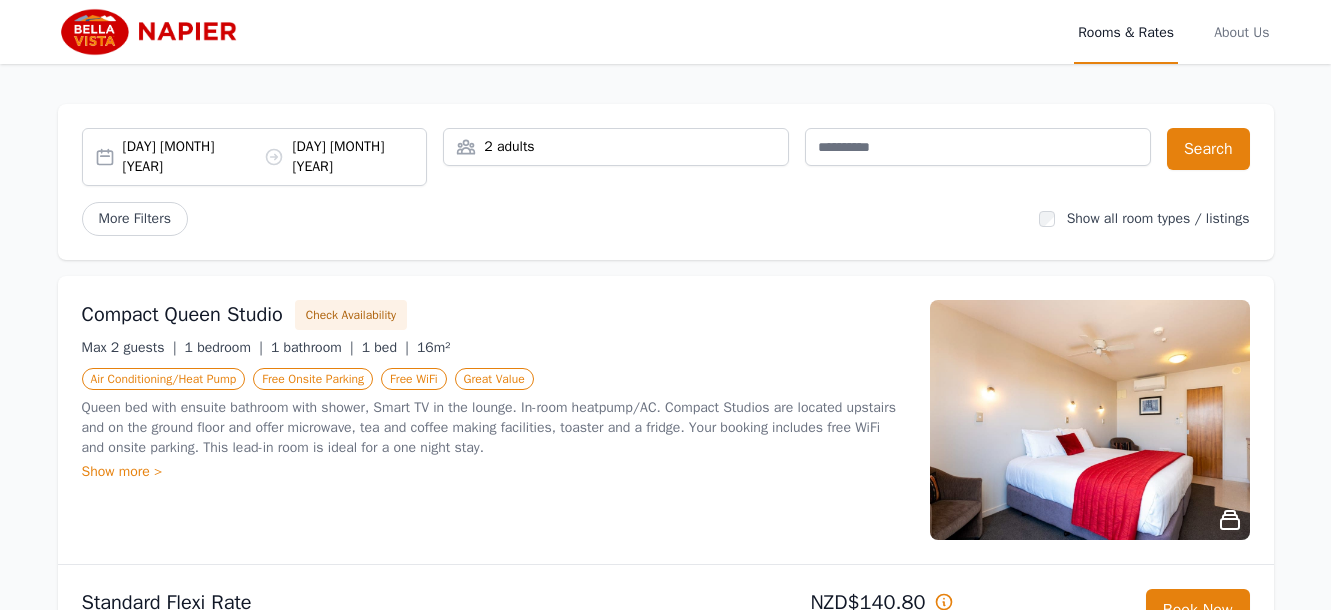 click on "[DAY] [MONTH] [YEAR] [DAY] [MONTH] [YEAR]" at bounding box center (255, 157) 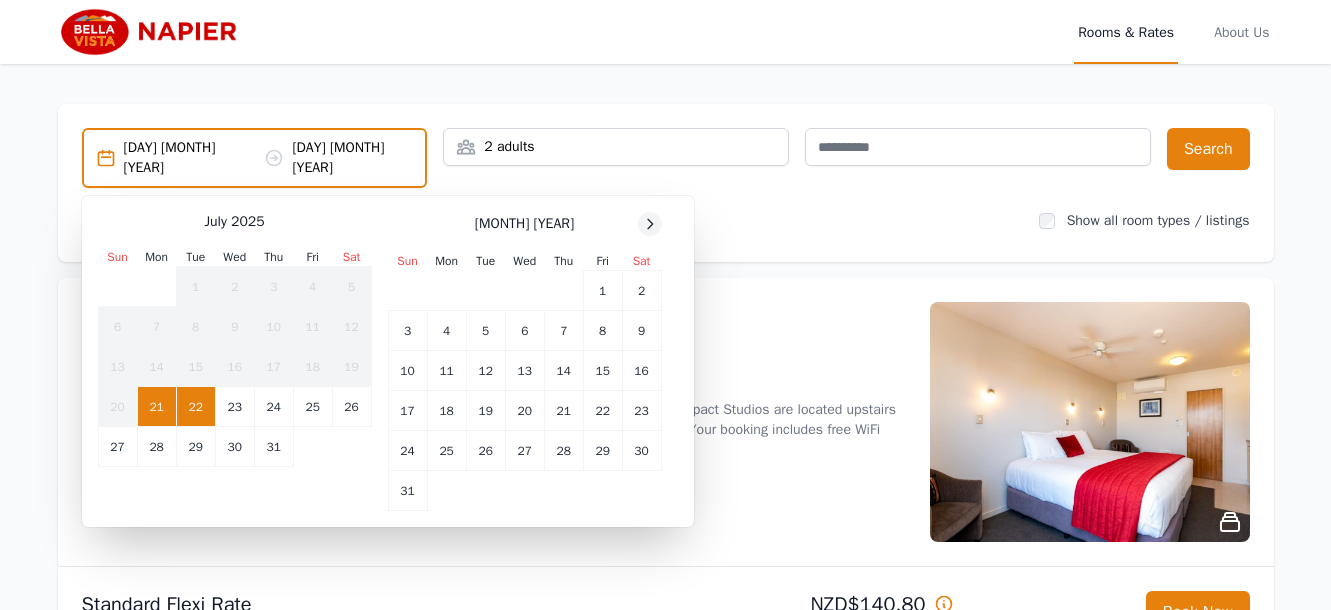 click 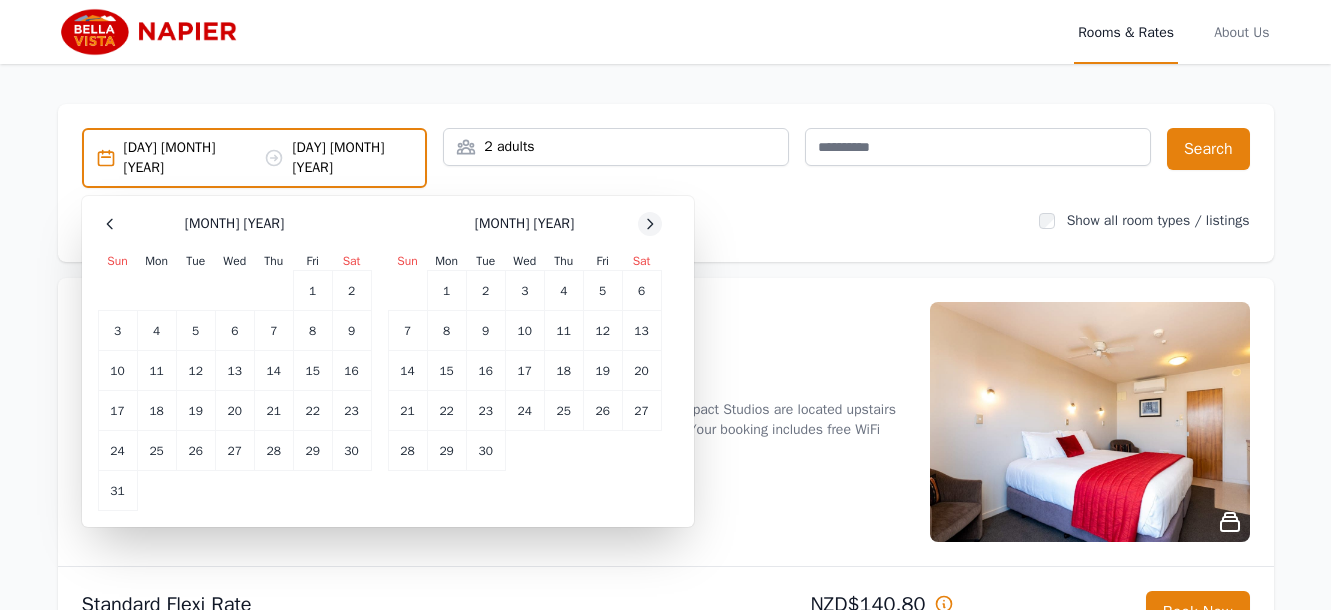 click 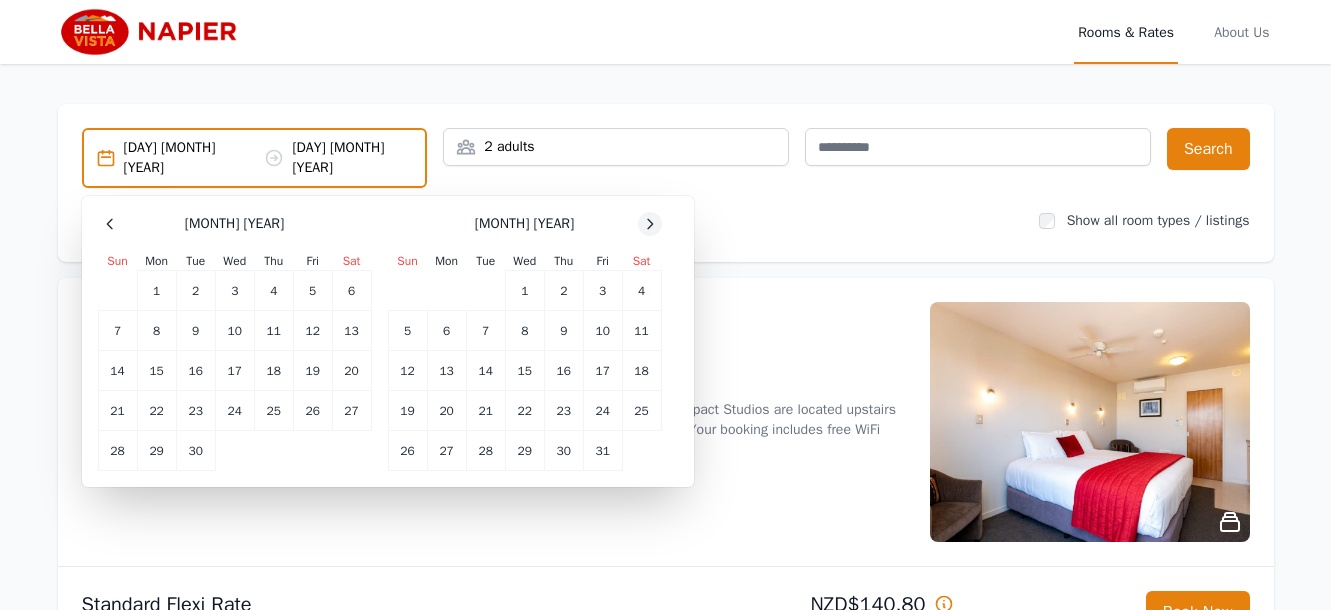 click 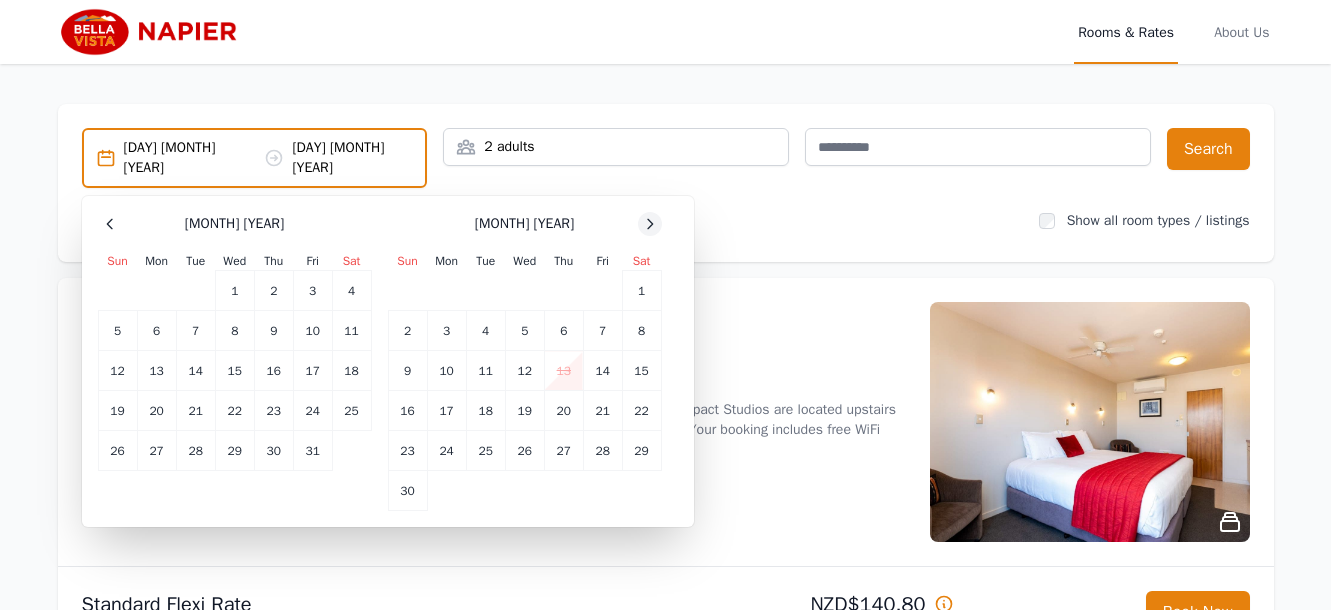 click 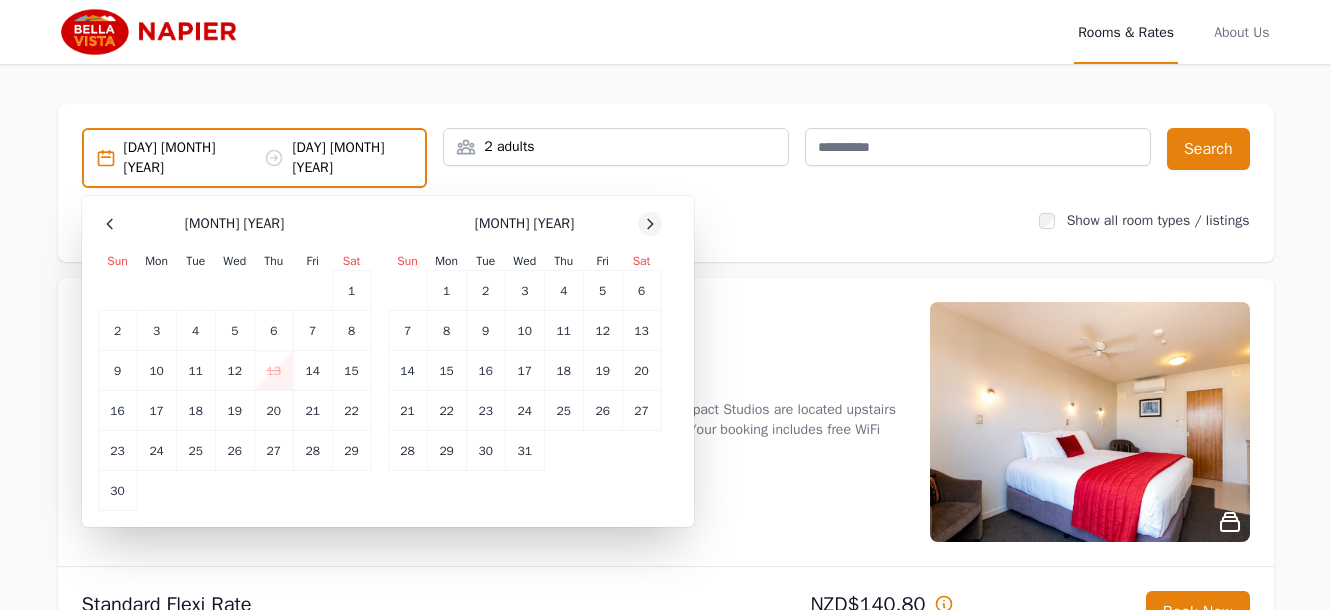 click 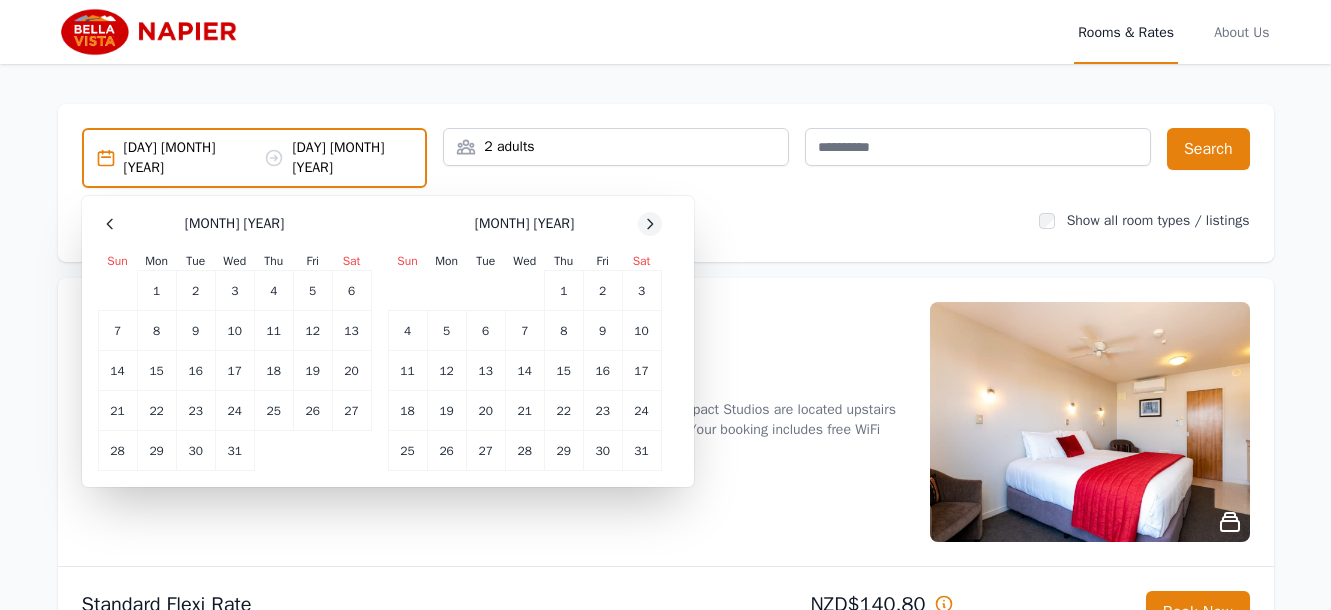 click 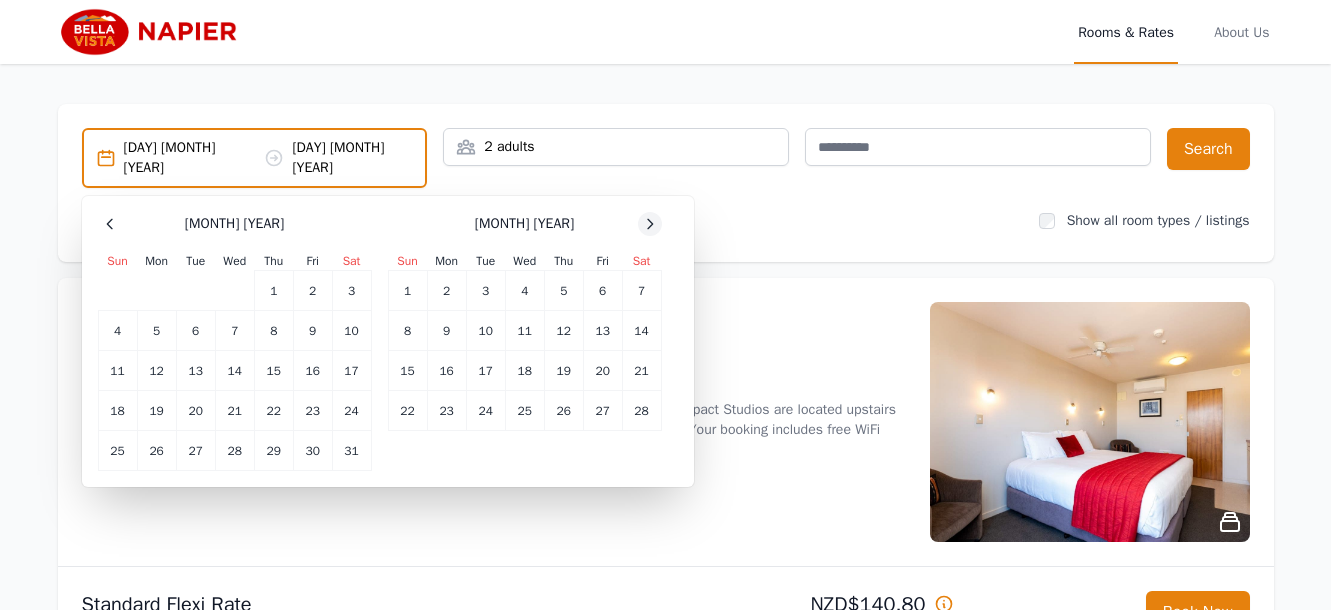 click 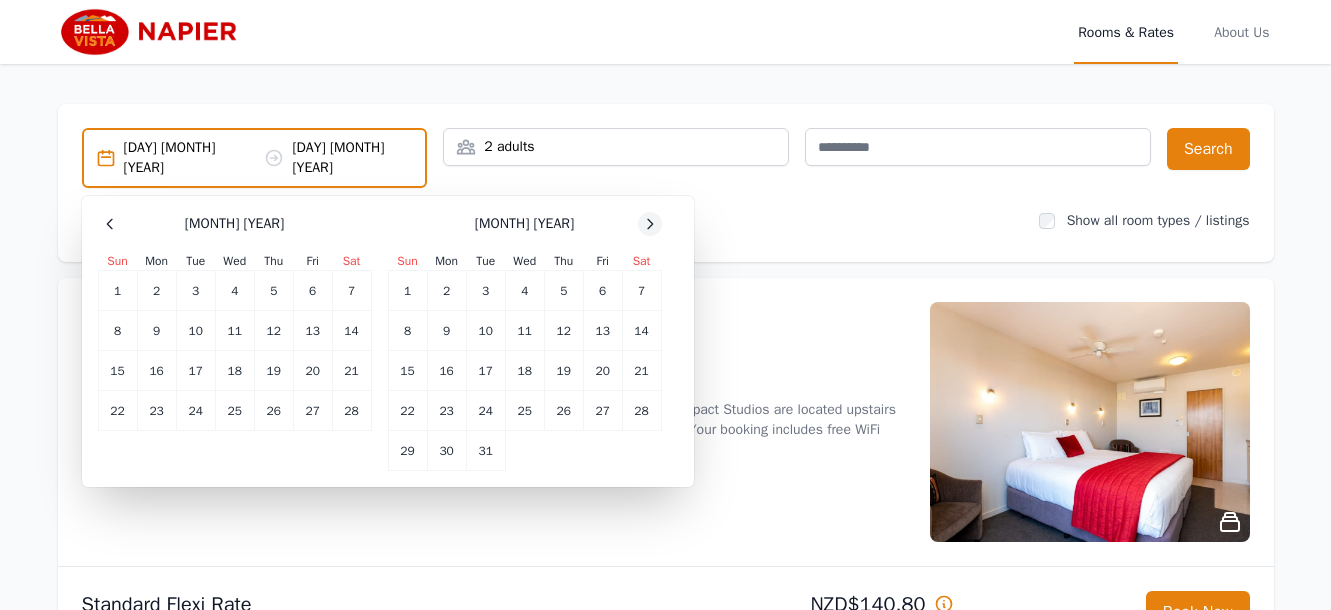 click 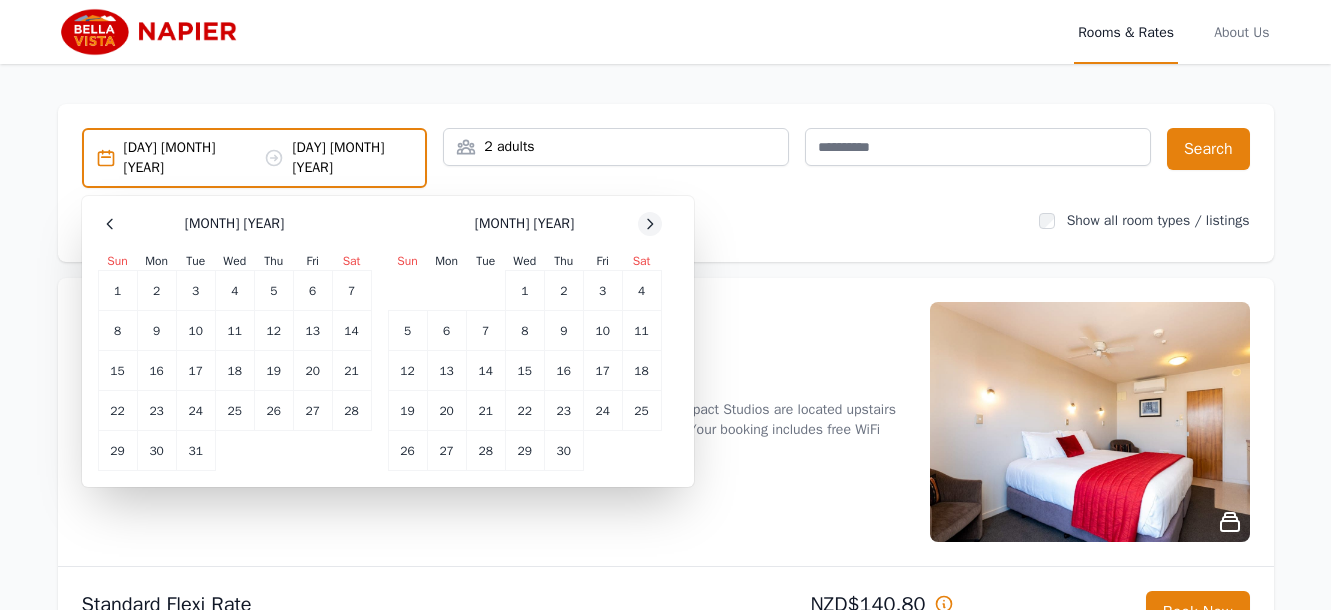 click 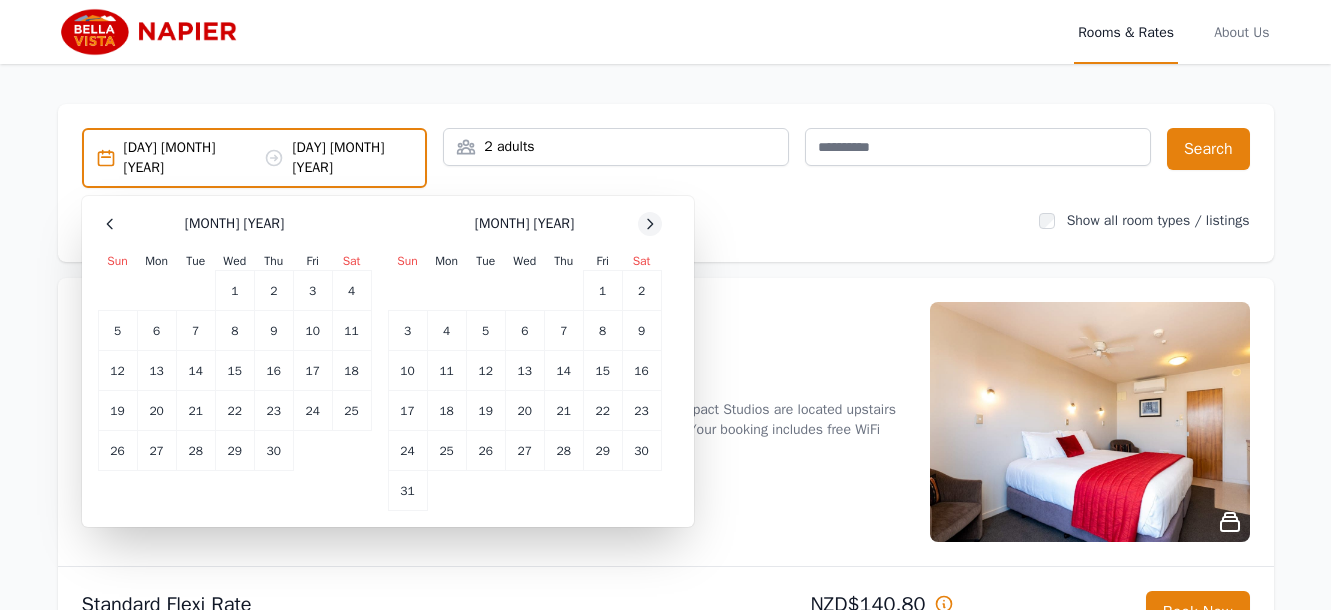 click 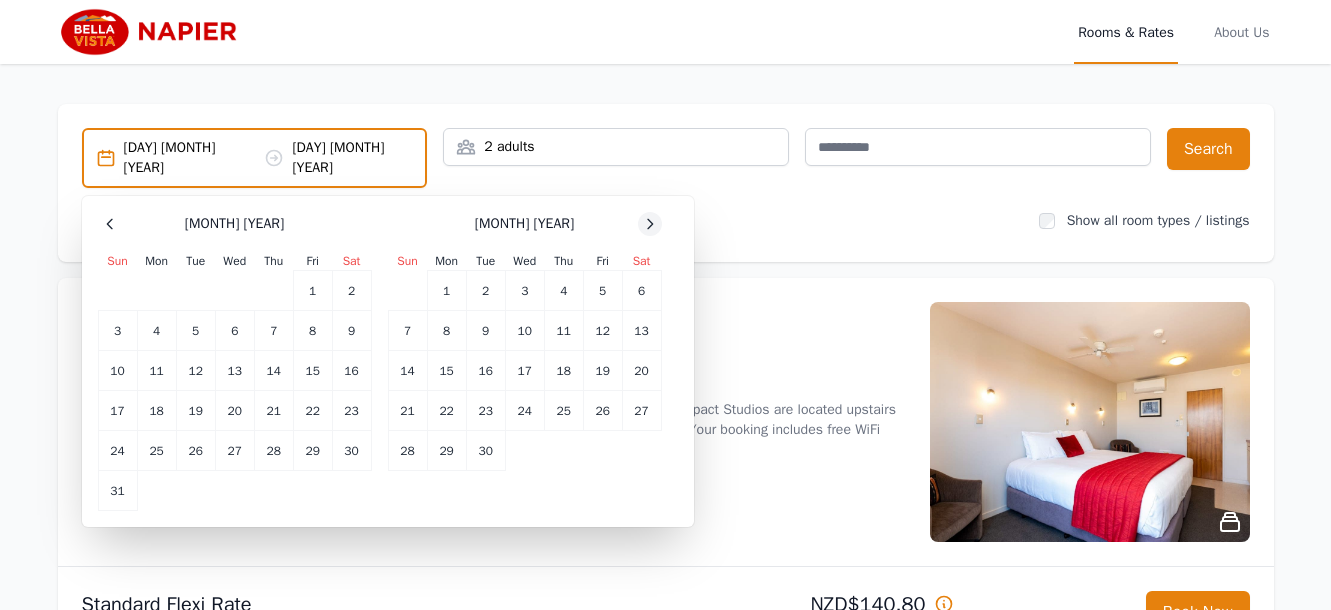 click 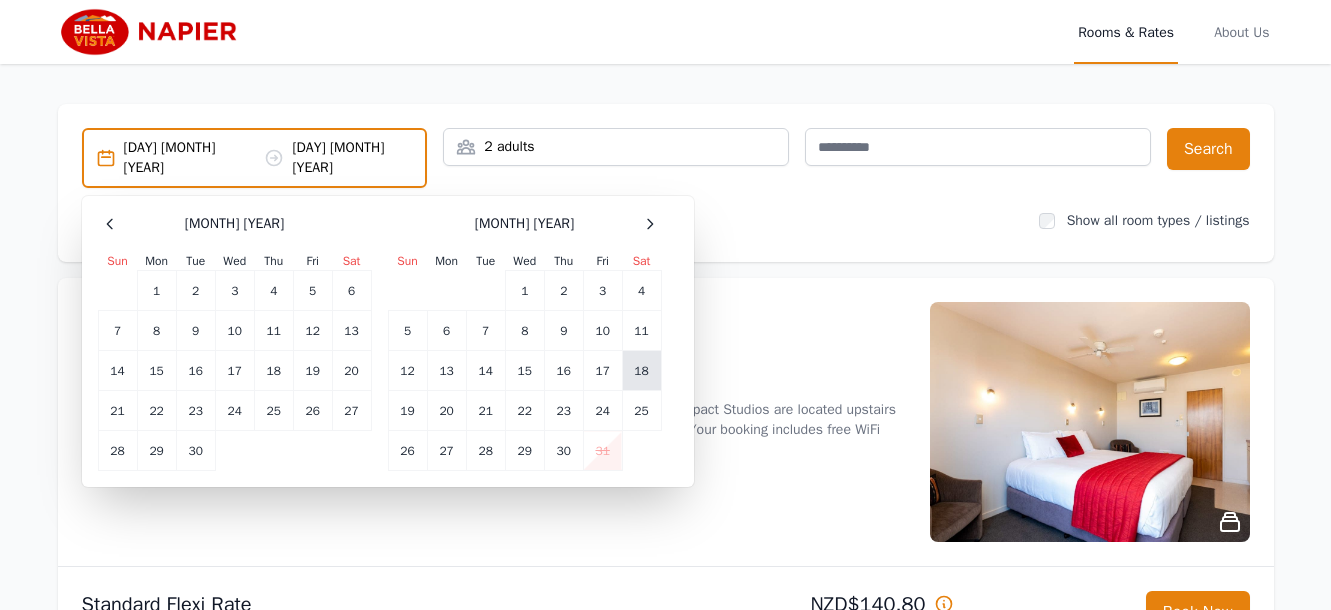 click on "18" at bounding box center (641, 371) 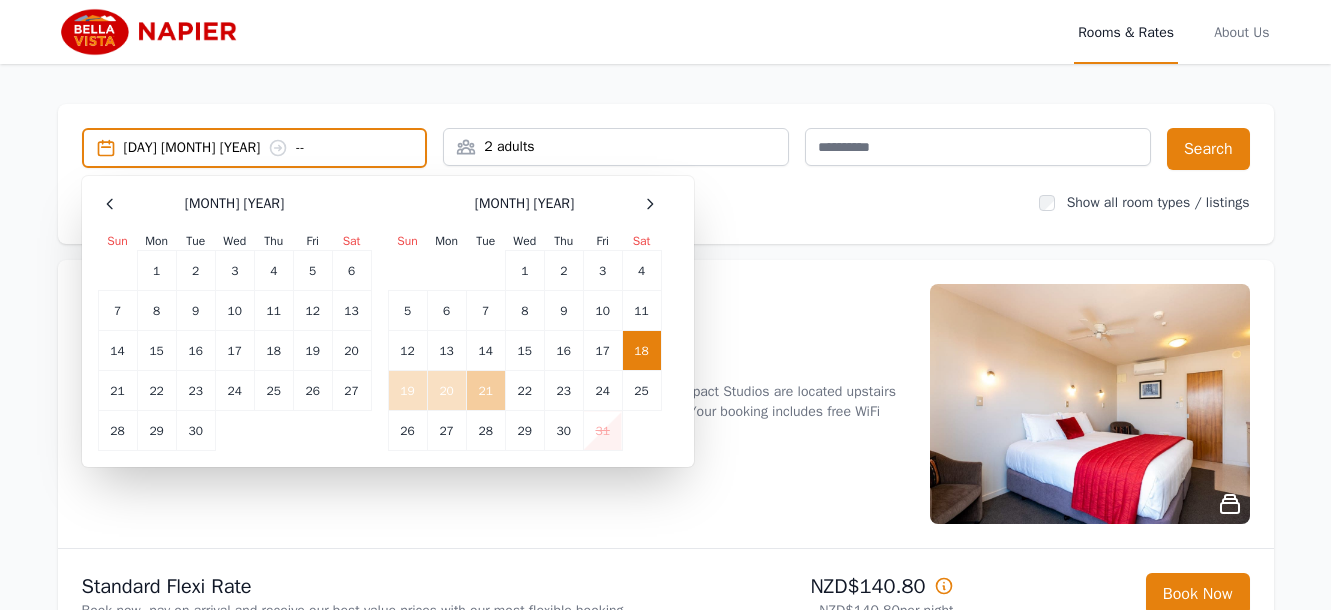 click on "21" at bounding box center [485, 391] 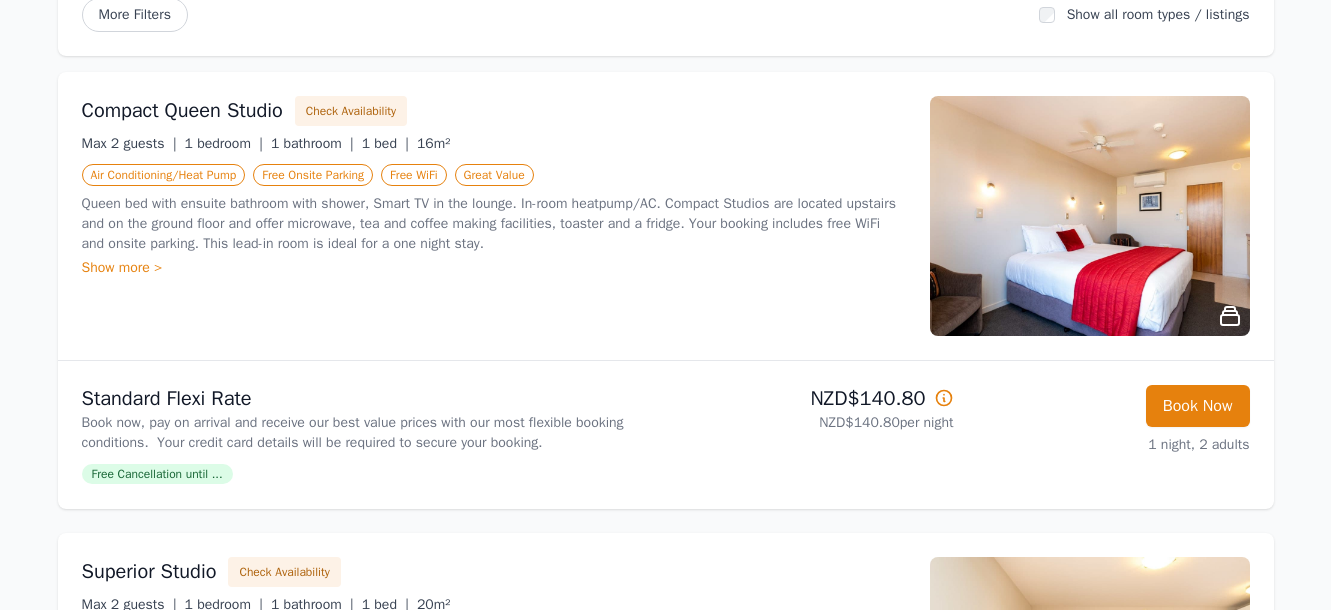 scroll, scrollTop: 0, scrollLeft: 0, axis: both 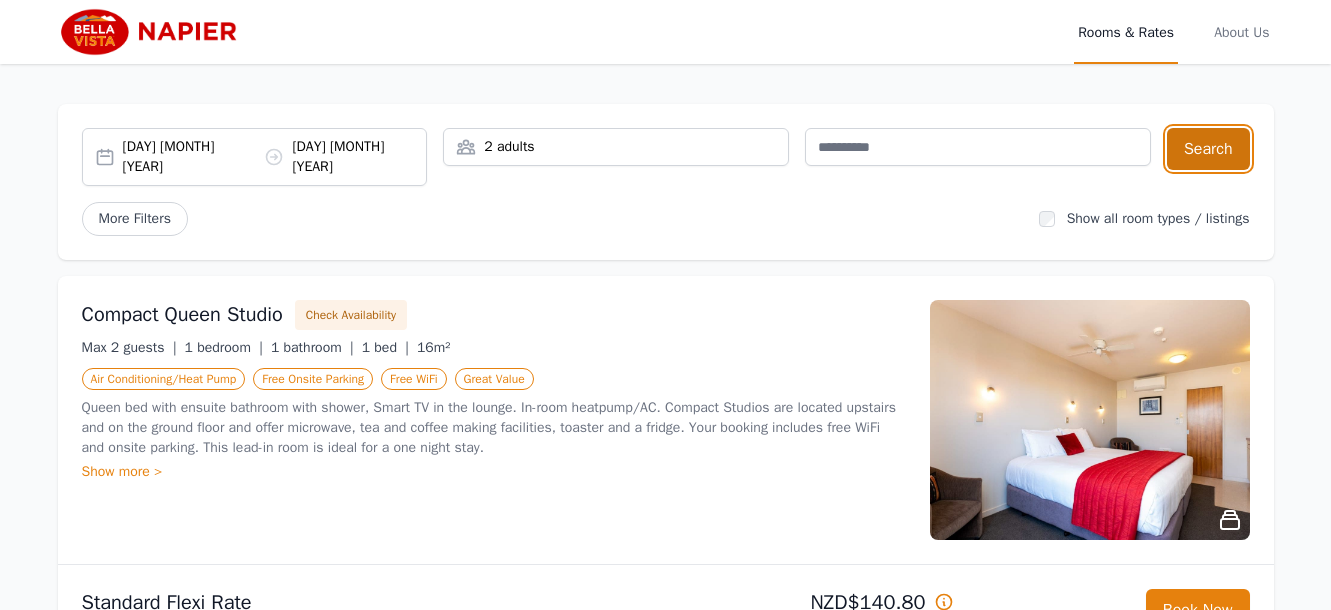 click on "Search" at bounding box center [1208, 149] 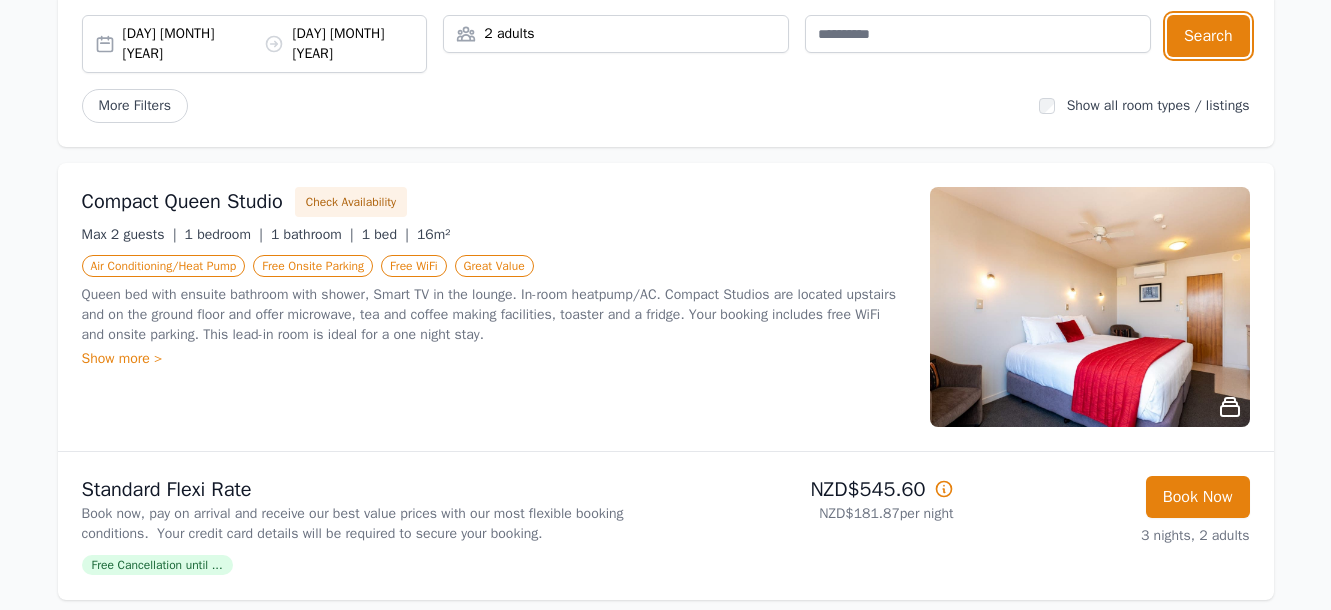 scroll, scrollTop: 102, scrollLeft: 0, axis: vertical 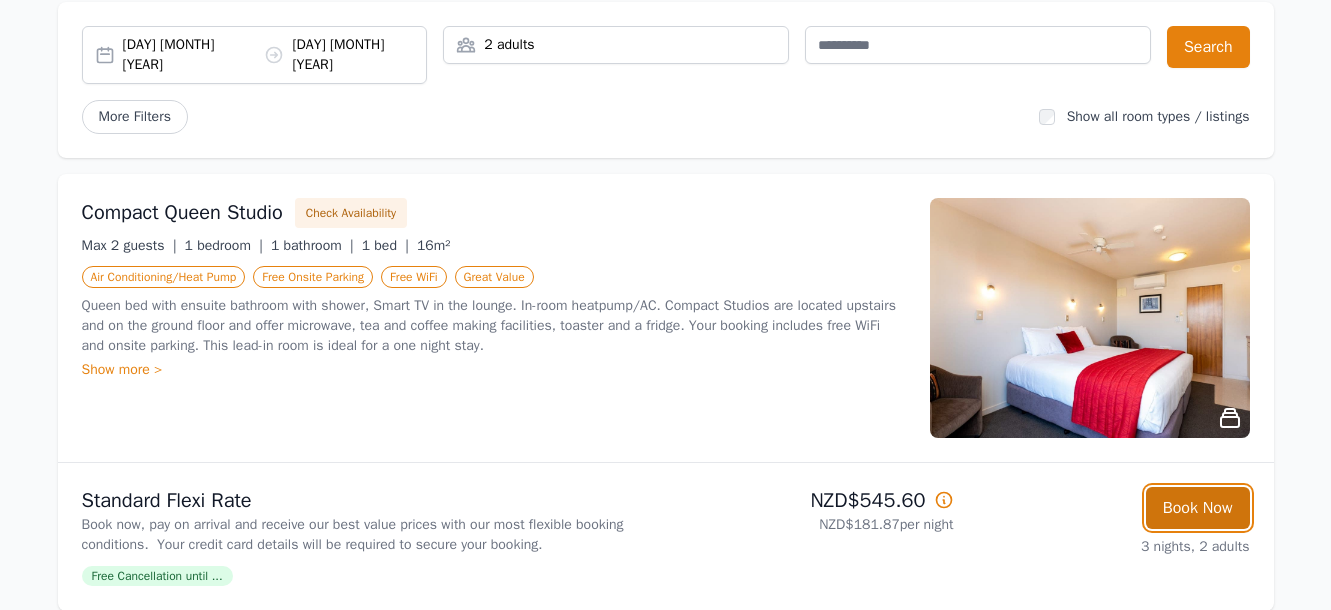 click on "Book Now" at bounding box center (1198, 508) 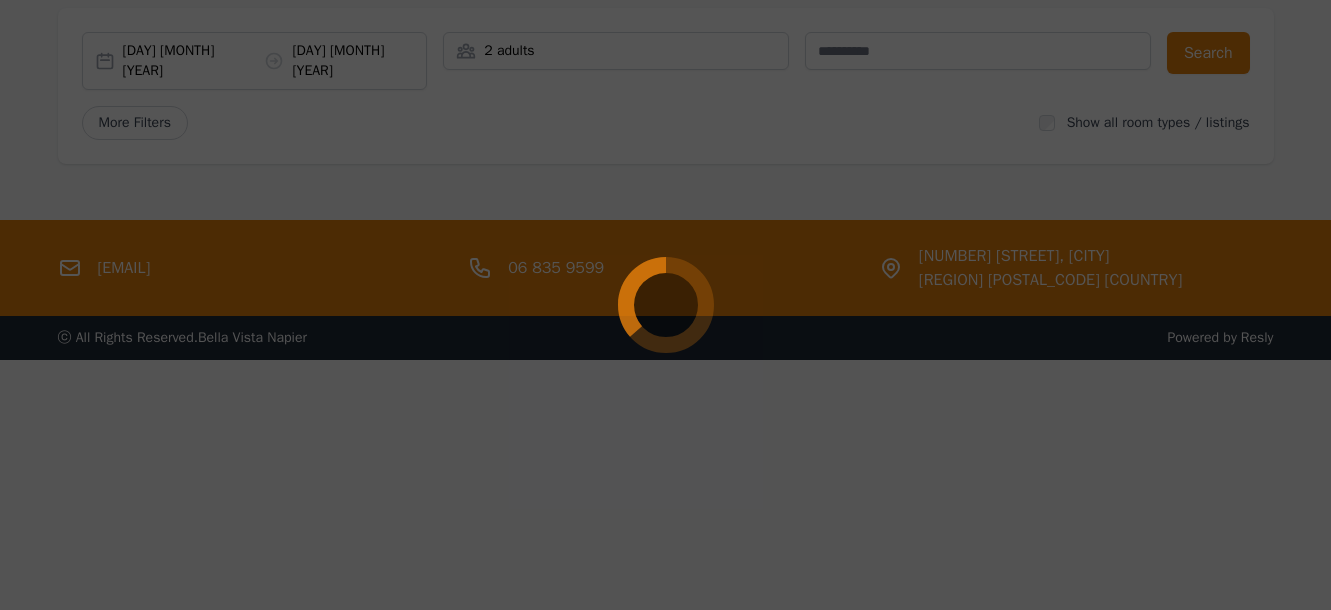 scroll, scrollTop: 96, scrollLeft: 0, axis: vertical 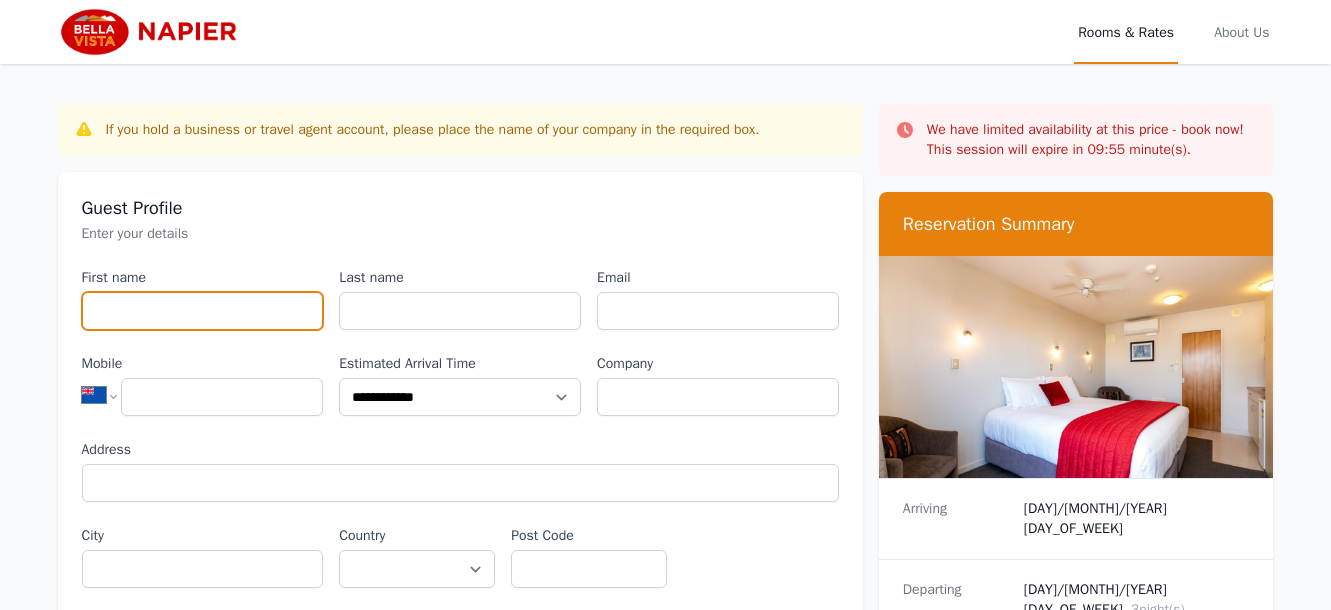 click on "First name" at bounding box center (203, 311) 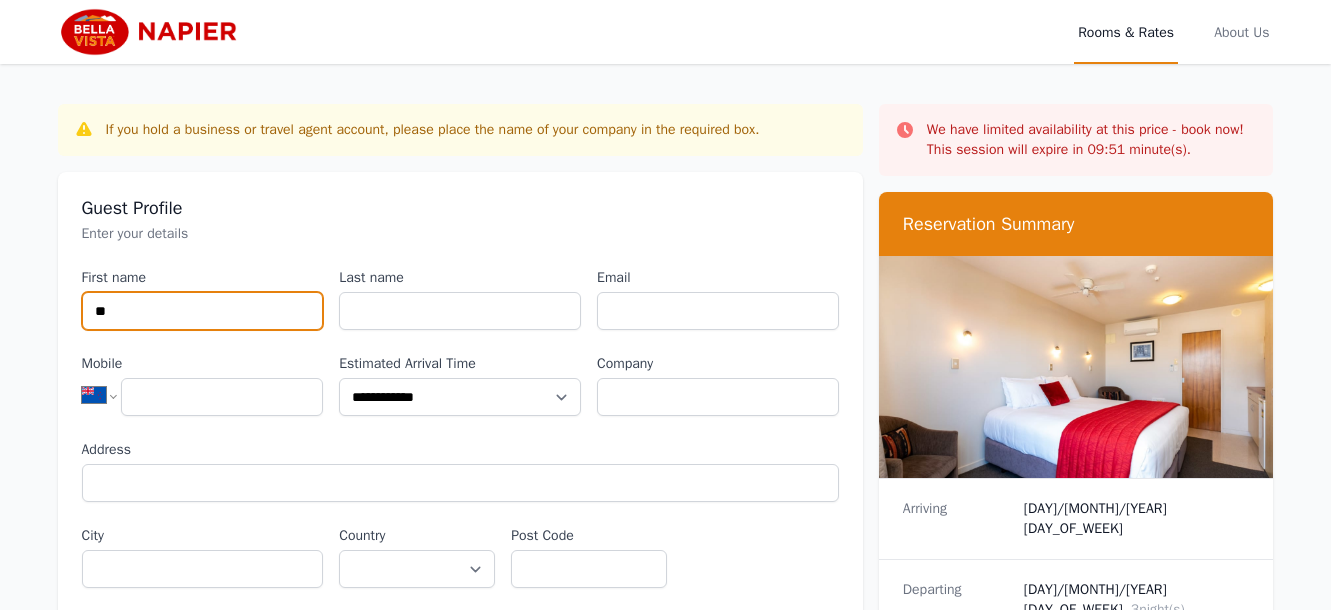 type on "*" 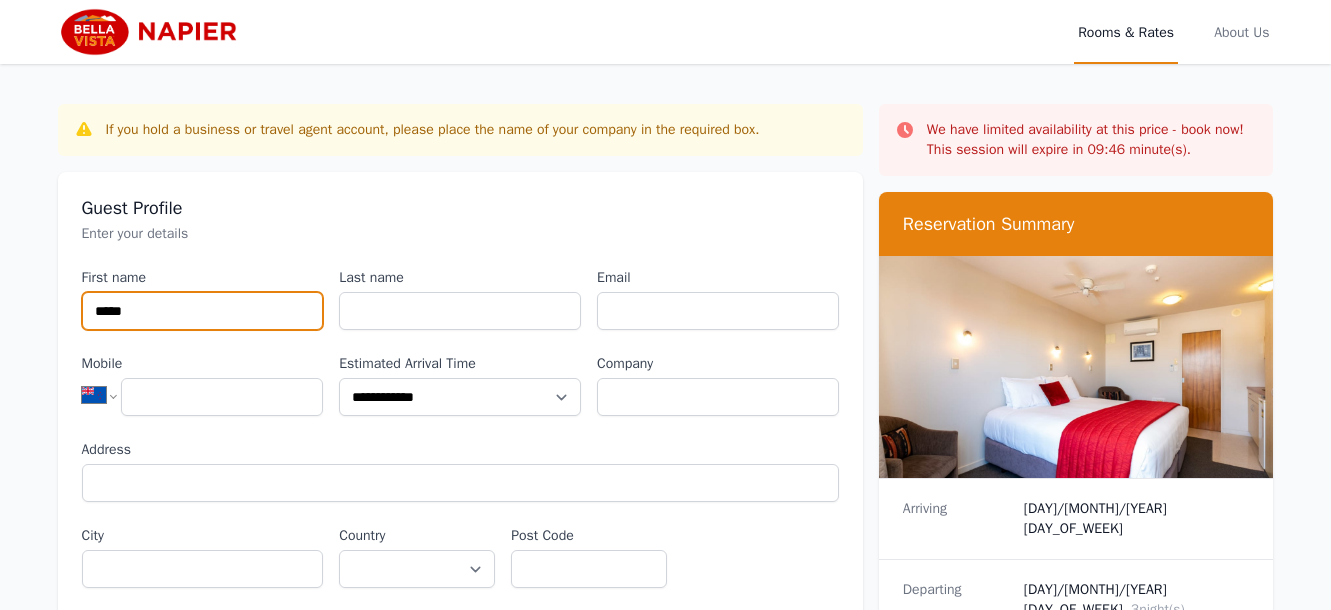 type on "*****" 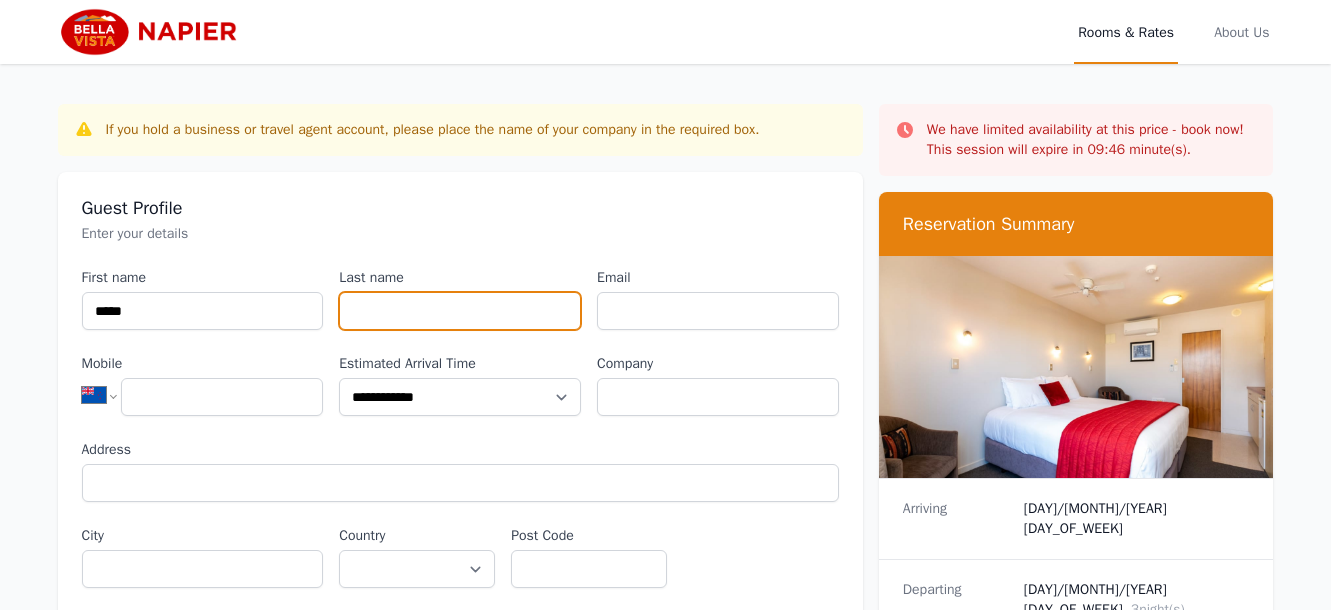 click on "Last name" at bounding box center [460, 311] 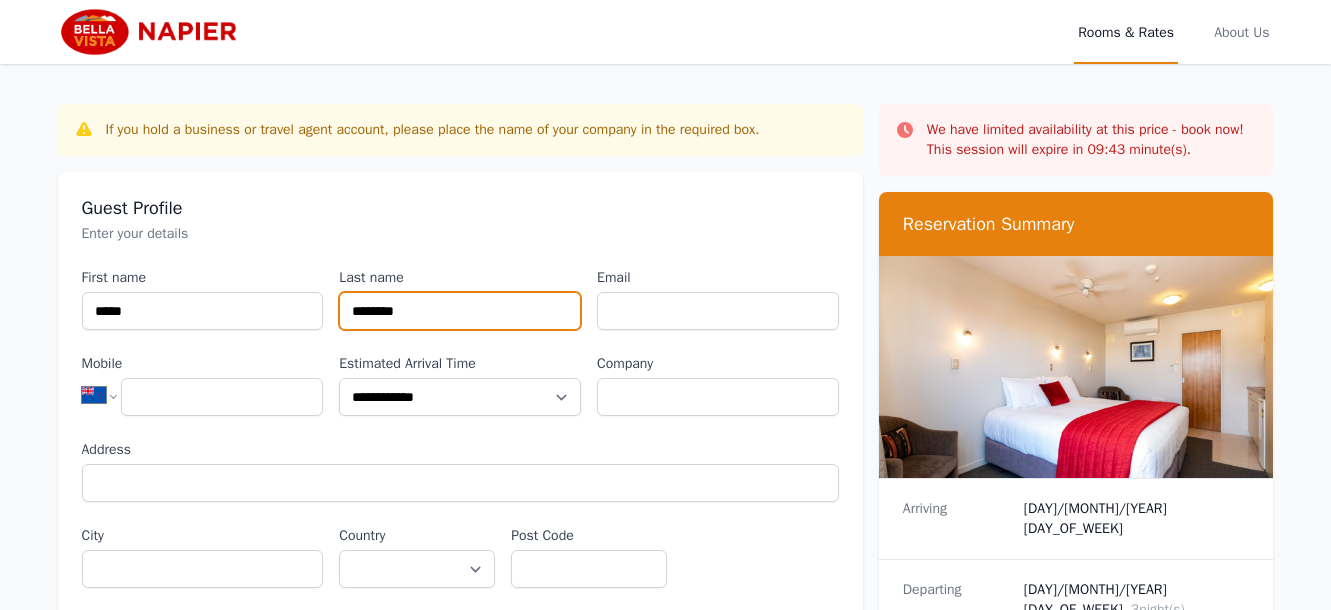 type on "********" 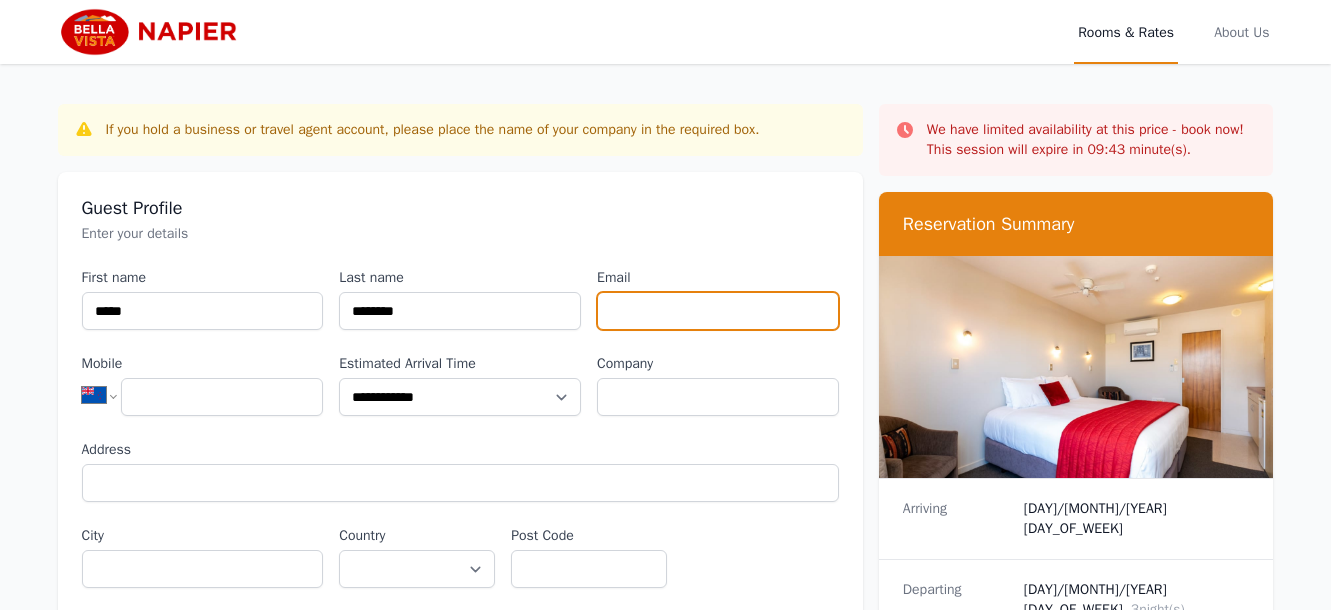 click on "Email" at bounding box center (718, 311) 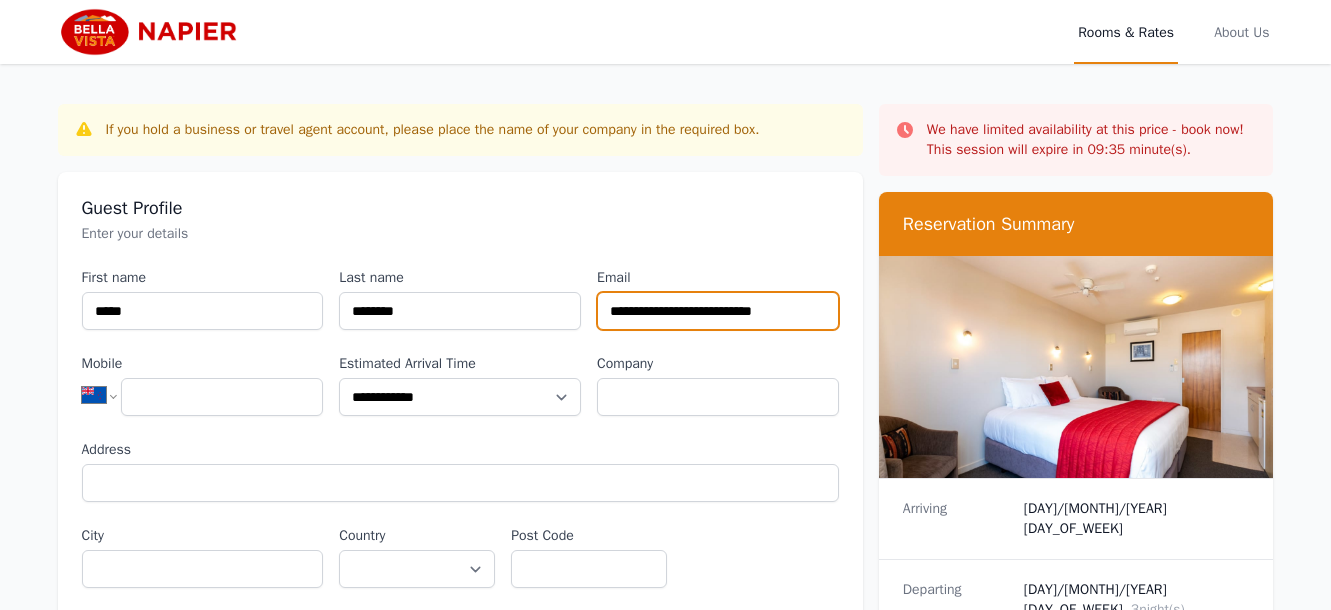 type on "**********" 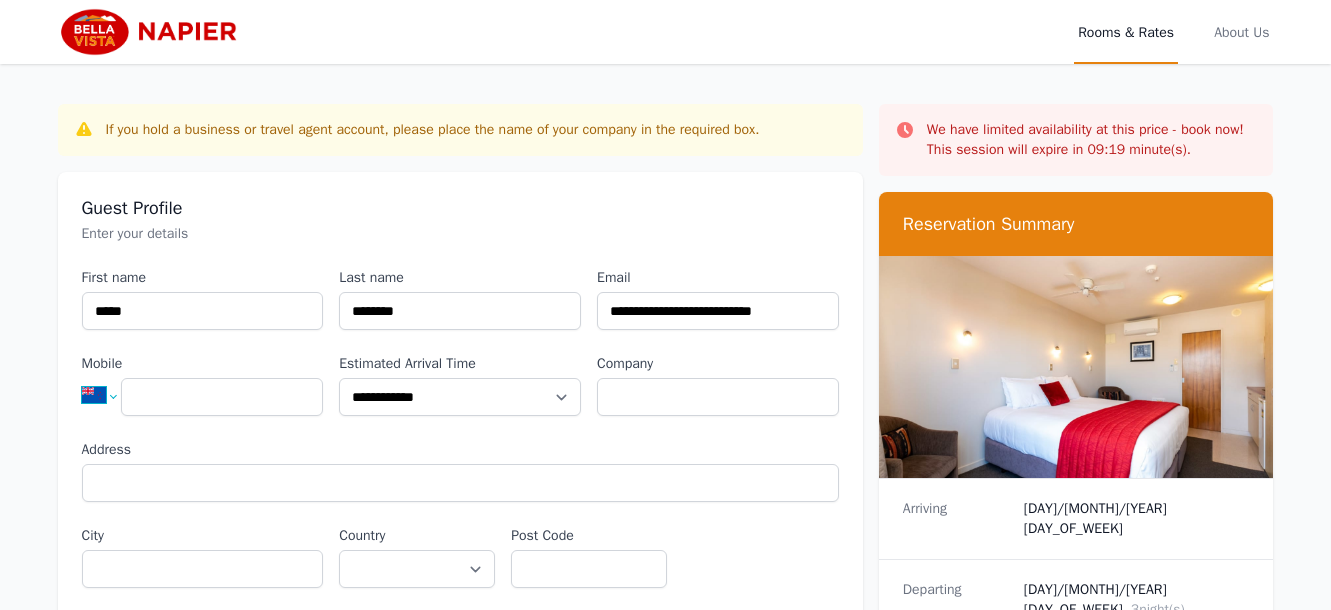select on "**" 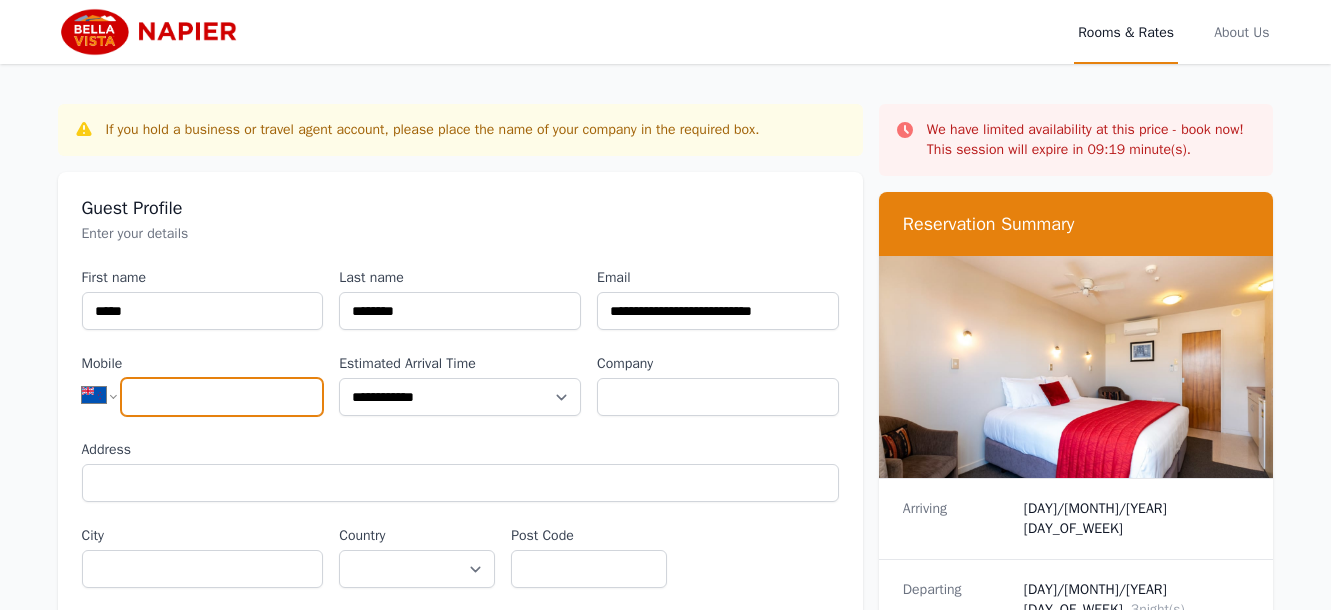 click on "*********" at bounding box center [0, 0] 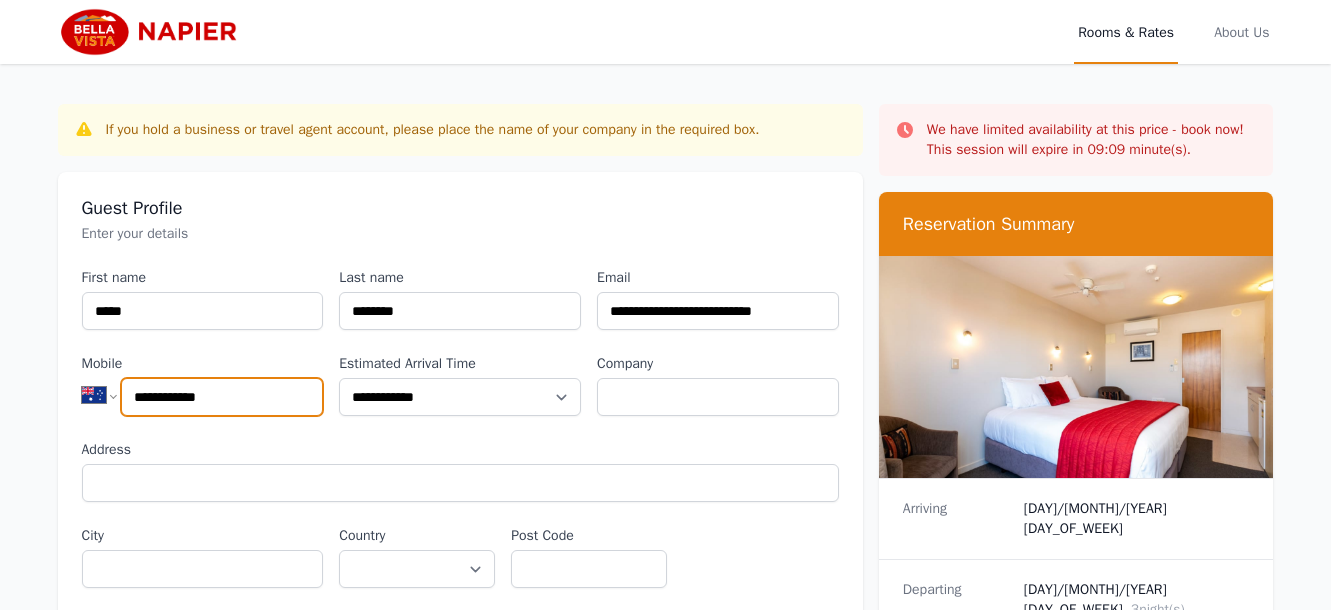 type on "**********" 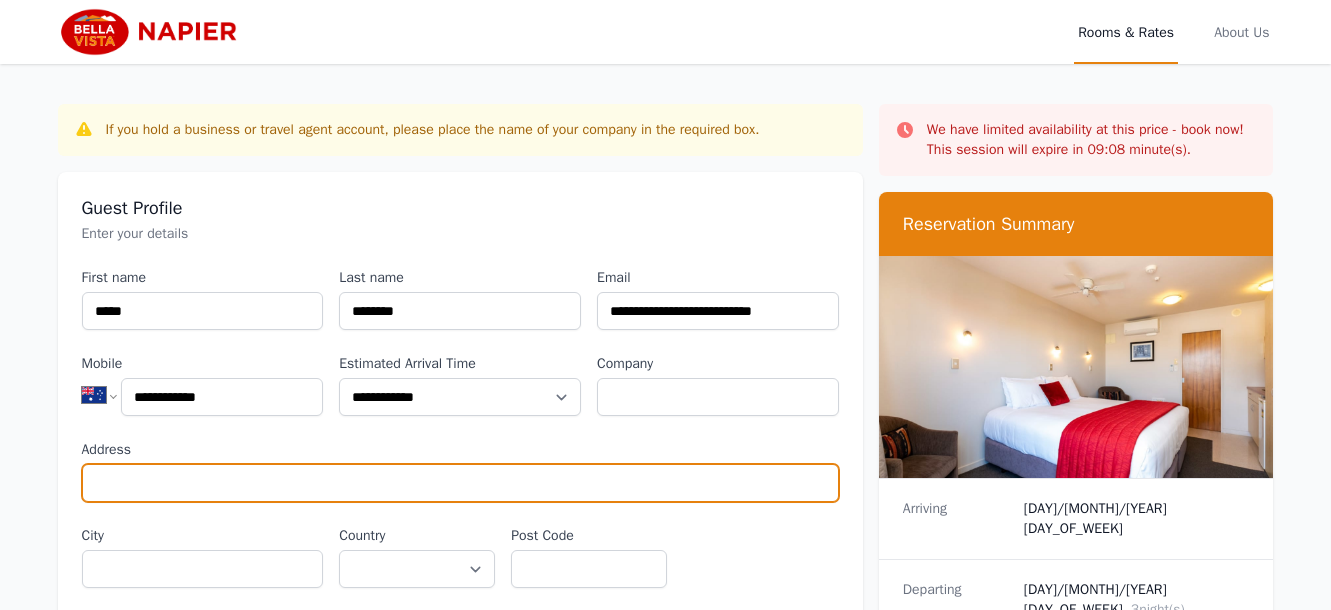 click on "Address" at bounding box center [460, 483] 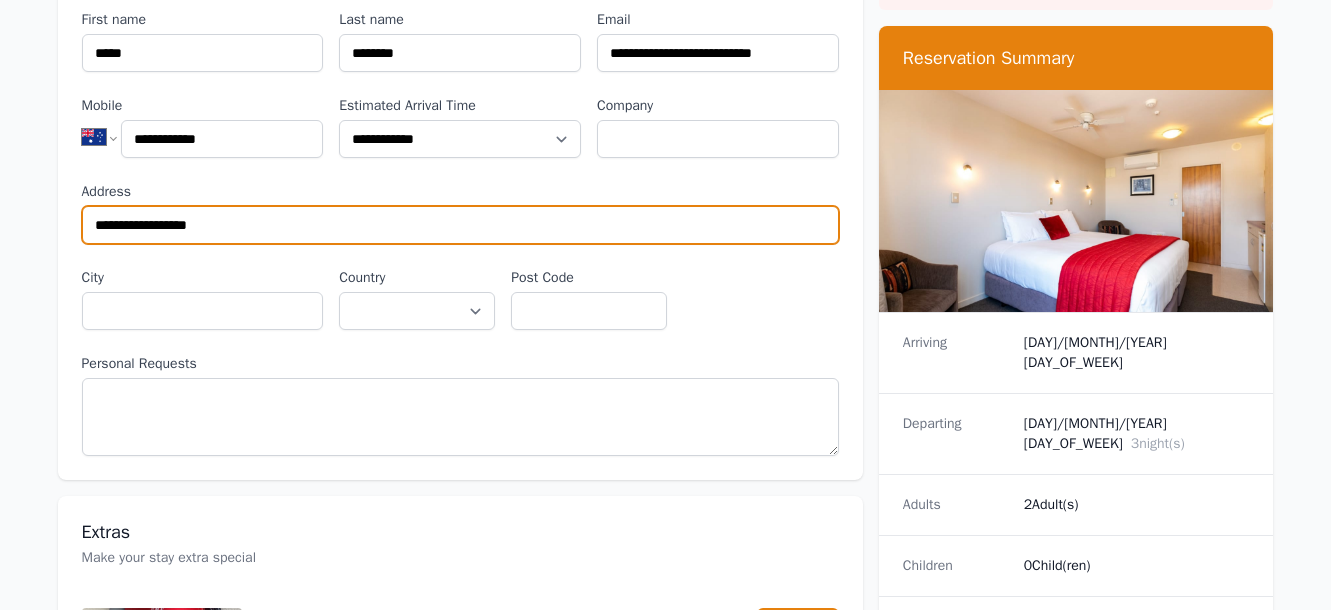 scroll, scrollTop: 306, scrollLeft: 0, axis: vertical 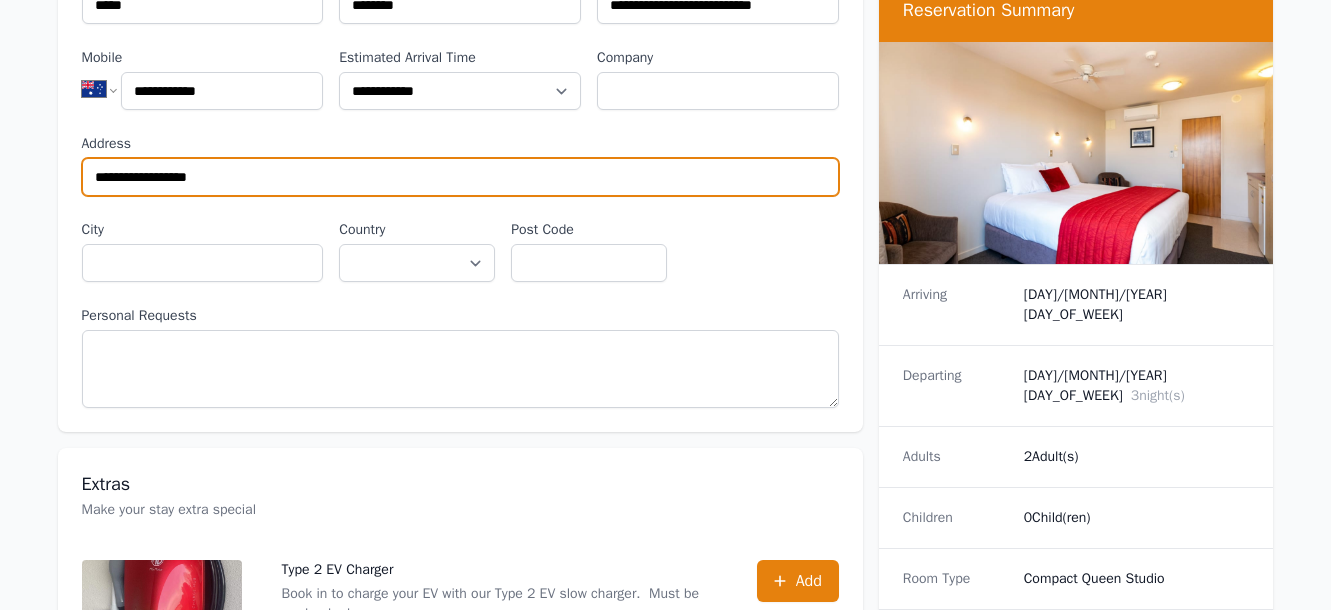 type on "**********" 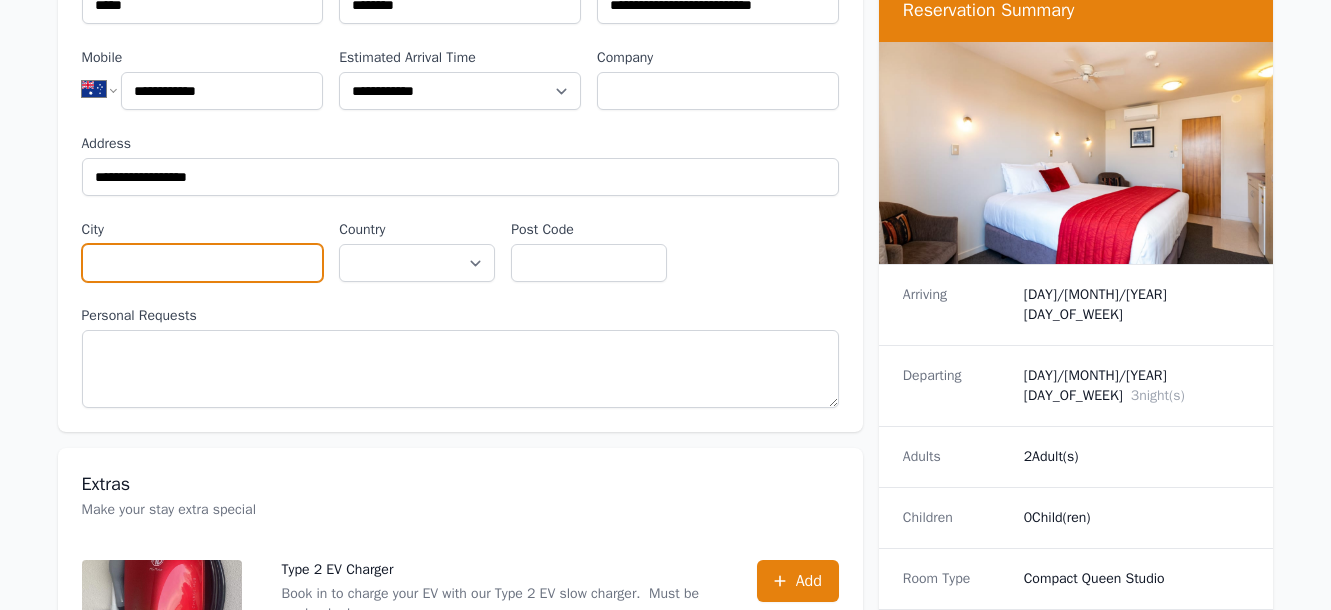 click on "City" at bounding box center [203, 263] 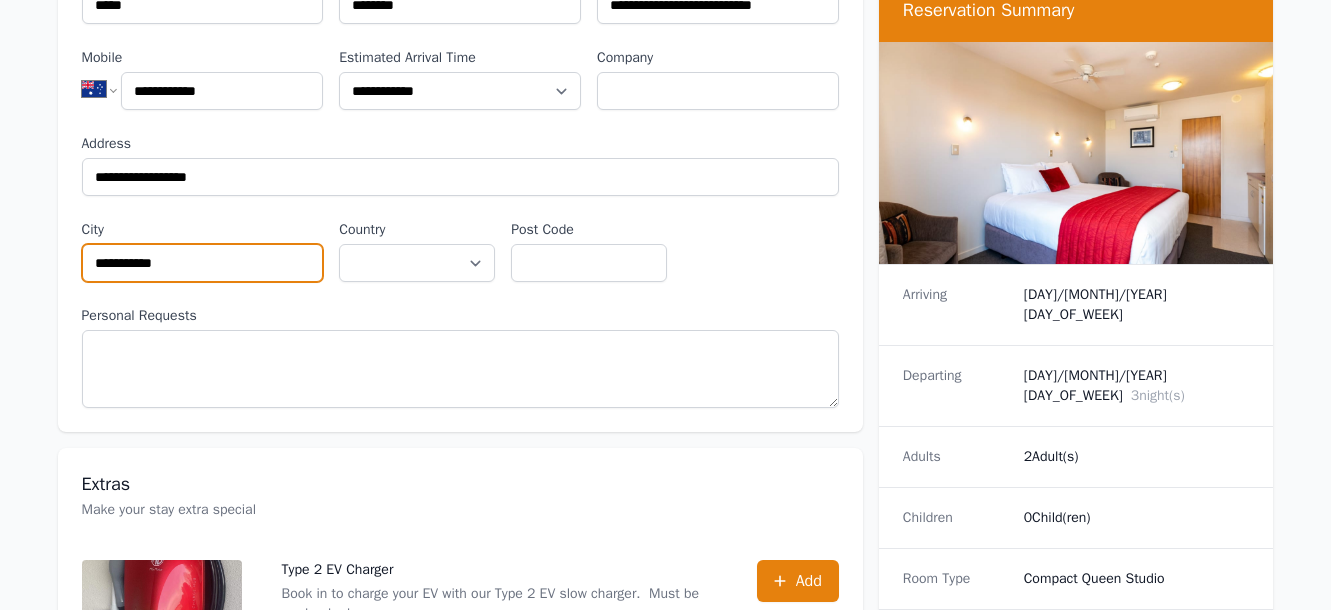 type on "**********" 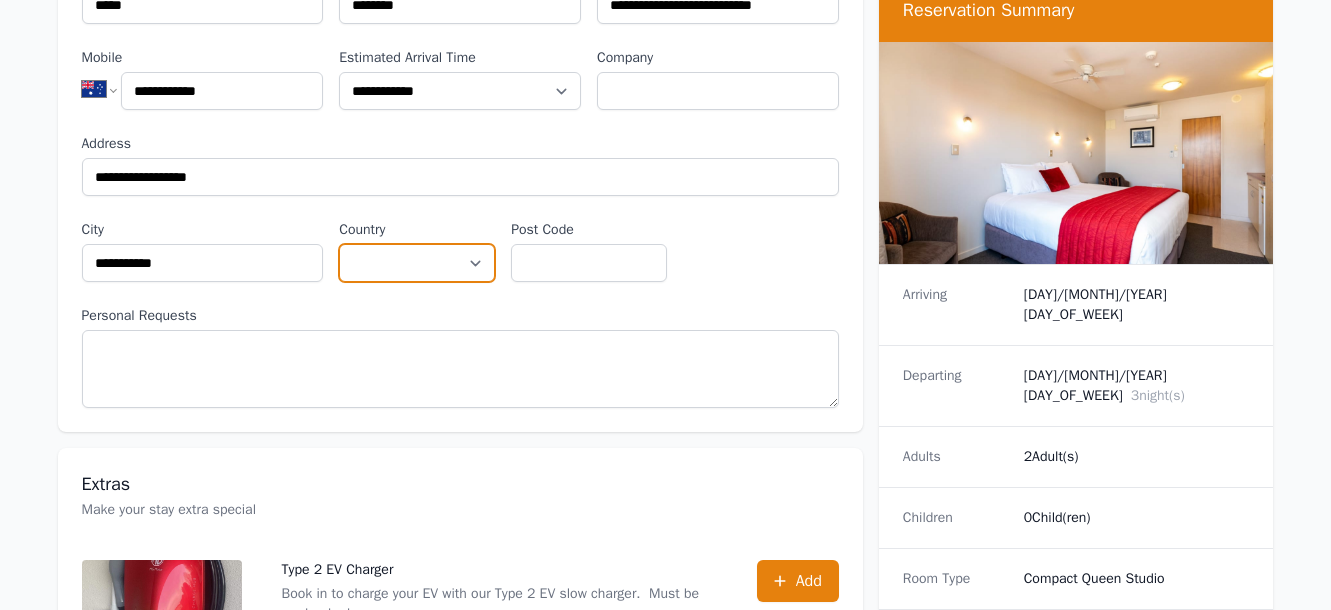 click on "**********" at bounding box center [417, 263] 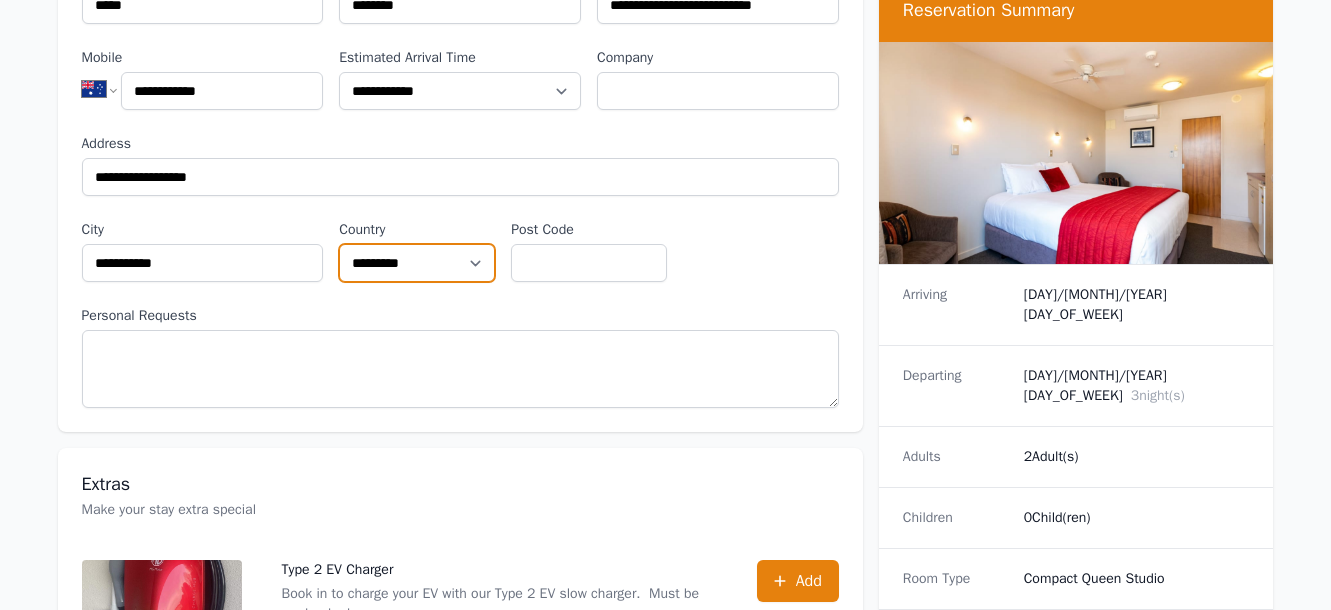click on "*********" at bounding box center [0, 0] 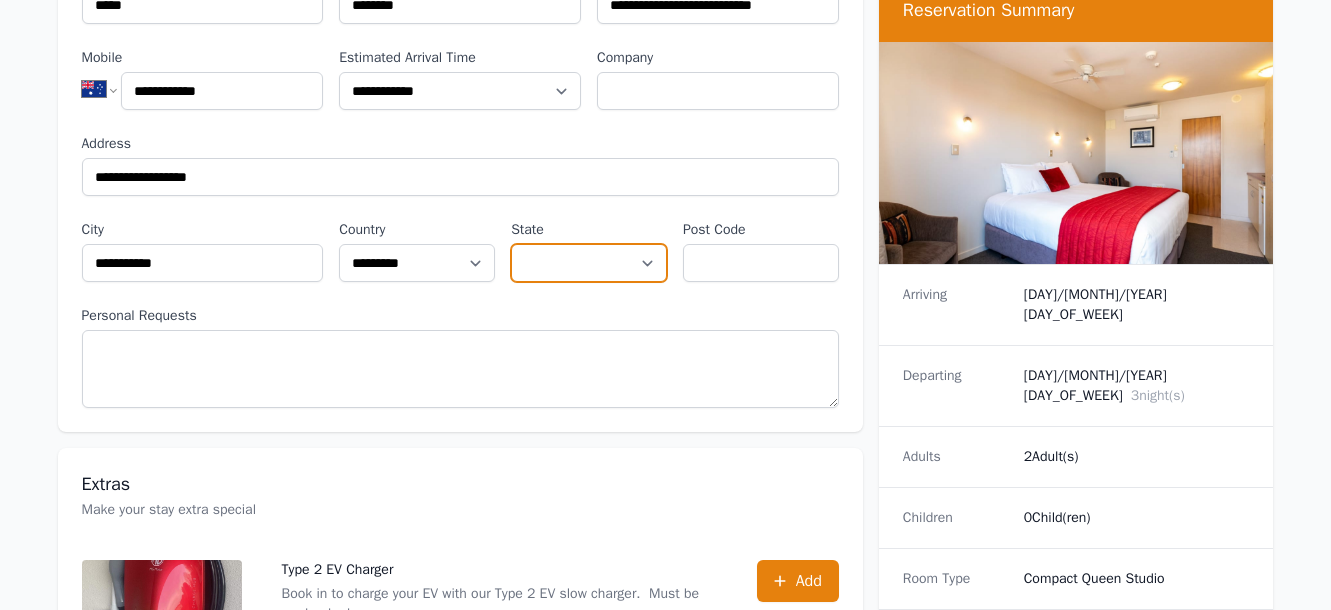 click on "**********" at bounding box center (589, 263) 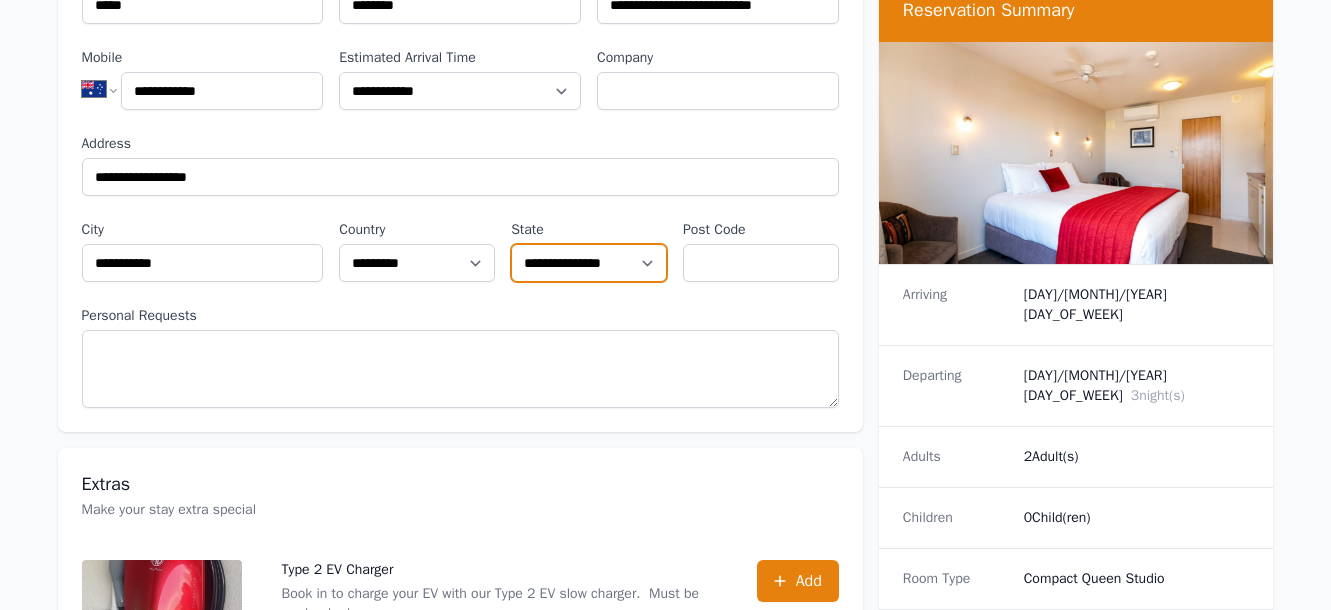 click on "**********" at bounding box center [0, 0] 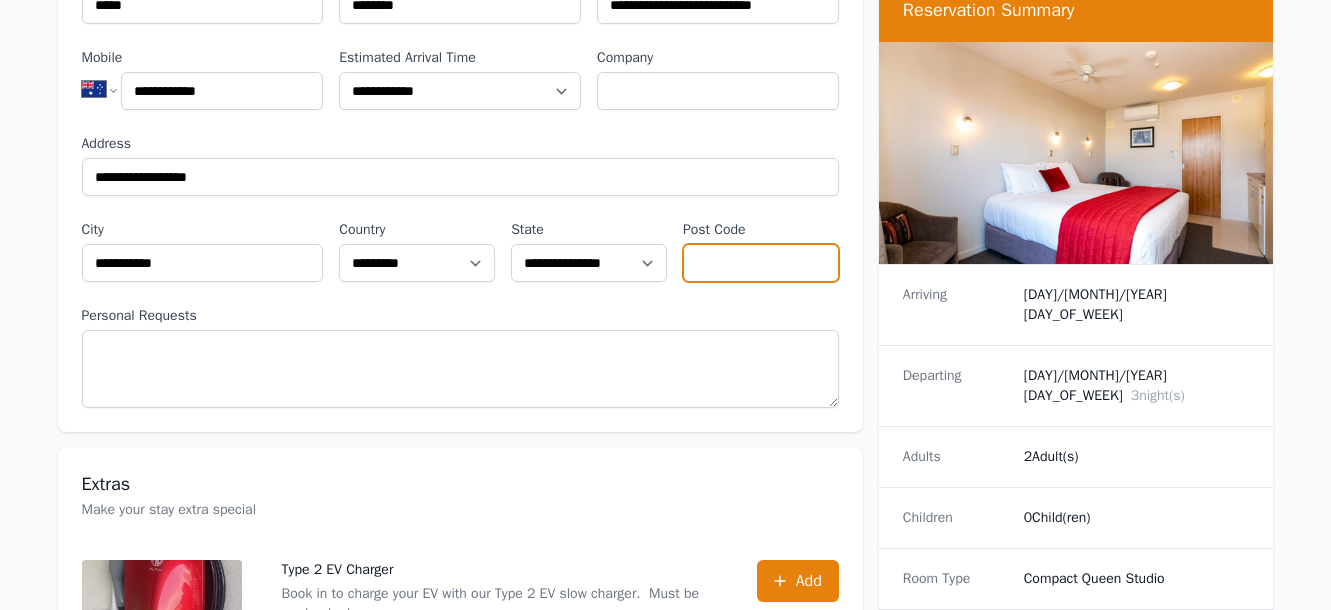 click on "Post Code" at bounding box center [761, 263] 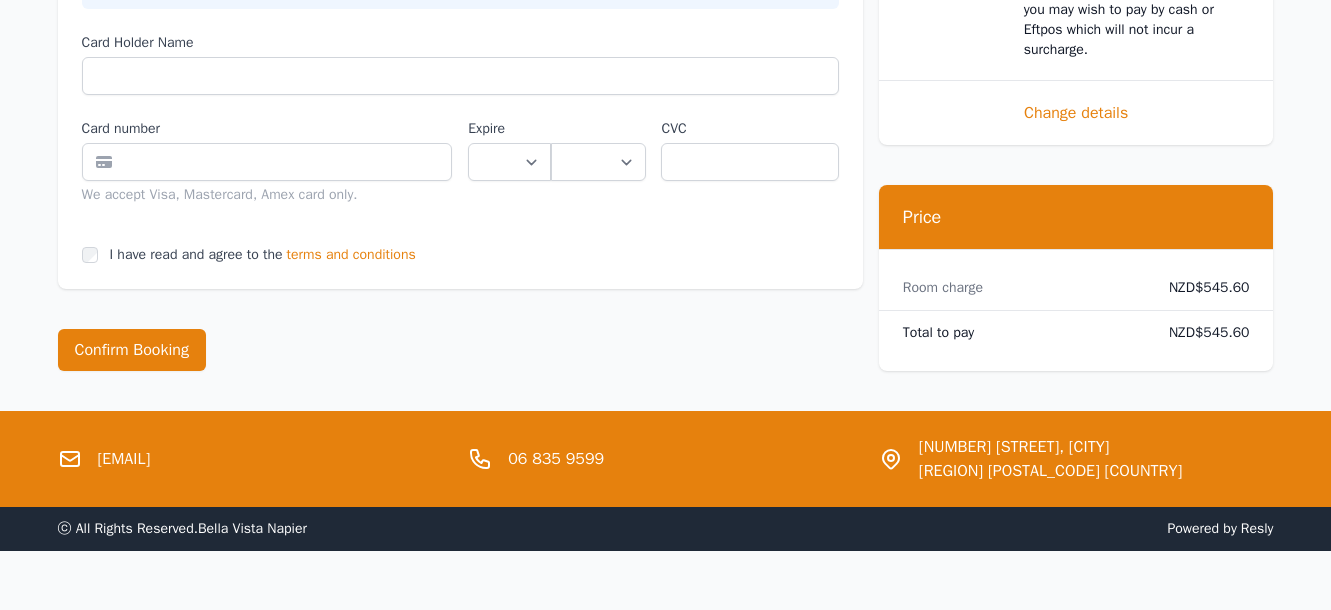 scroll, scrollTop: 1326, scrollLeft: 0, axis: vertical 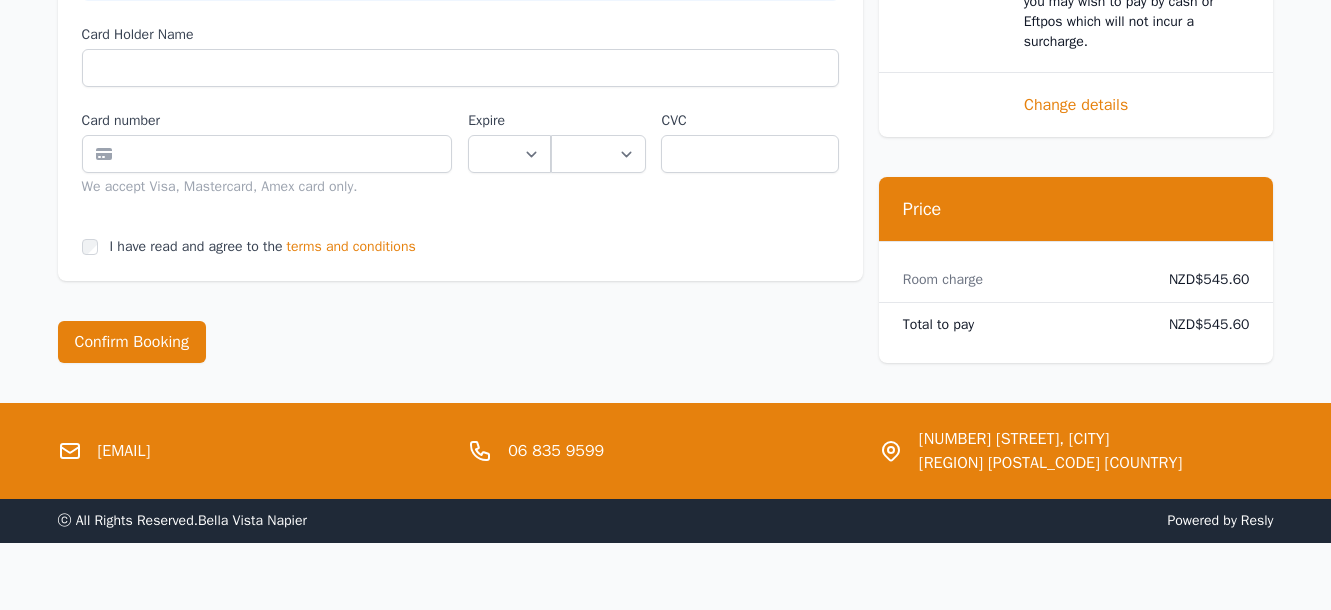 type on "****" 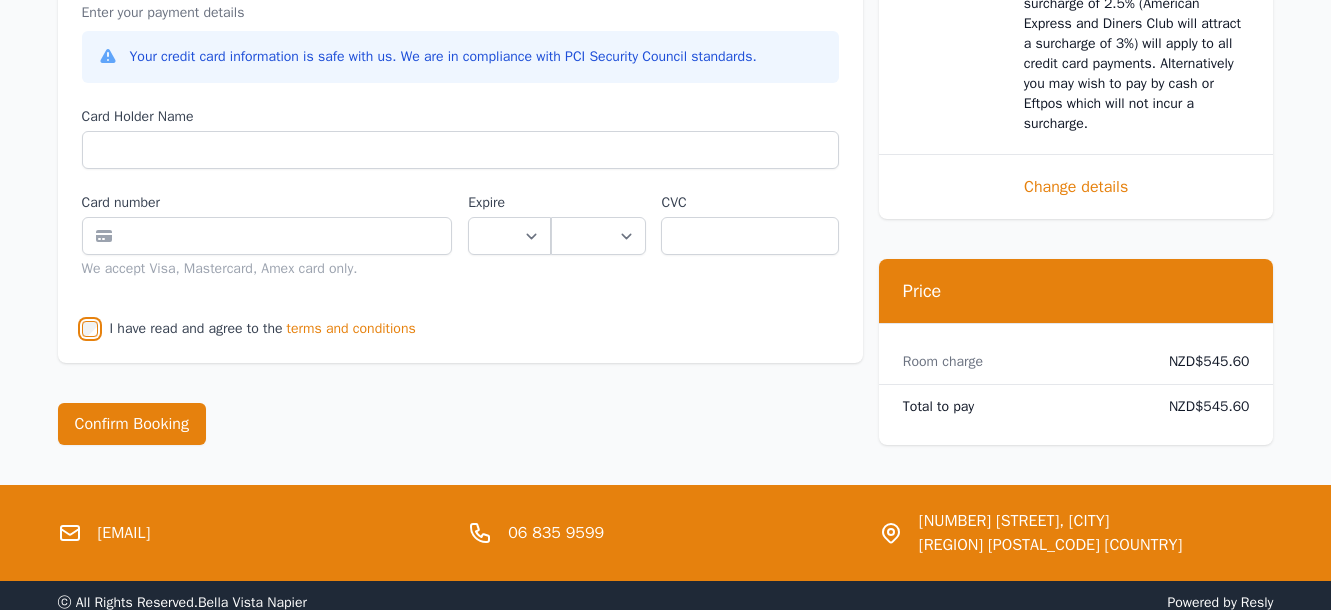 scroll, scrollTop: 1224, scrollLeft: 0, axis: vertical 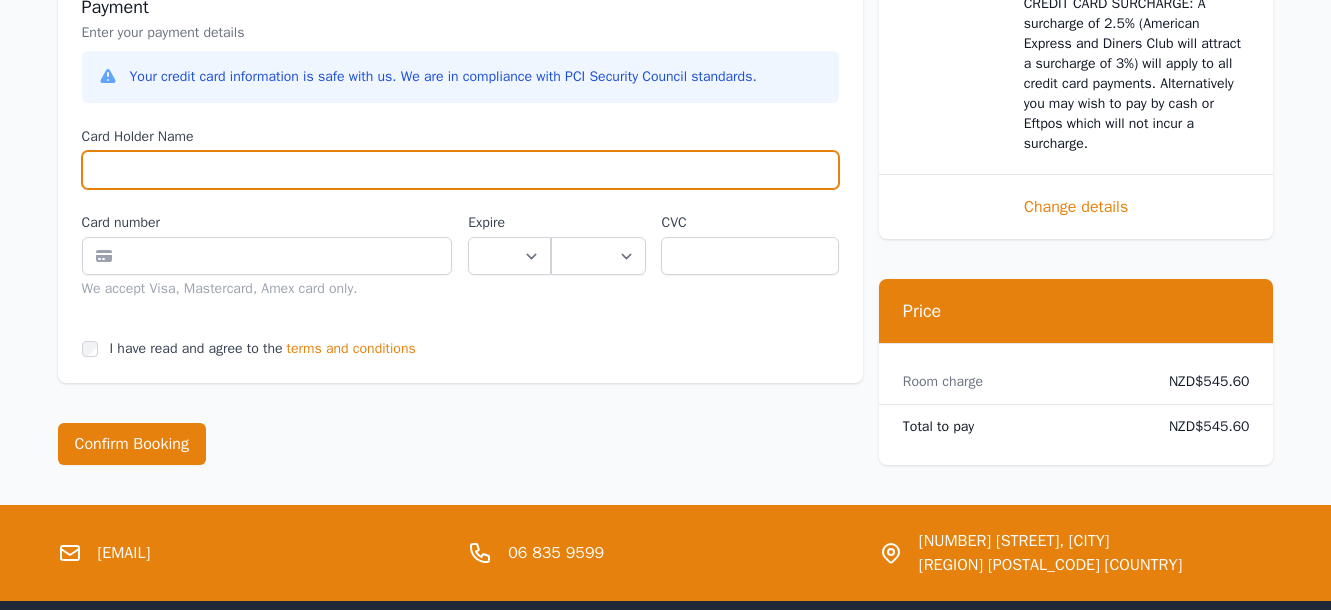 click on "Card Holder Name" at bounding box center (460, 170) 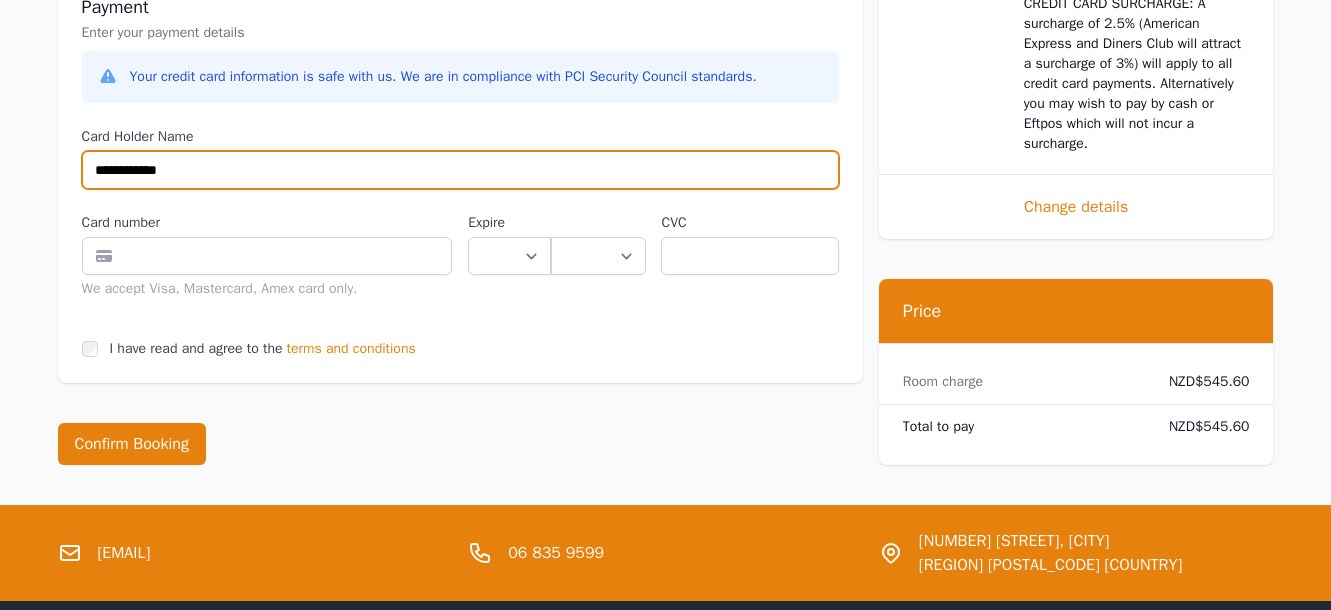 type on "**********" 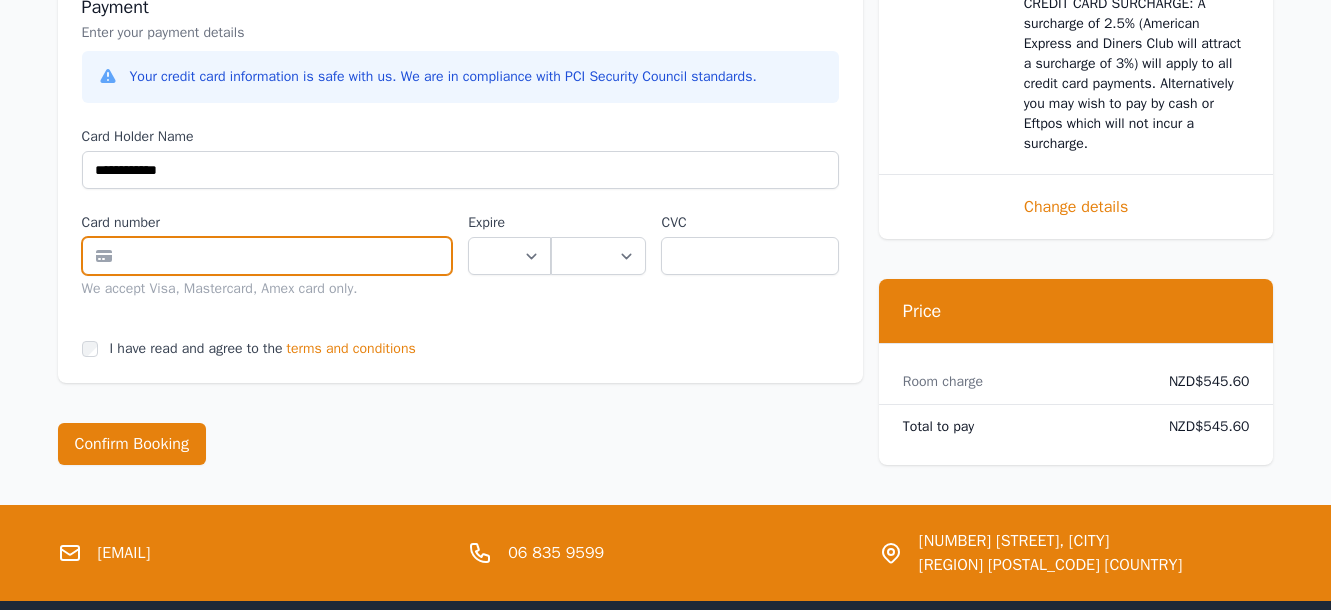 click at bounding box center [267, 256] 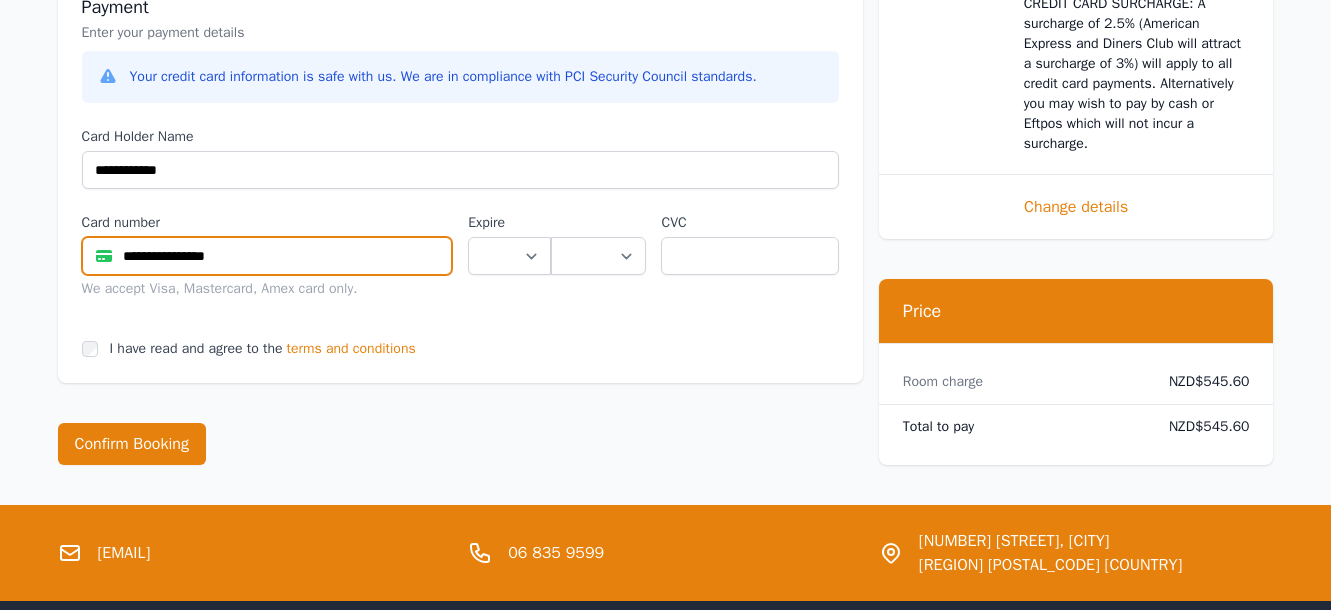 type on "**********" 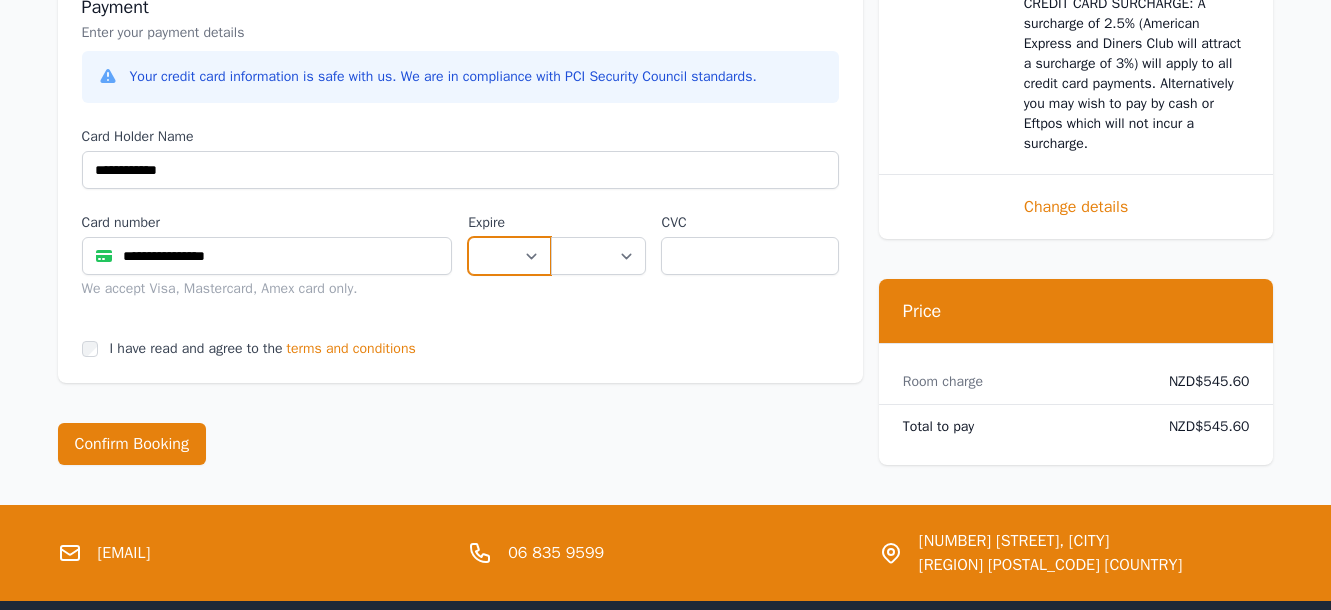 click on "** ** ** ** ** ** ** ** ** ** ** **" at bounding box center (509, 256) 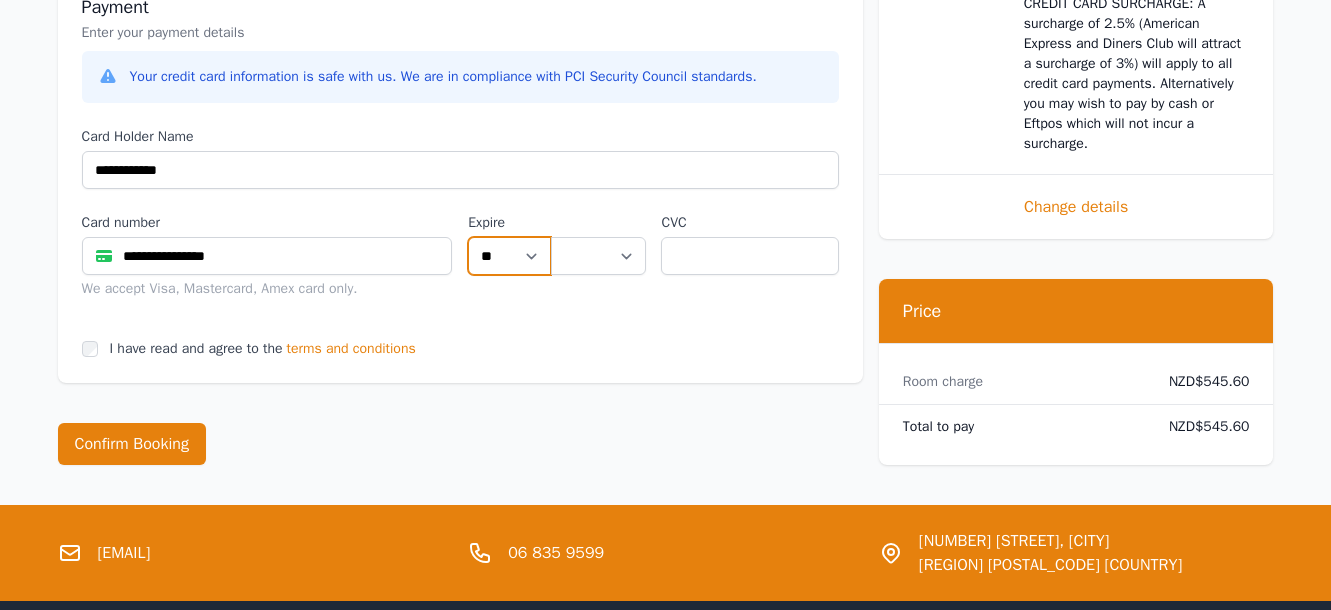 click on "**" at bounding box center (0, 0) 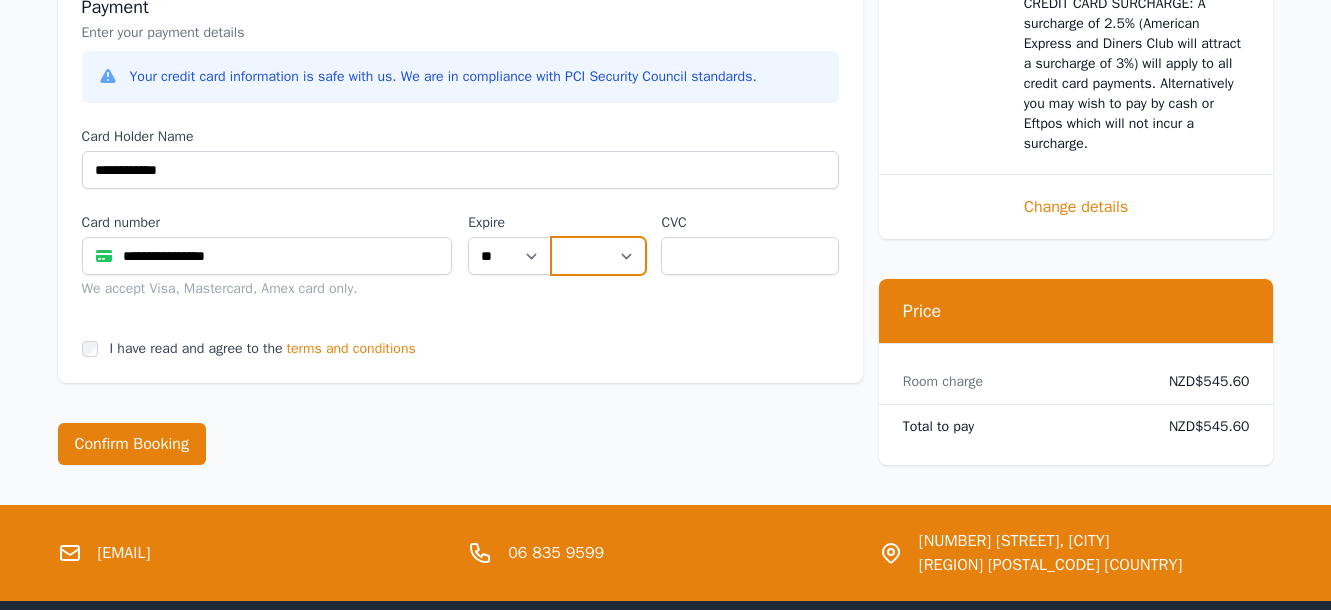 click on "**** **** **** **** **** **** **** **** ****" at bounding box center (598, 256) 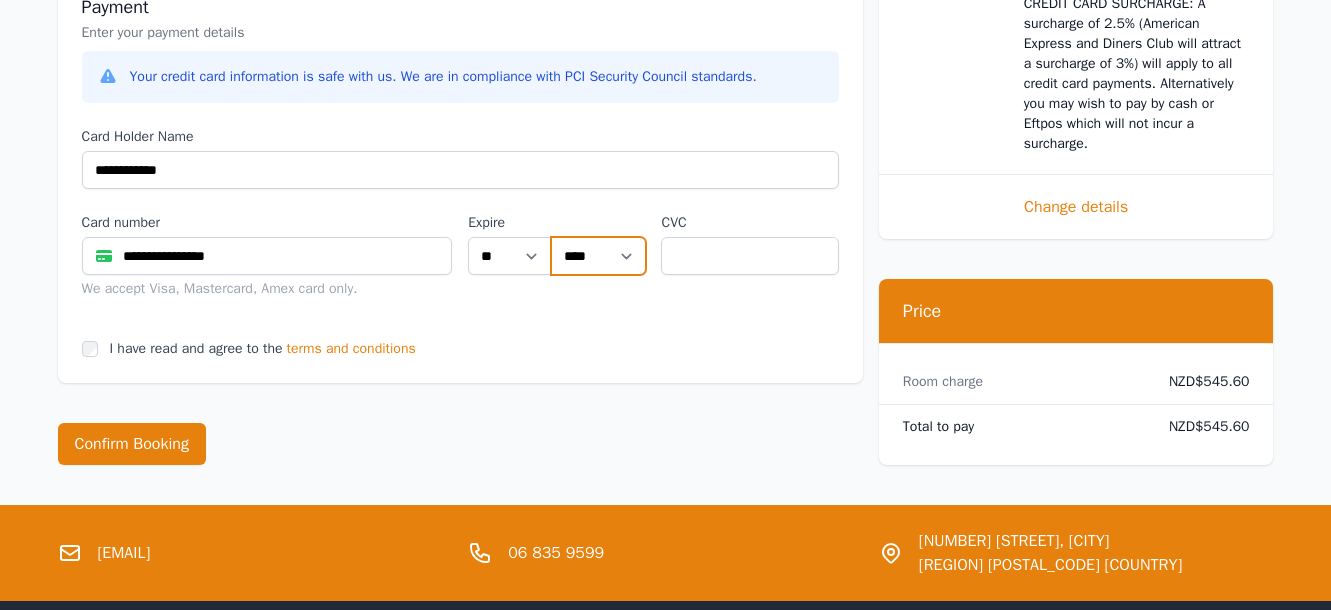 click on "****" at bounding box center [0, 0] 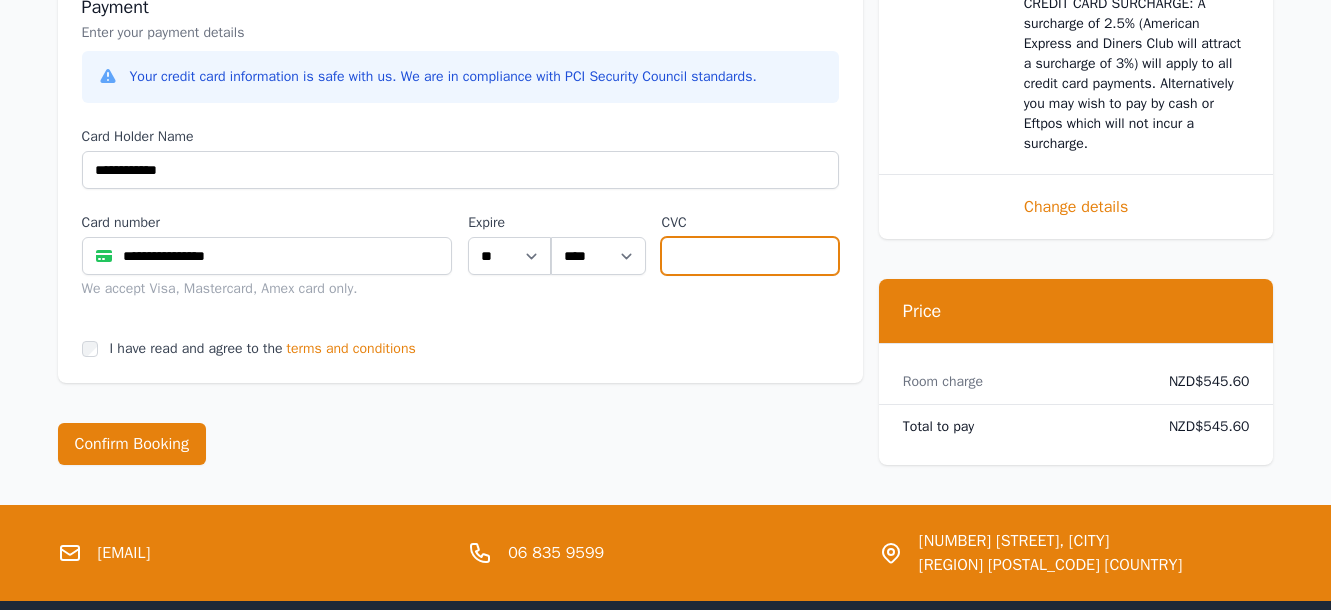 click at bounding box center [749, 256] 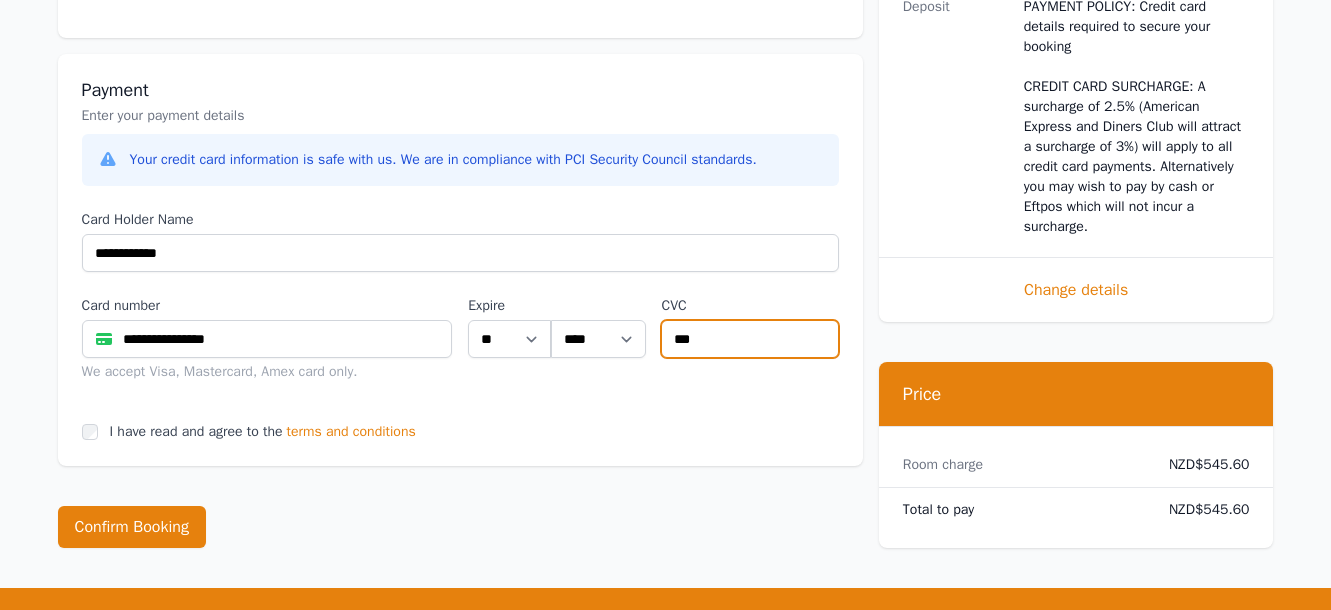 scroll, scrollTop: 1224, scrollLeft: 0, axis: vertical 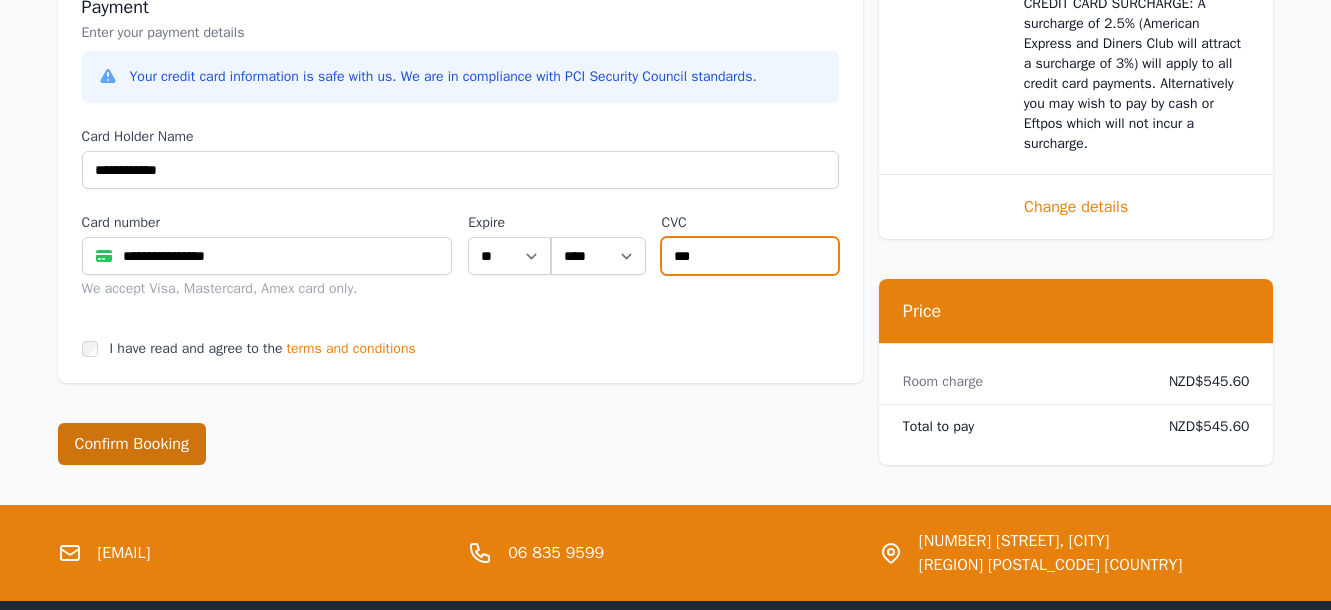 type on "***" 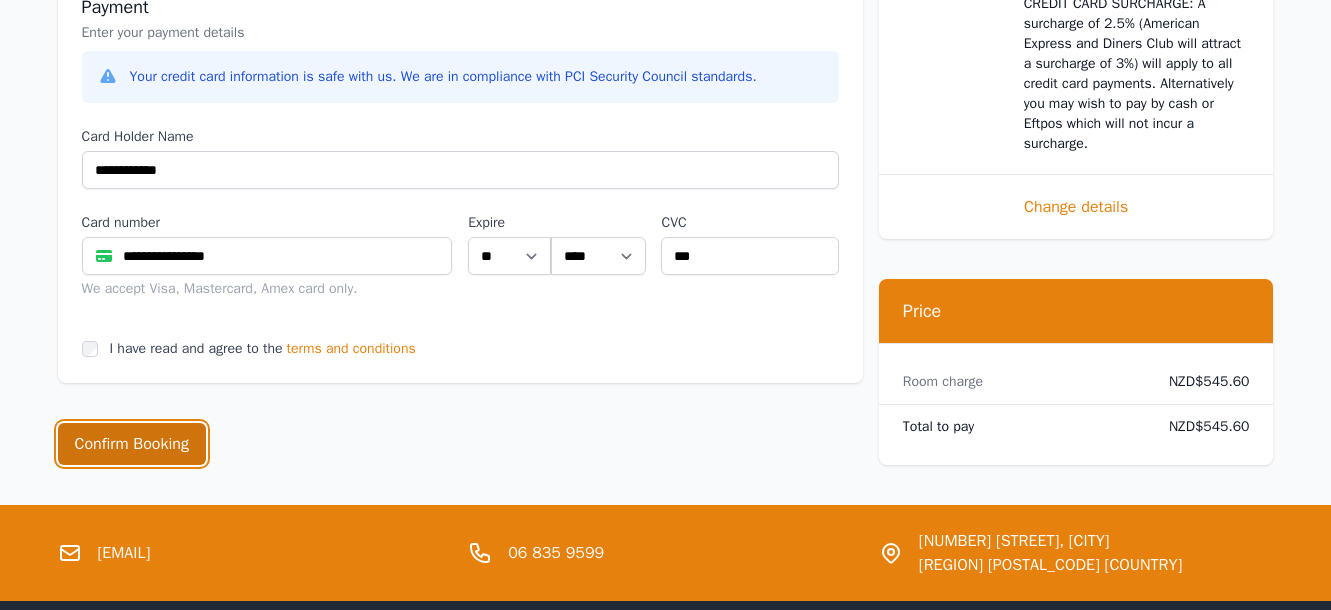 click on "Confirm Booking" at bounding box center [132, 444] 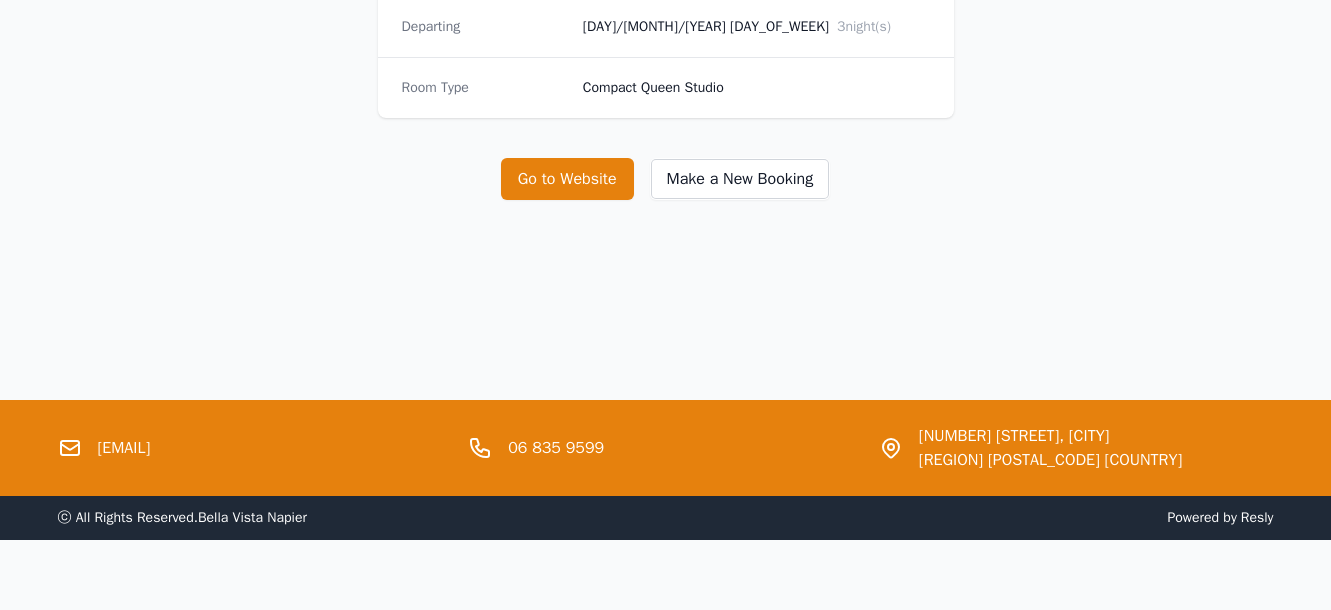 scroll, scrollTop: 560, scrollLeft: 0, axis: vertical 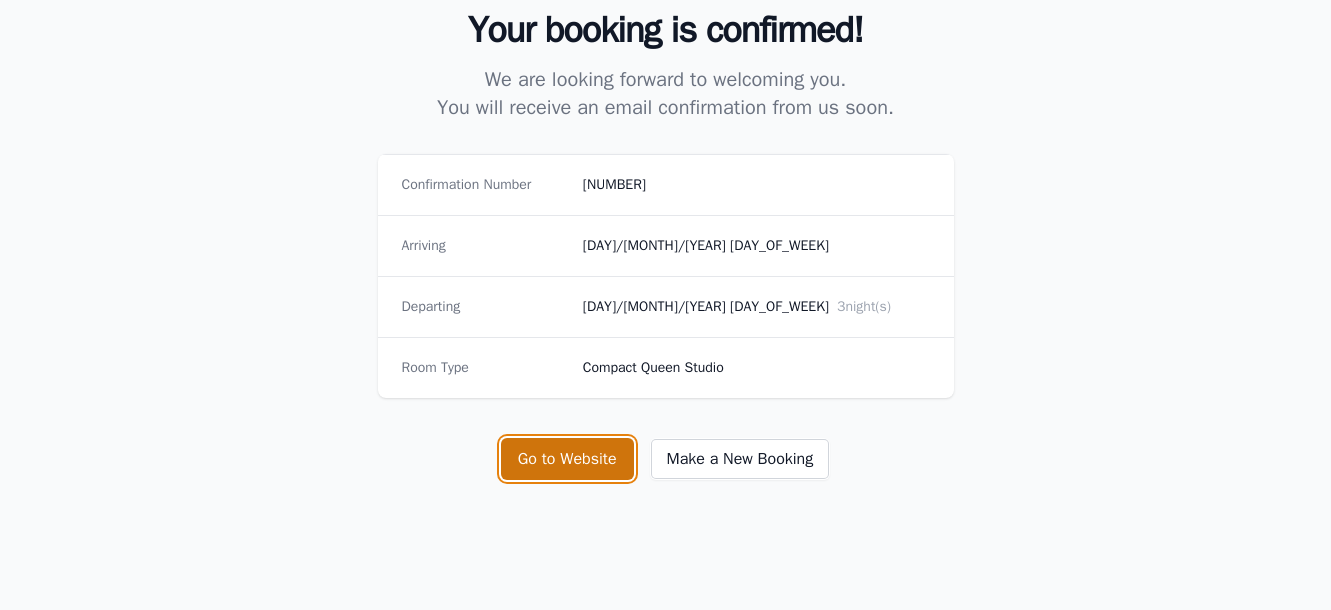 click on "Go to Website" at bounding box center [567, 459] 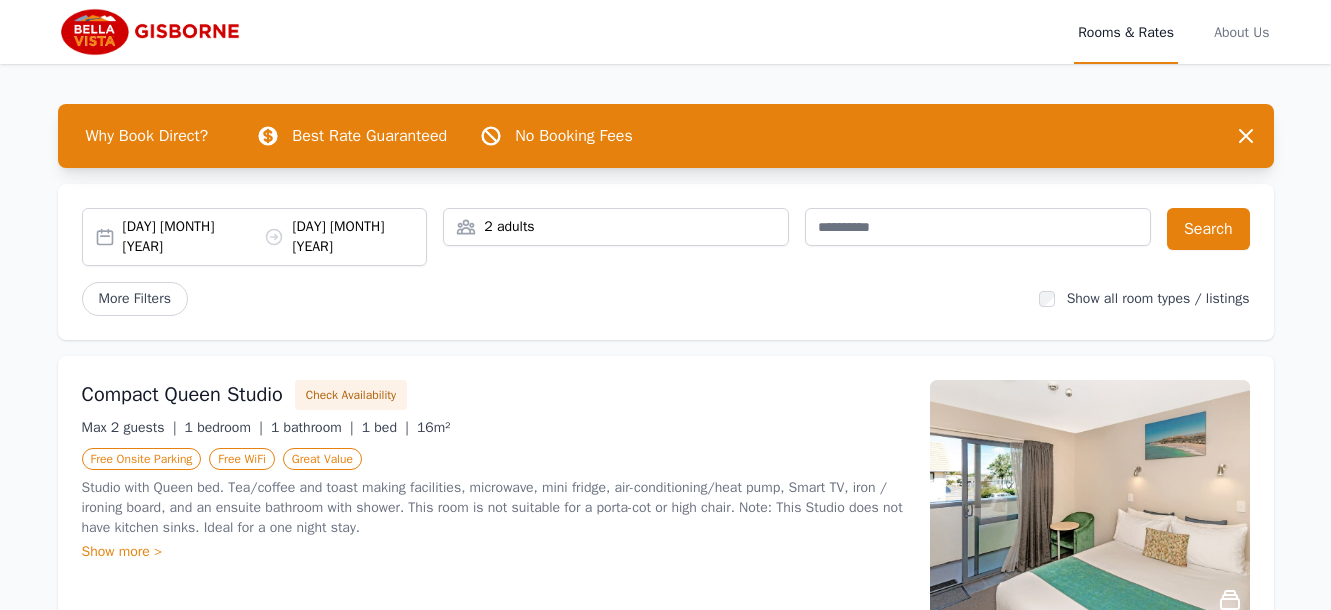scroll, scrollTop: 0, scrollLeft: 0, axis: both 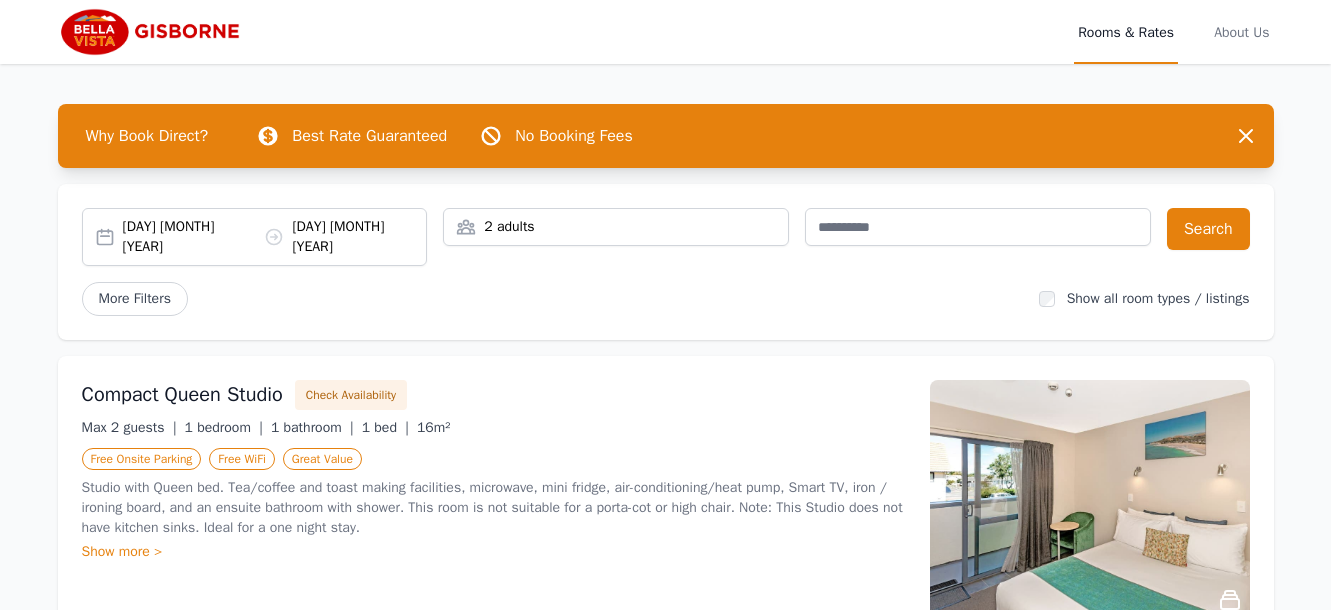 click on "21 Jul 2025 22 Jul 2025" at bounding box center (275, 237) 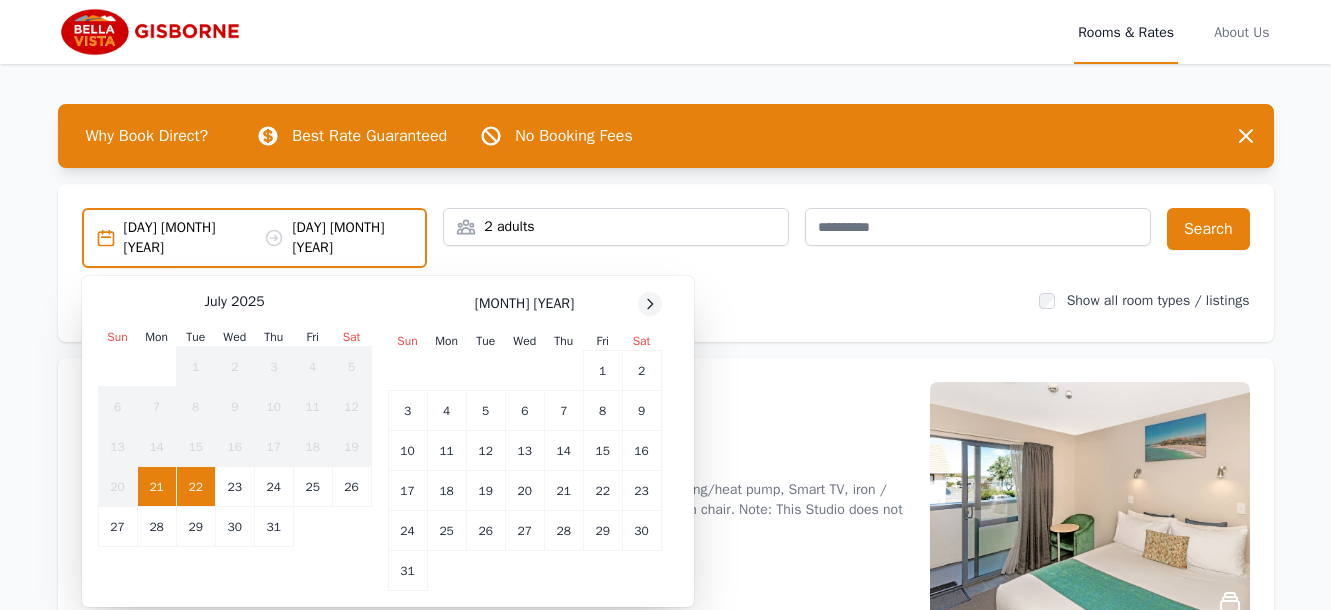 click 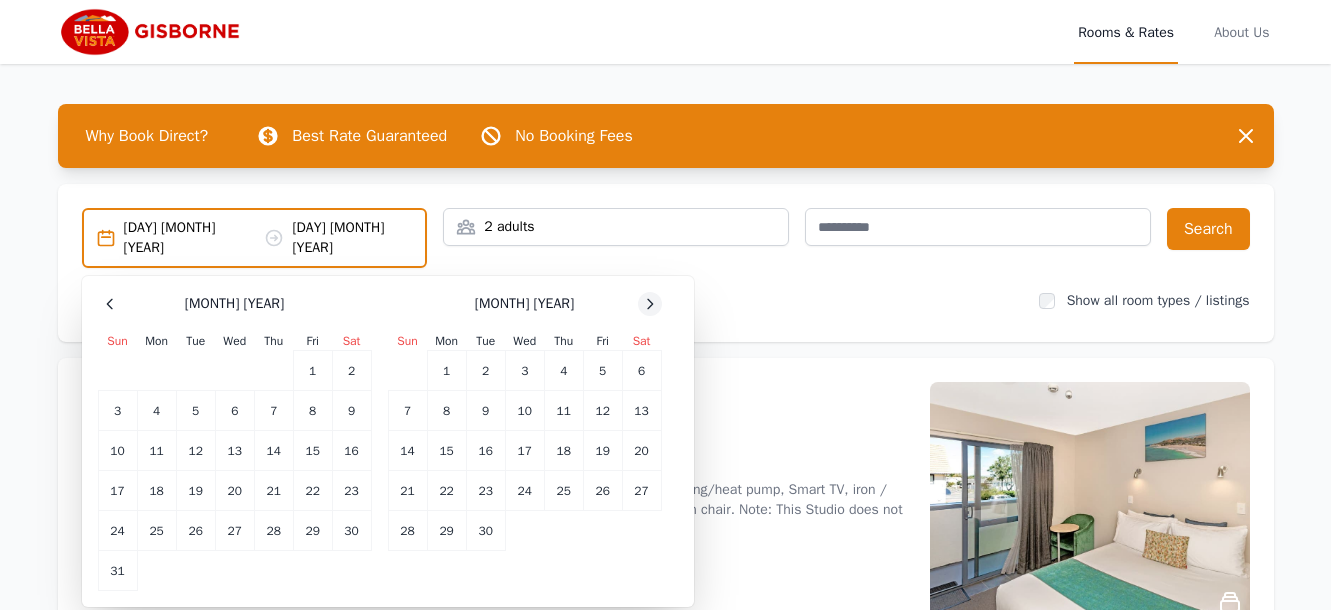 click 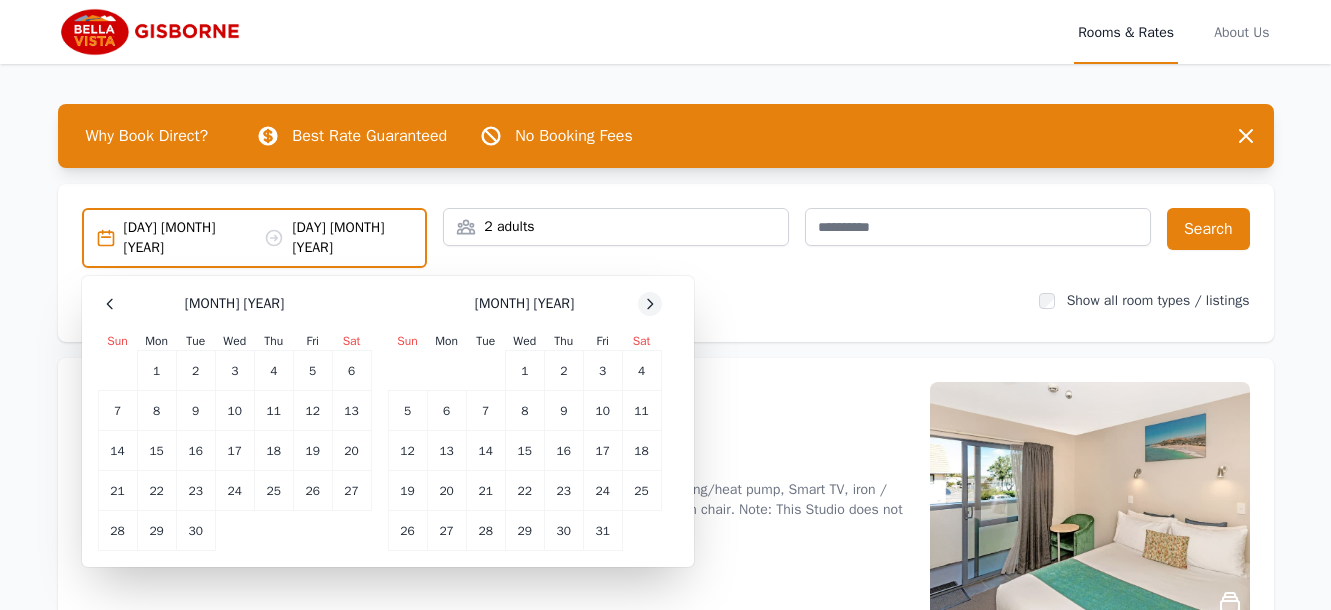 click 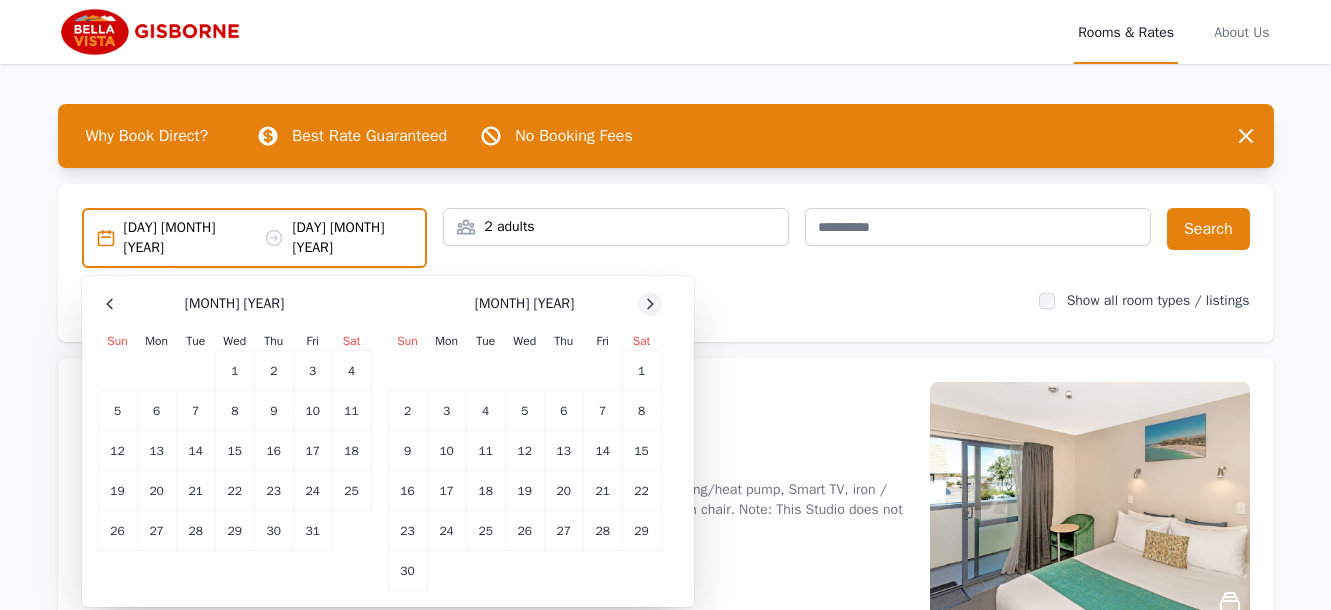 click 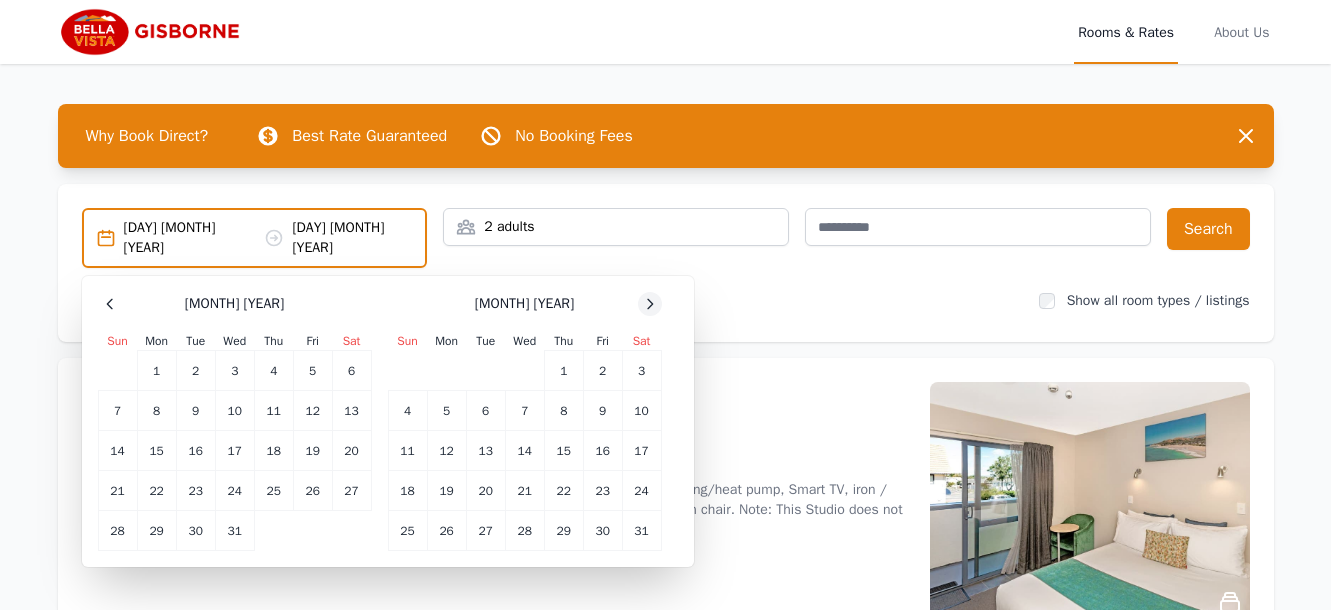 click 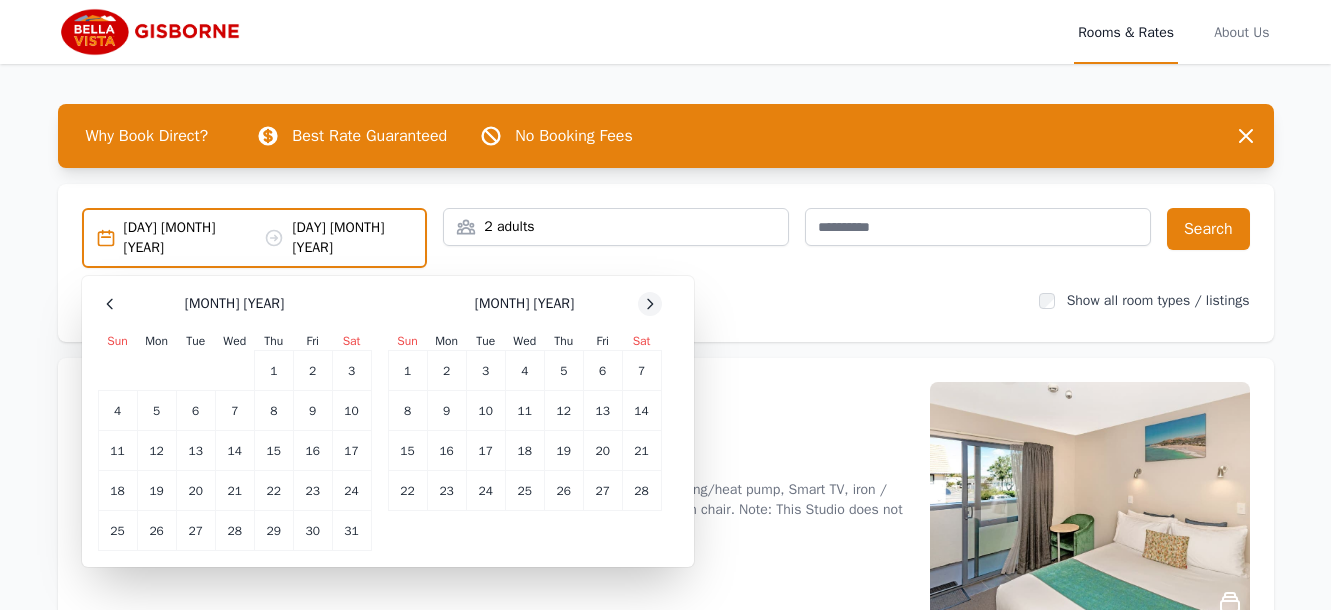 click 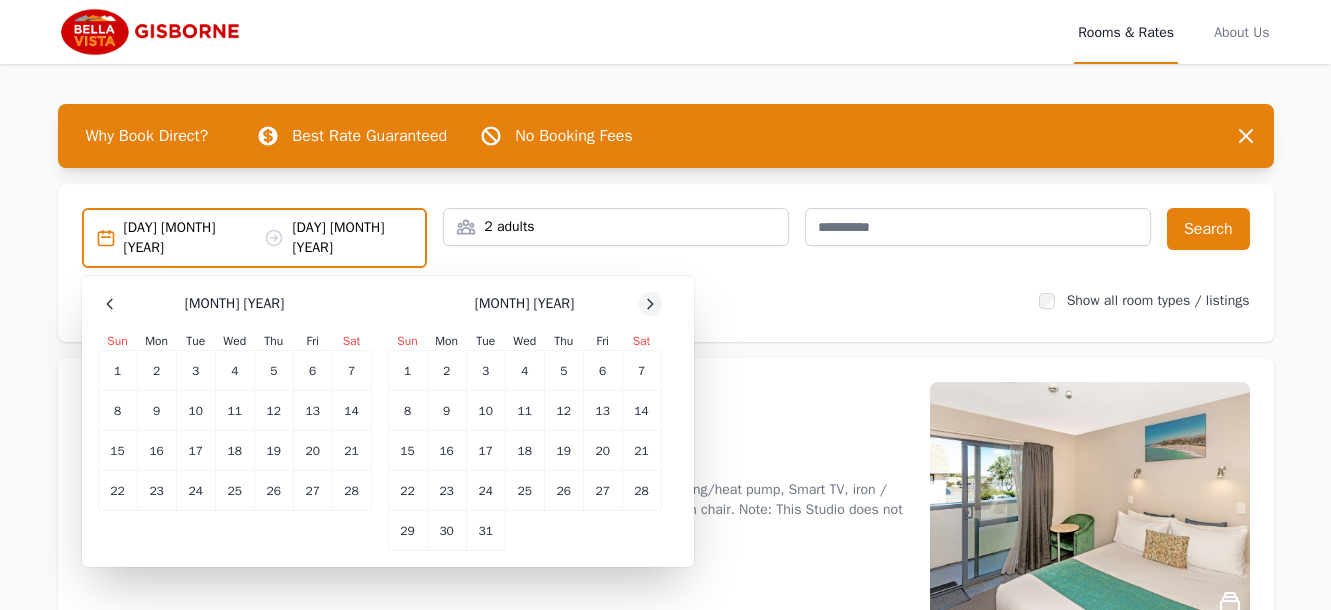click 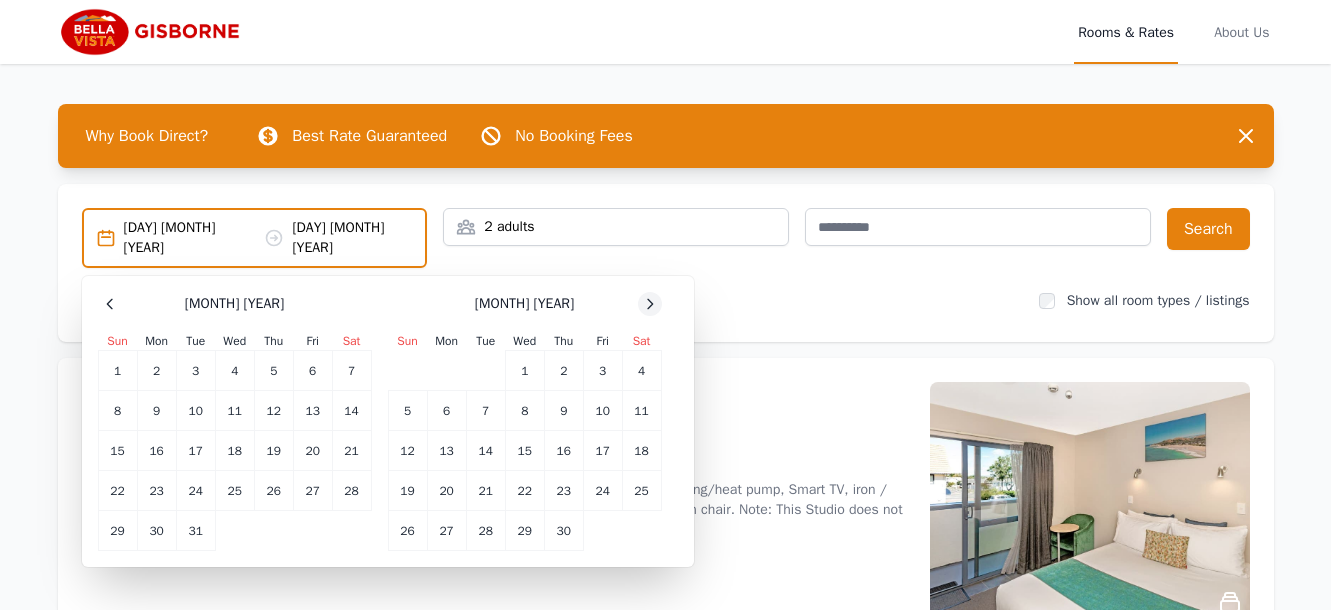 click 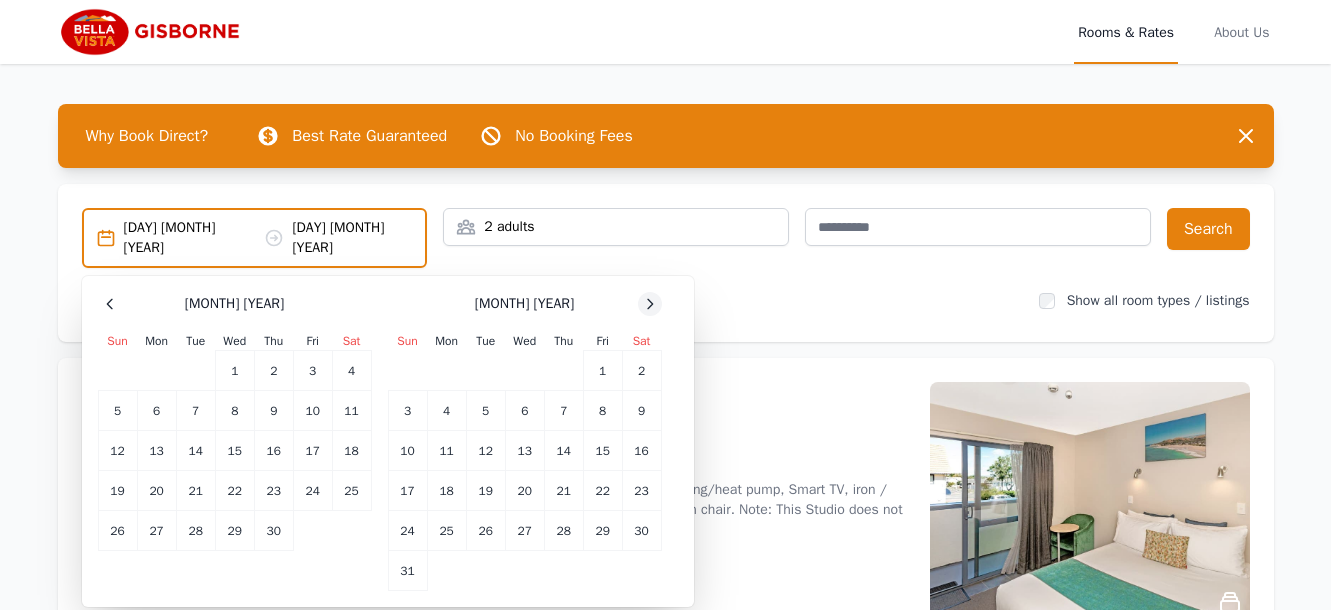 click 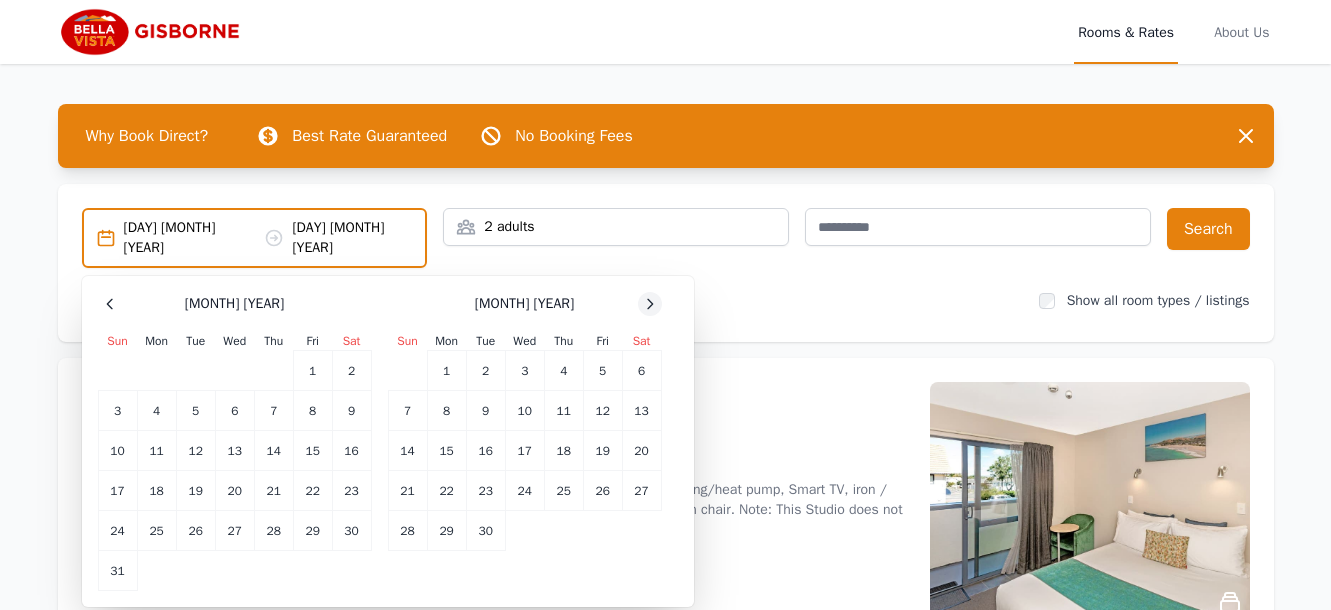 click 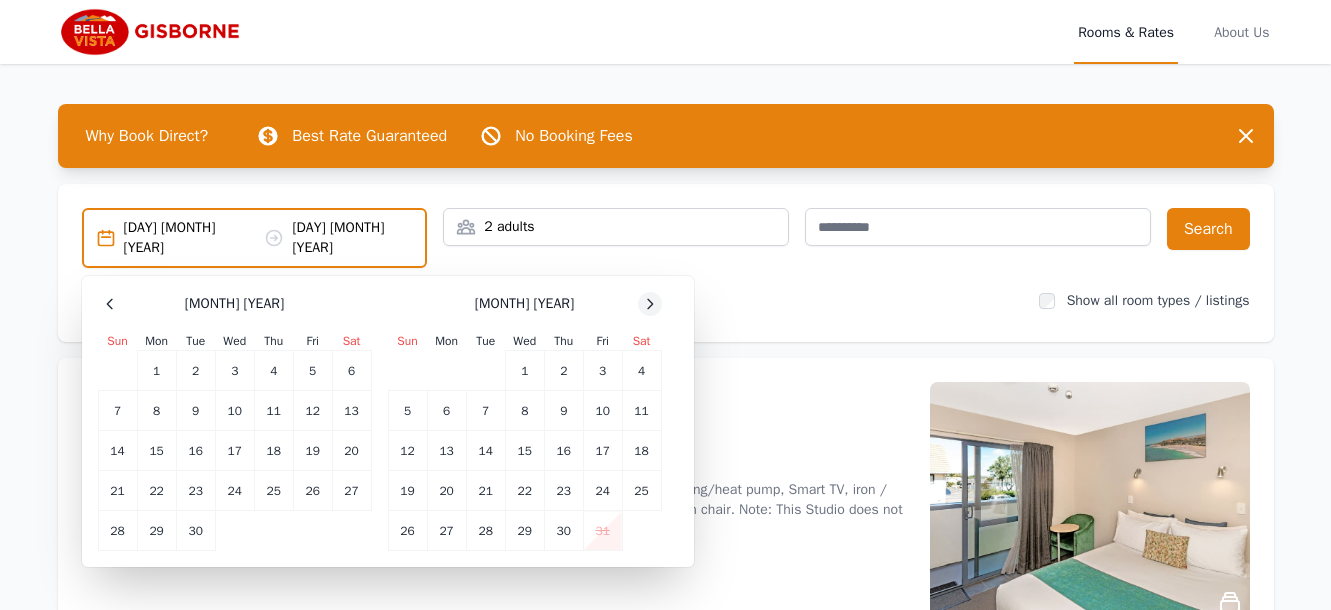 click 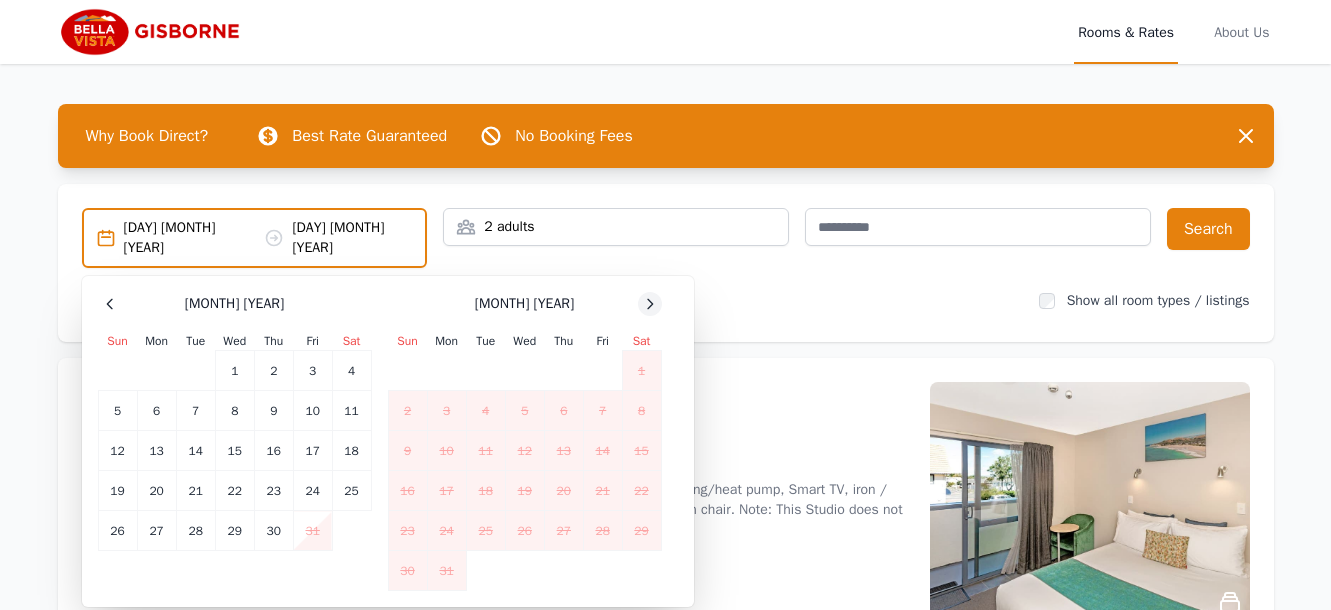 click 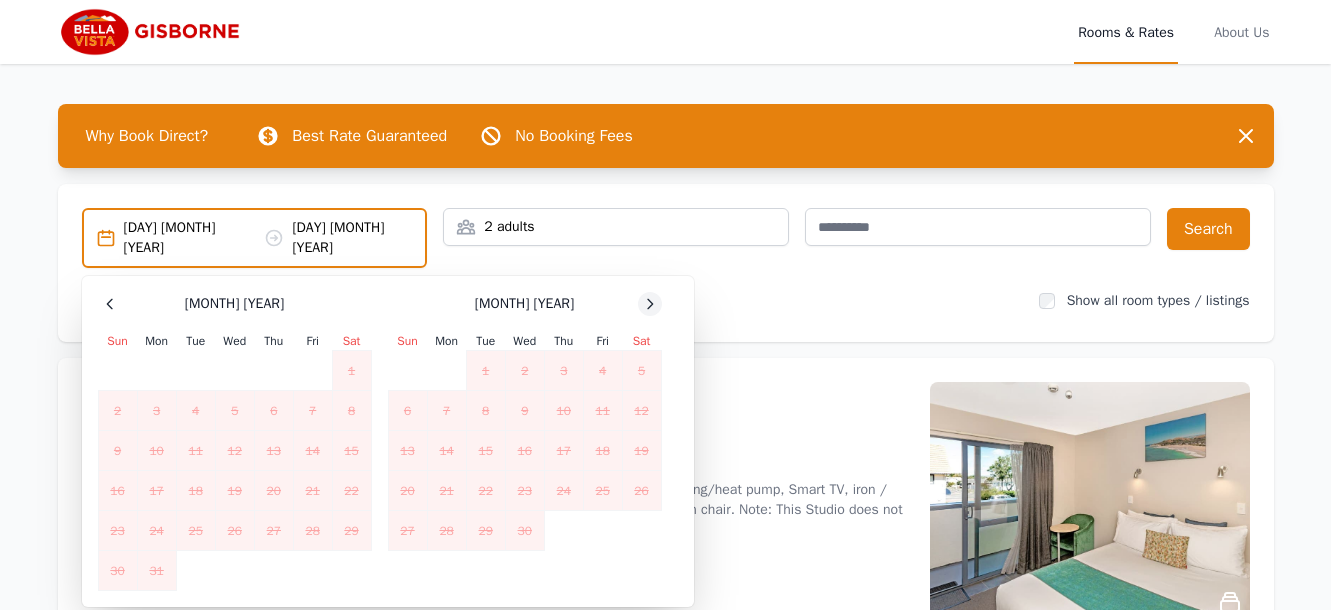 click 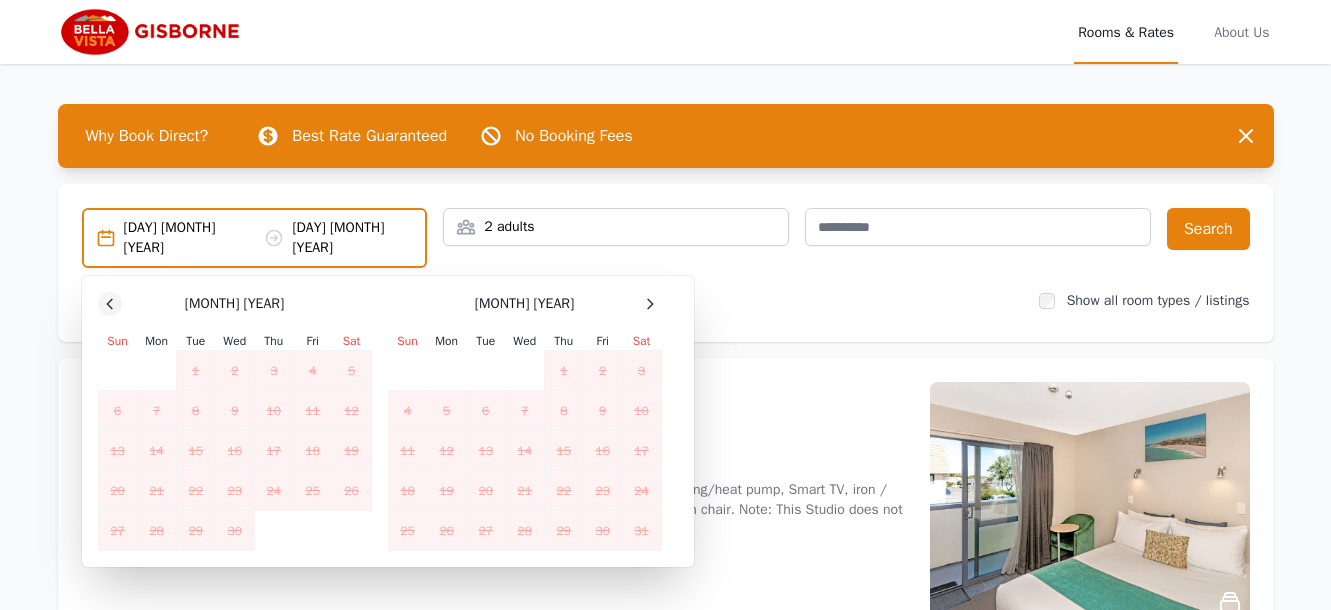 click 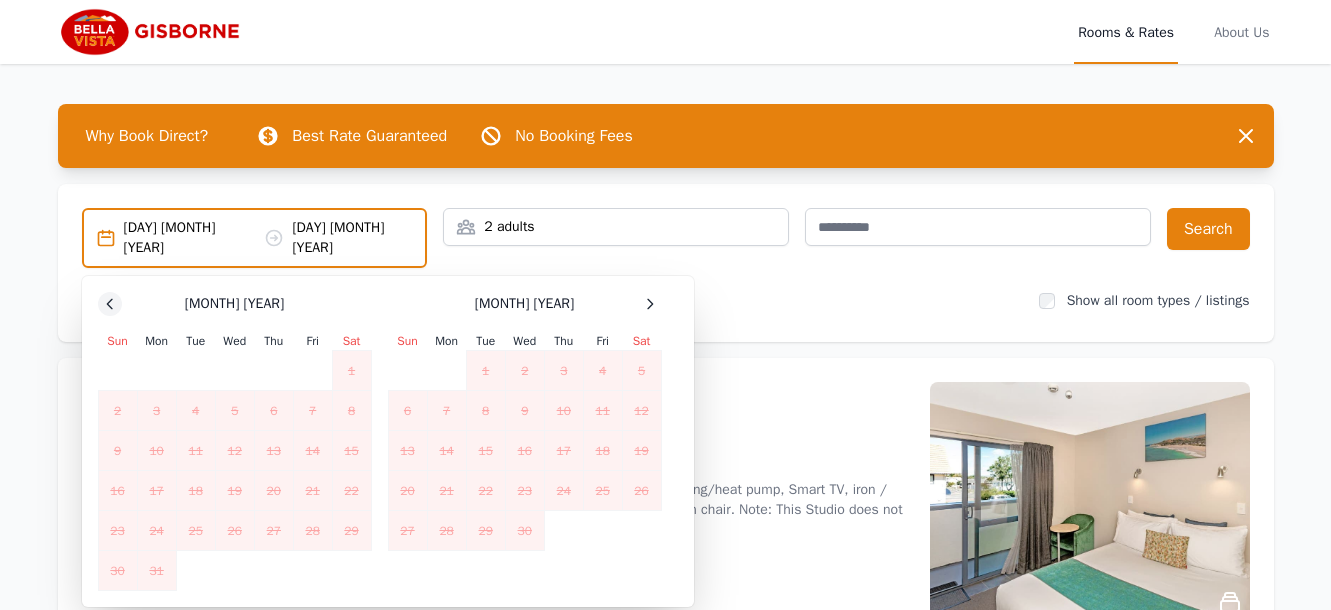 click 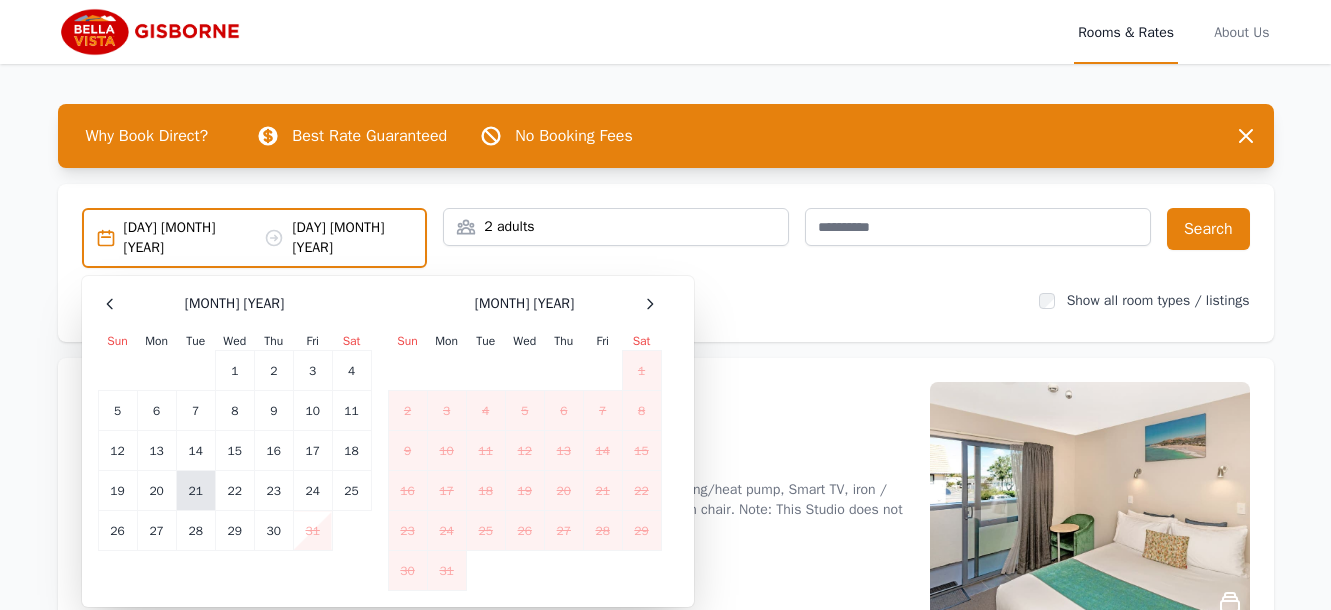 click on "21" at bounding box center (195, 491) 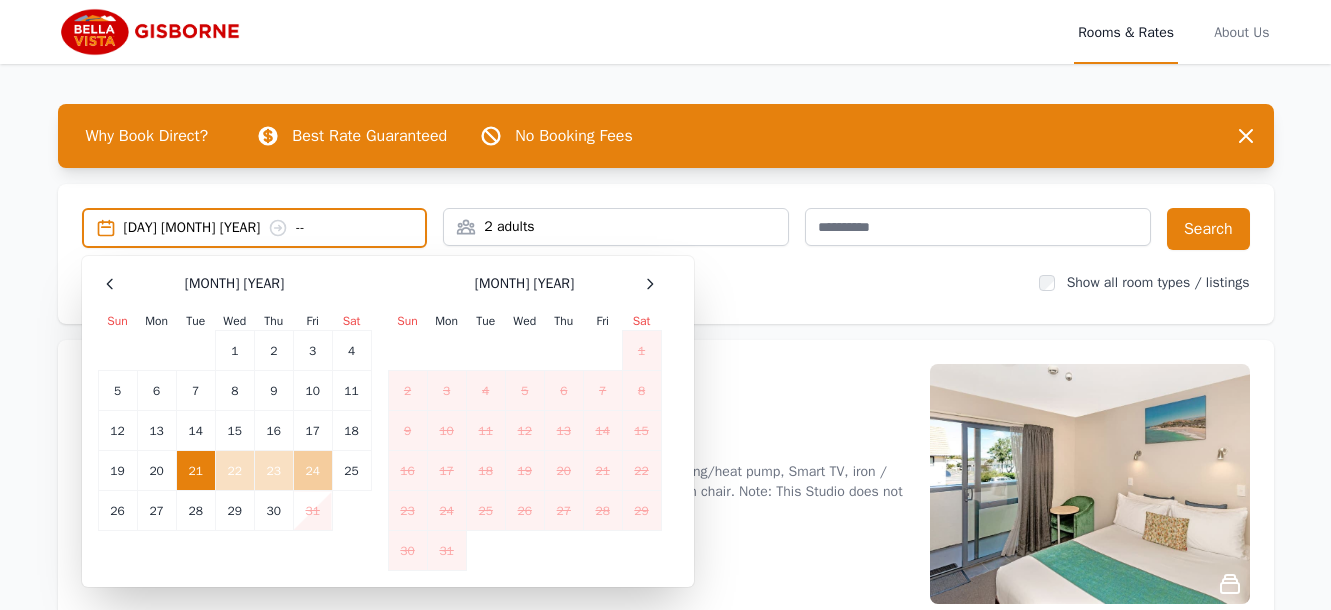 click on "24" at bounding box center [312, 471] 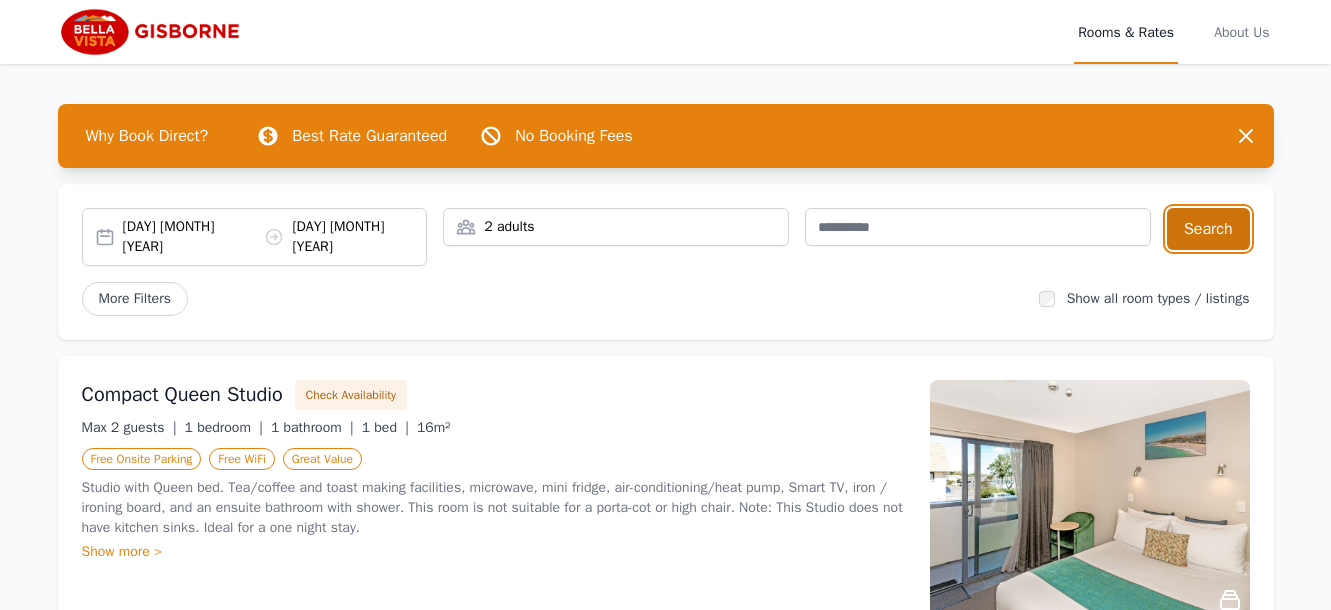 click on "Search" at bounding box center [1208, 229] 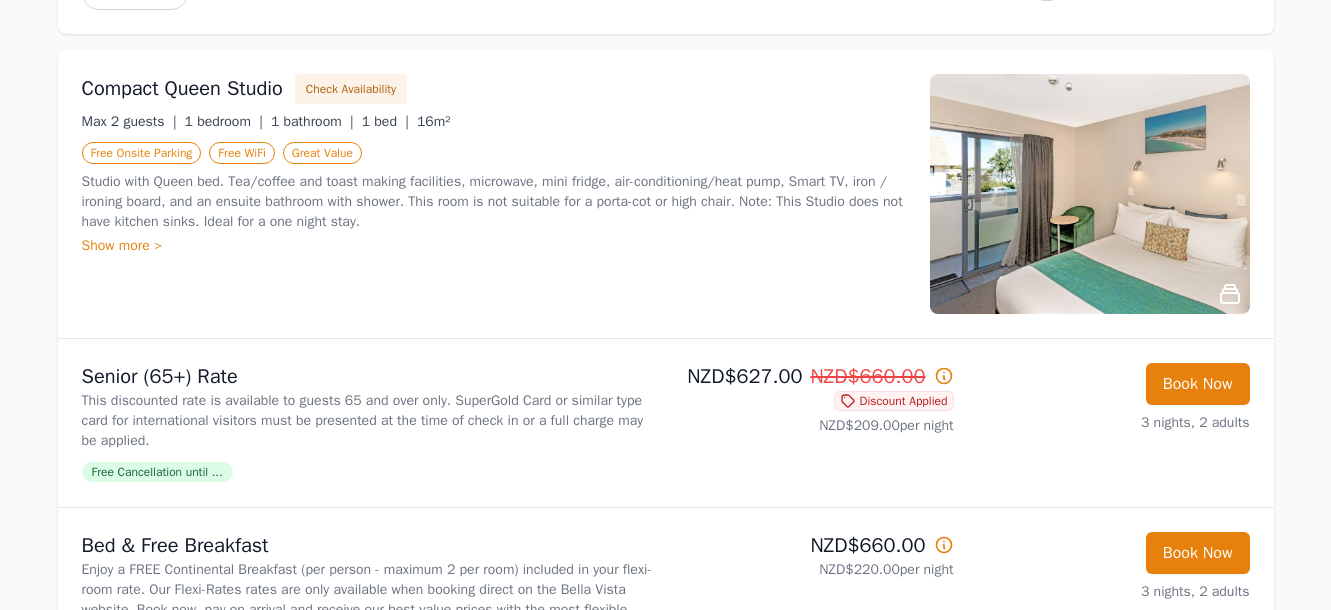 scroll, scrollTop: 408, scrollLeft: 0, axis: vertical 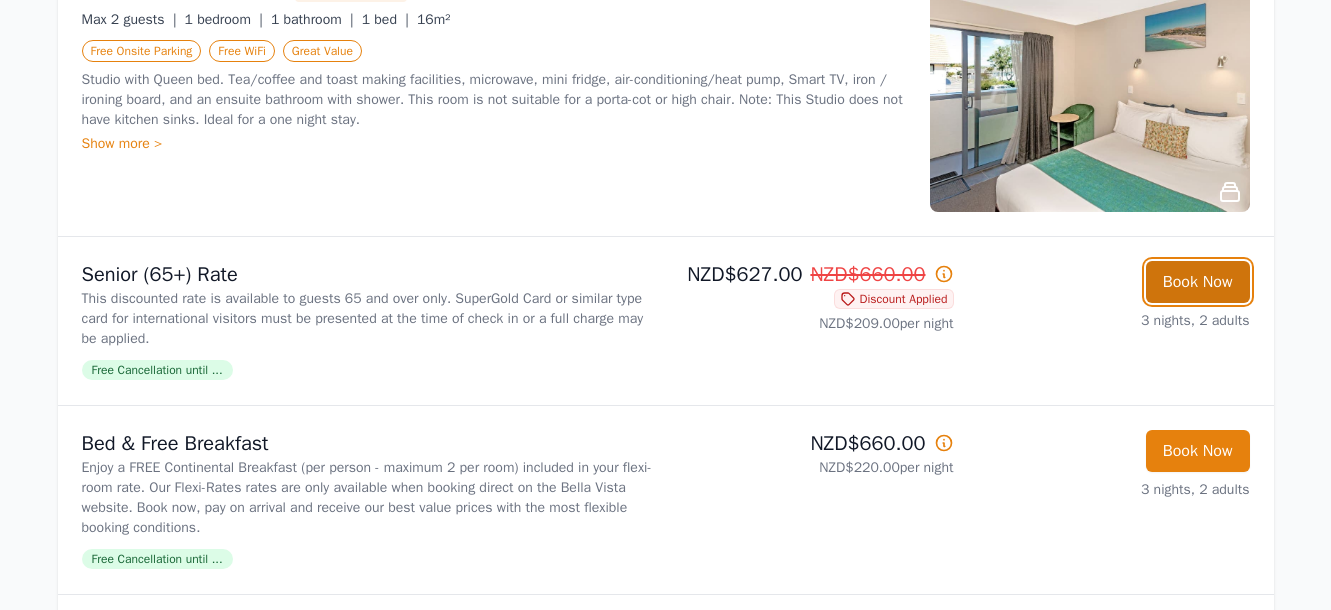 click on "Book Now" at bounding box center (1198, 282) 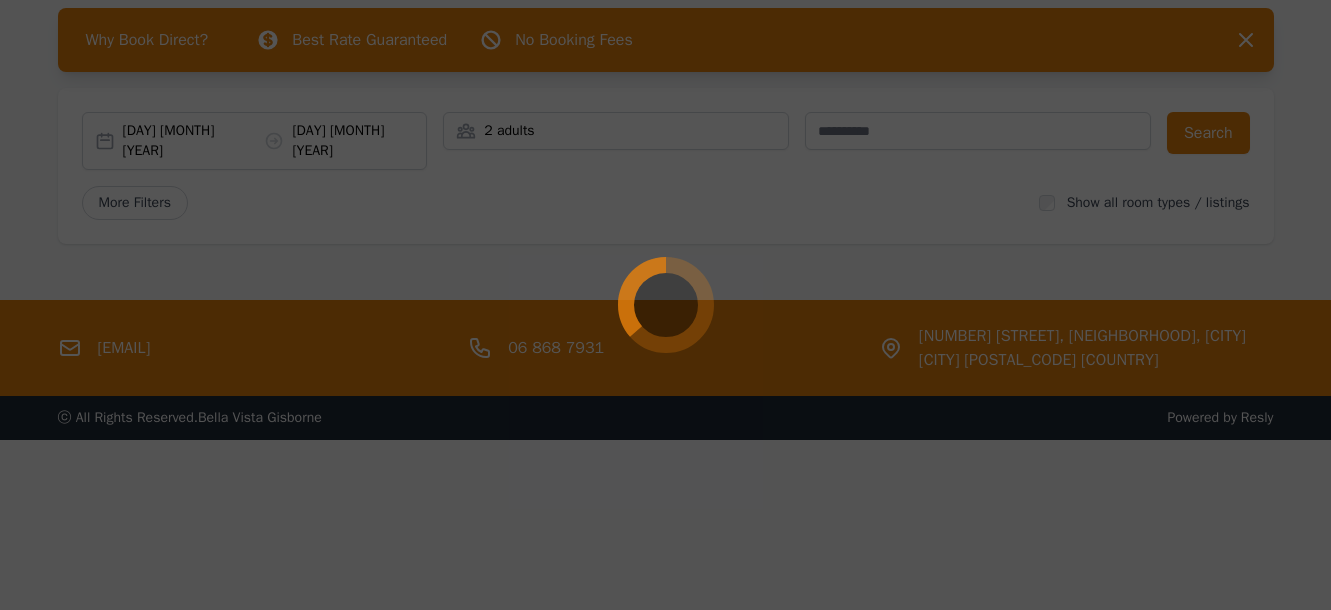scroll, scrollTop: 96, scrollLeft: 0, axis: vertical 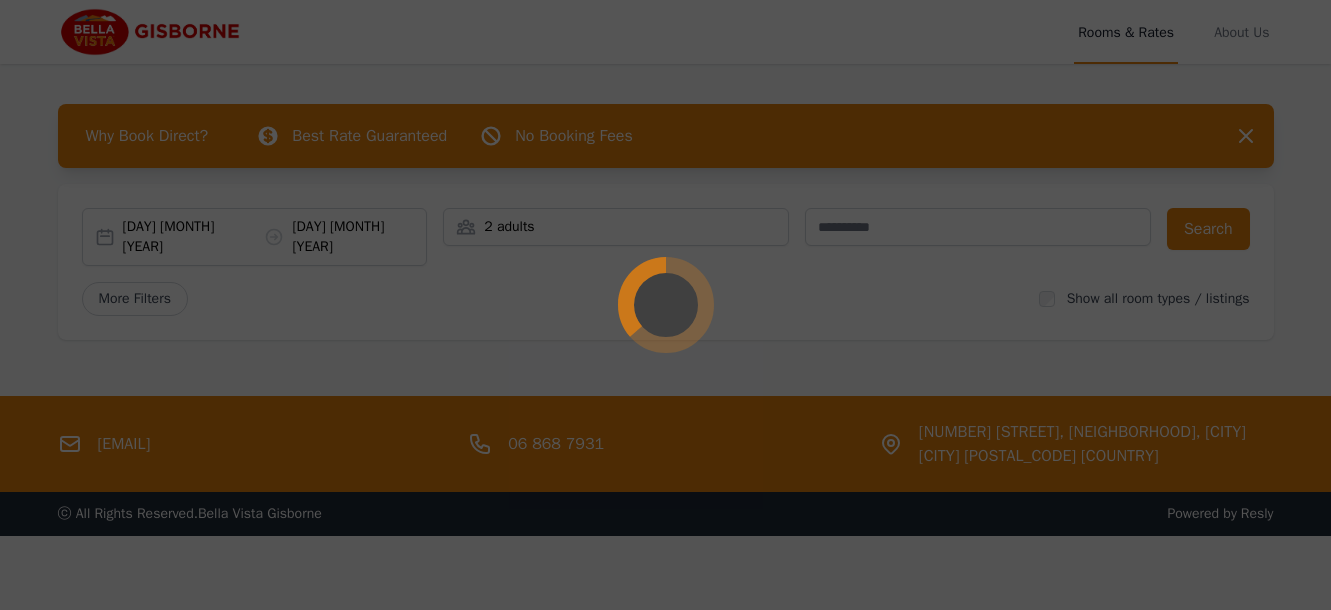 select on "**" 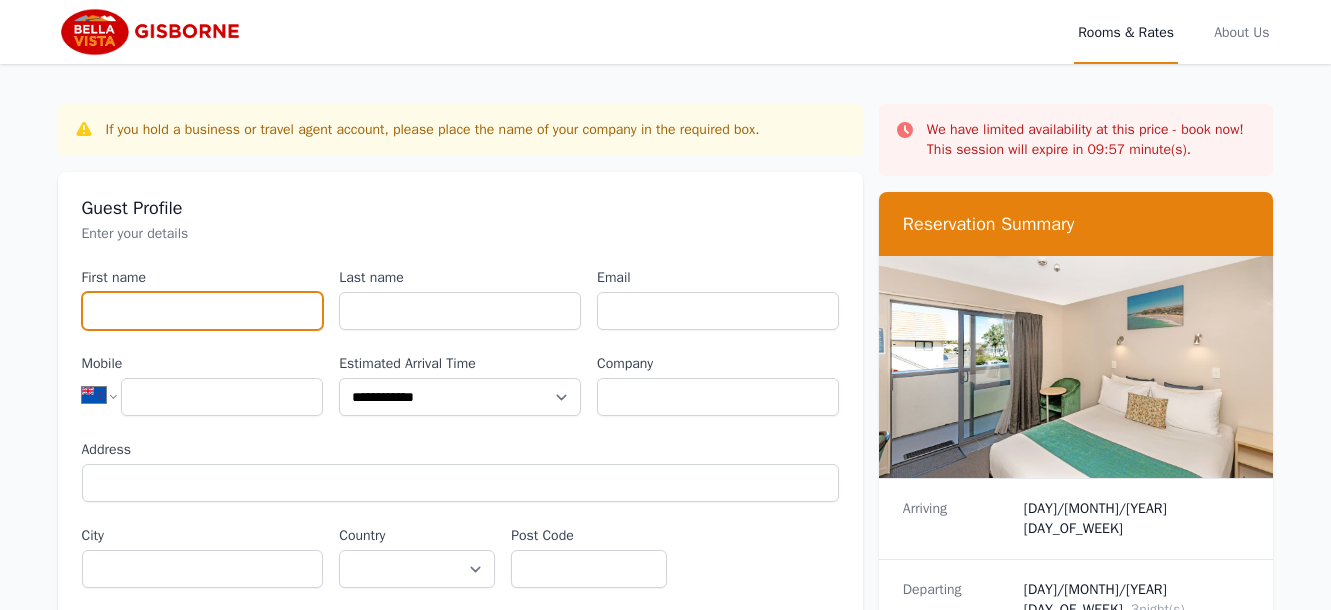 click on "First name" at bounding box center [203, 311] 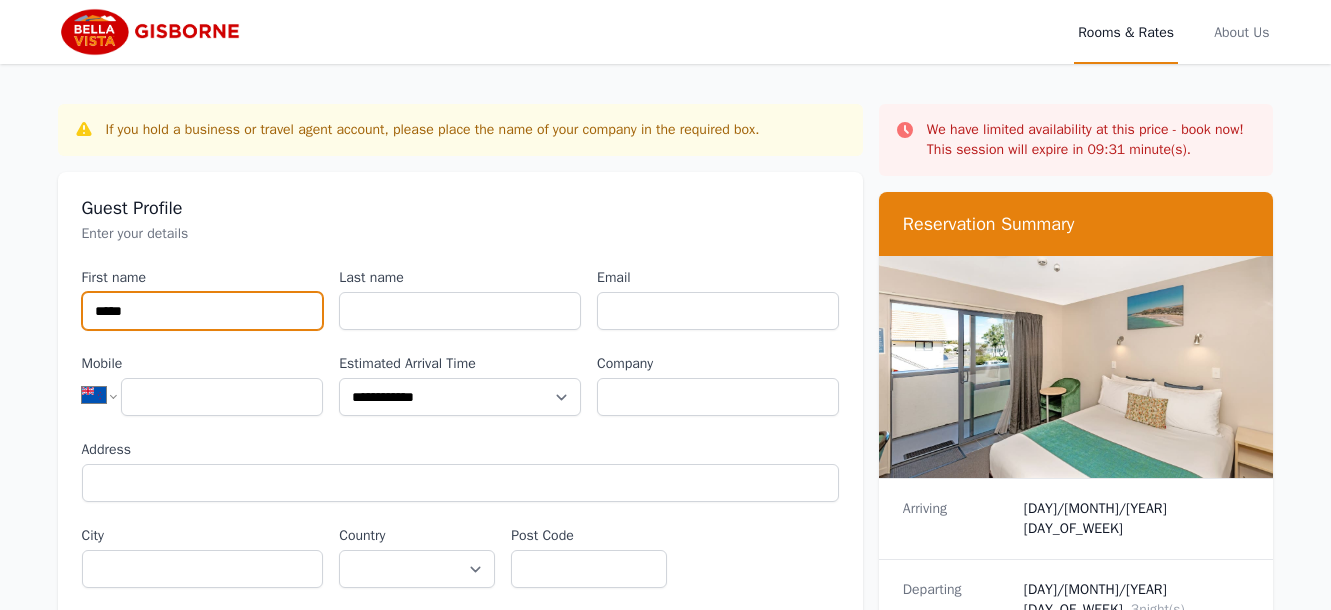 type on "*****" 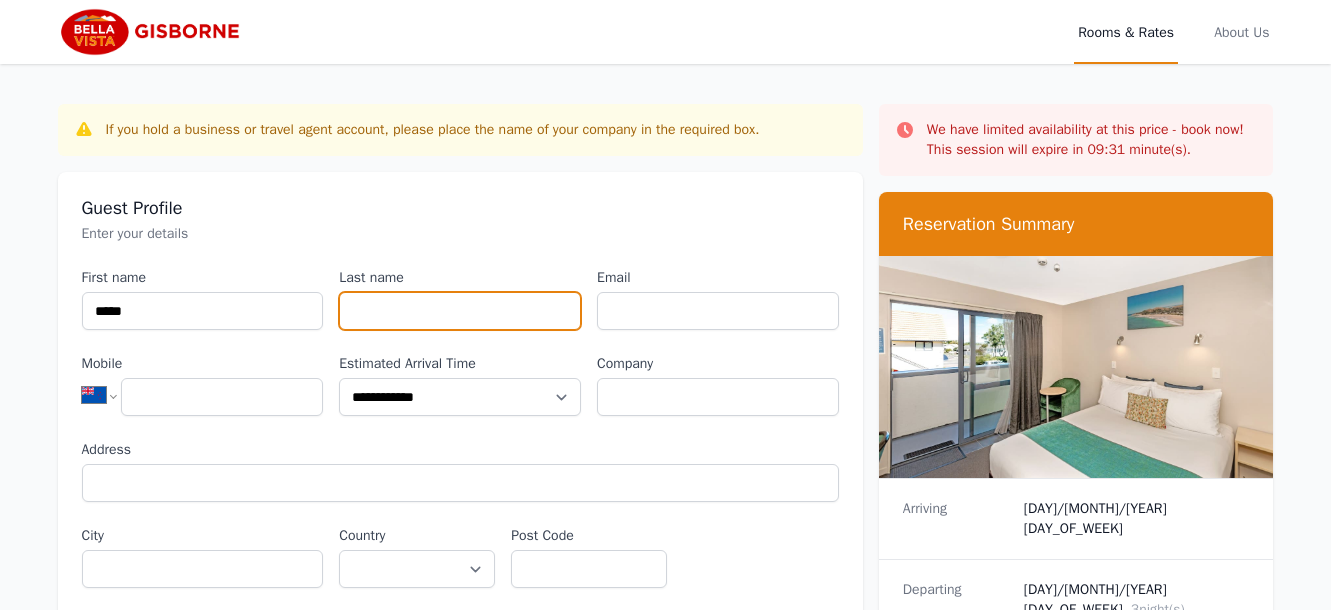 click on "Last name" at bounding box center (460, 311) 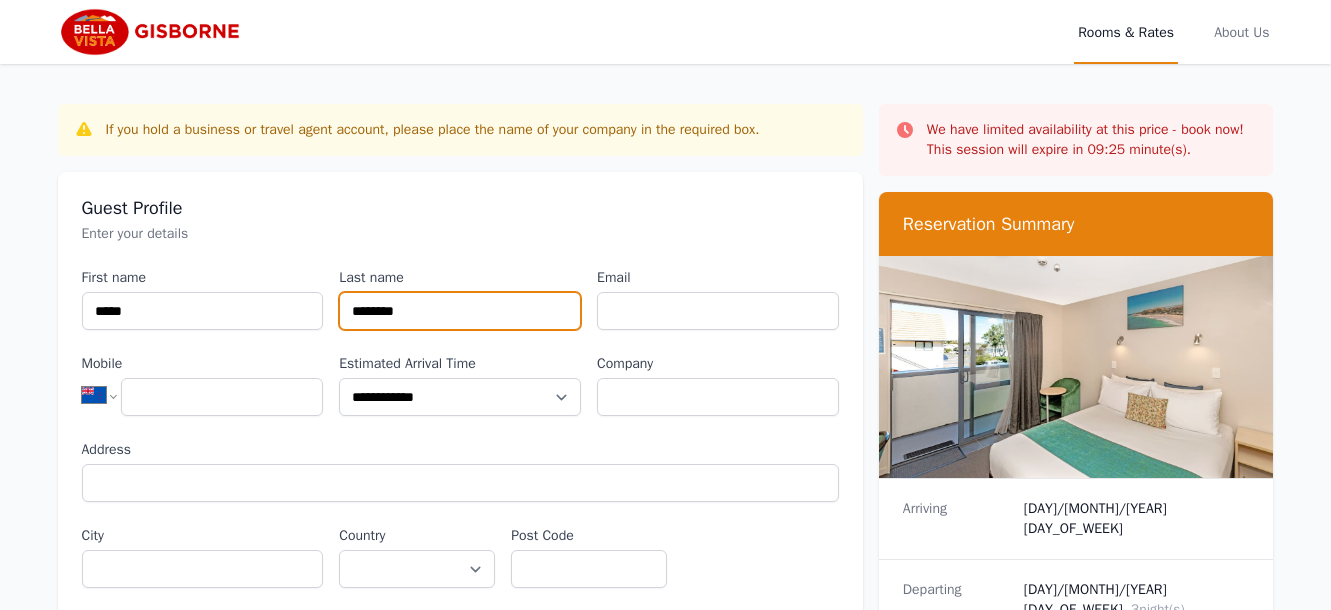 type on "********" 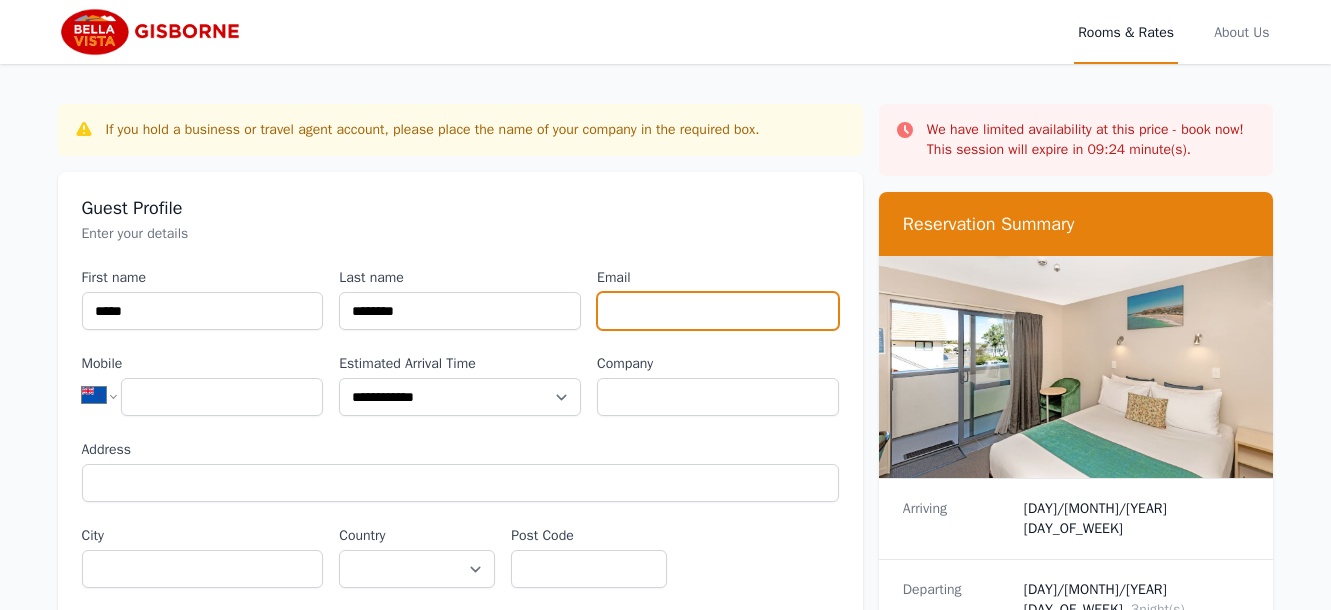 click on "Email" at bounding box center [718, 311] 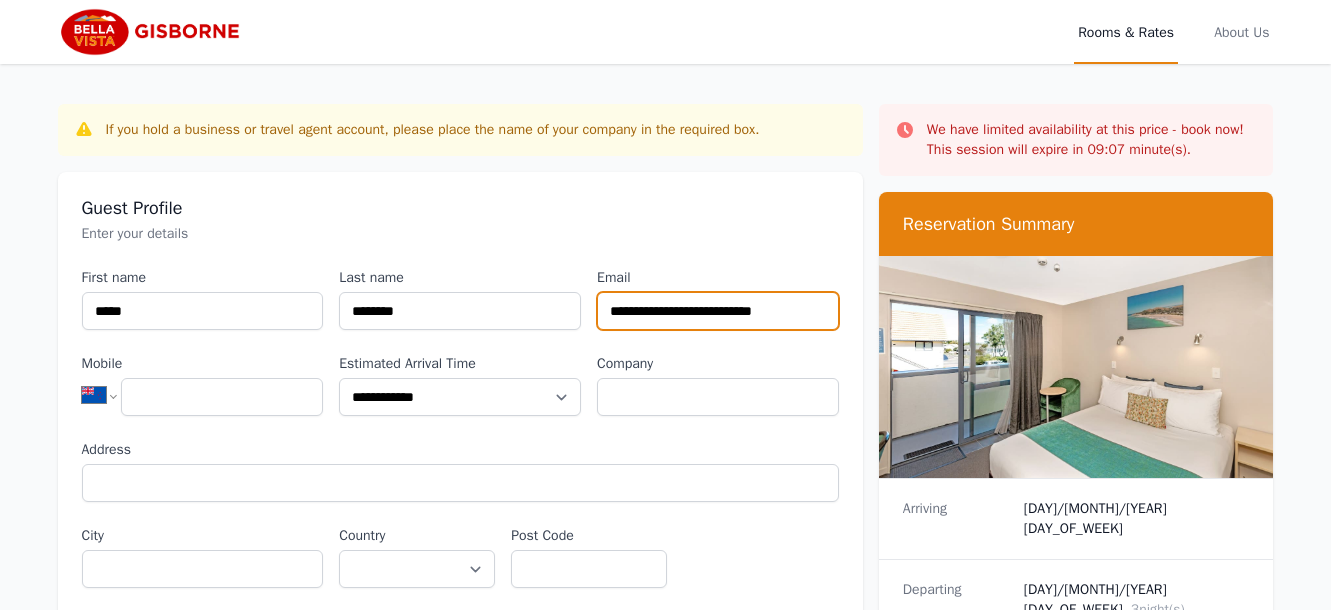 type on "**********" 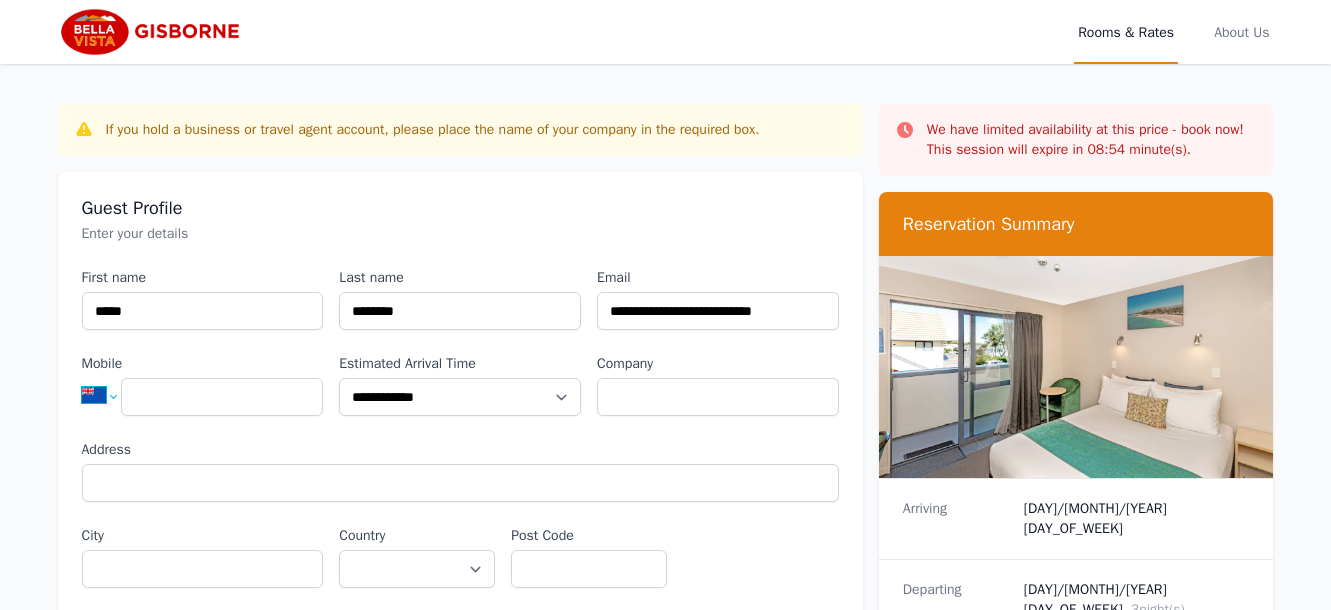 select on "**" 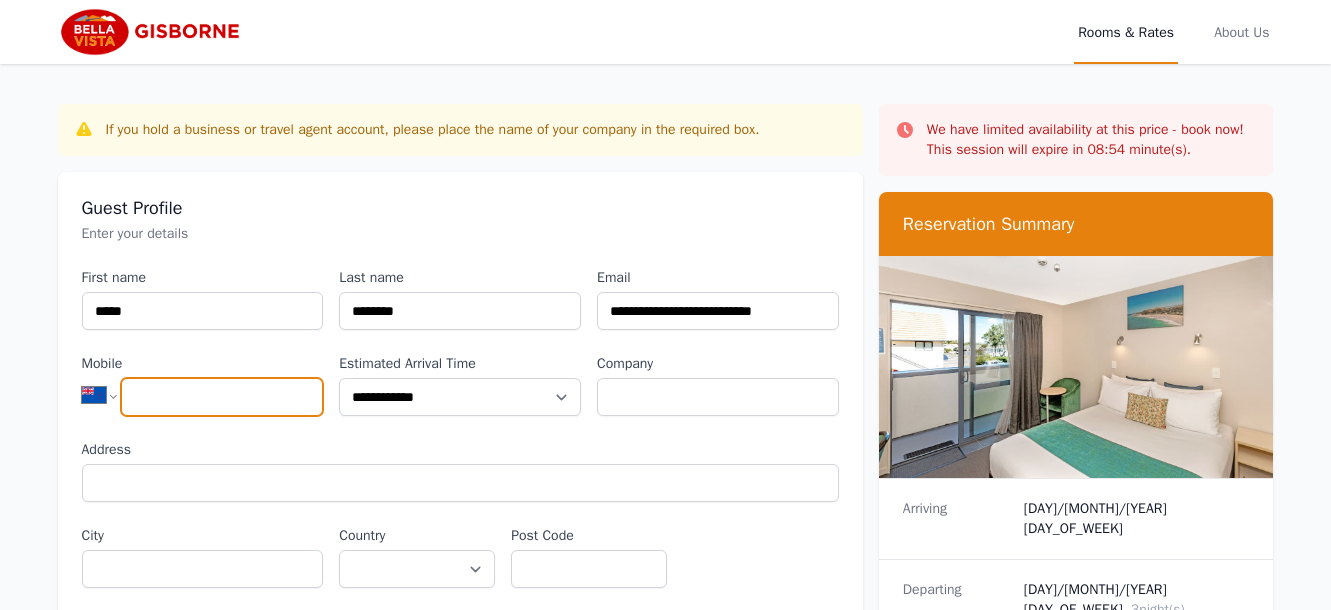 click on "*********" at bounding box center [0, 0] 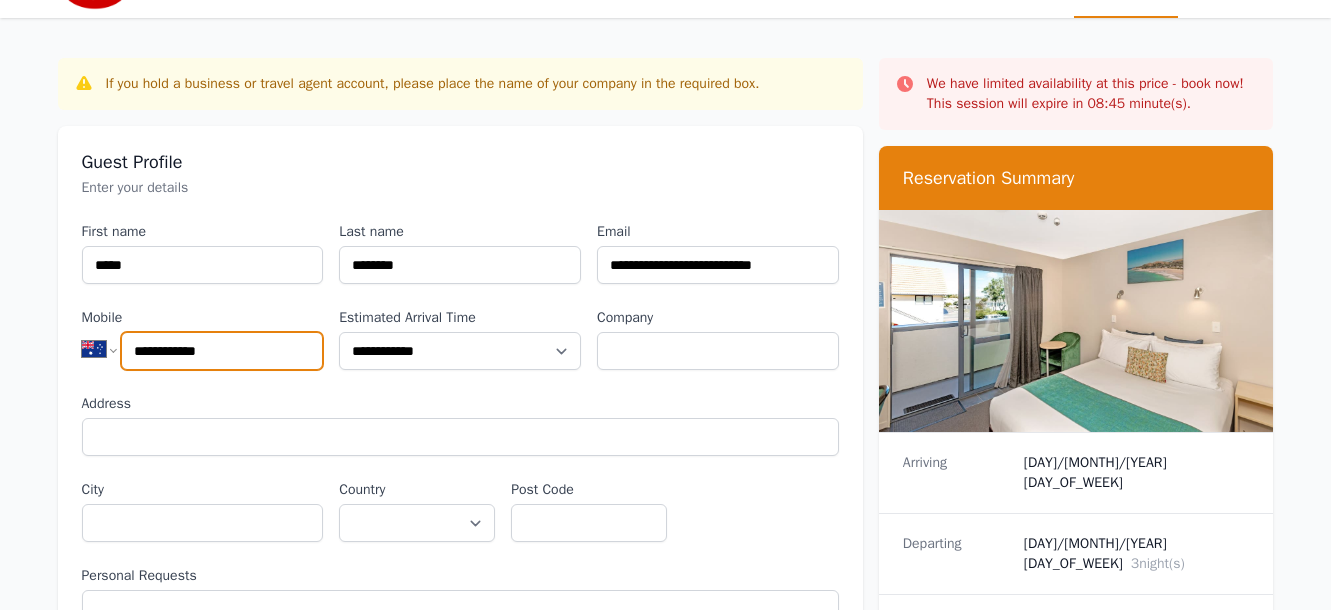 scroll, scrollTop: 102, scrollLeft: 0, axis: vertical 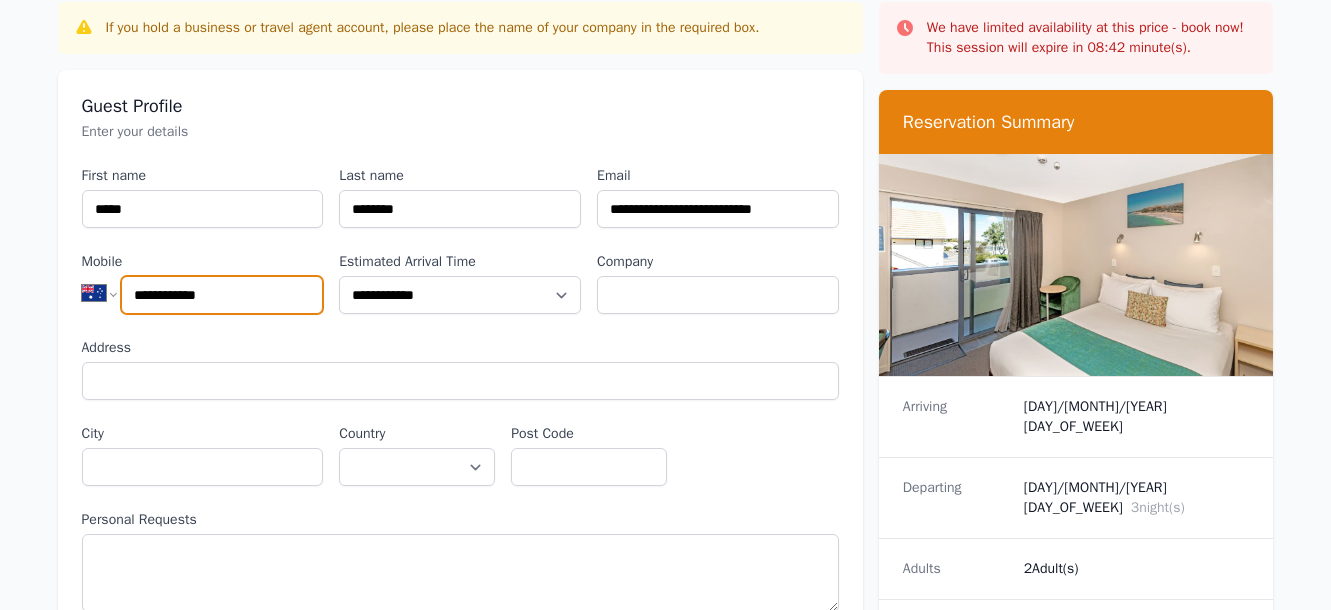 type on "**********" 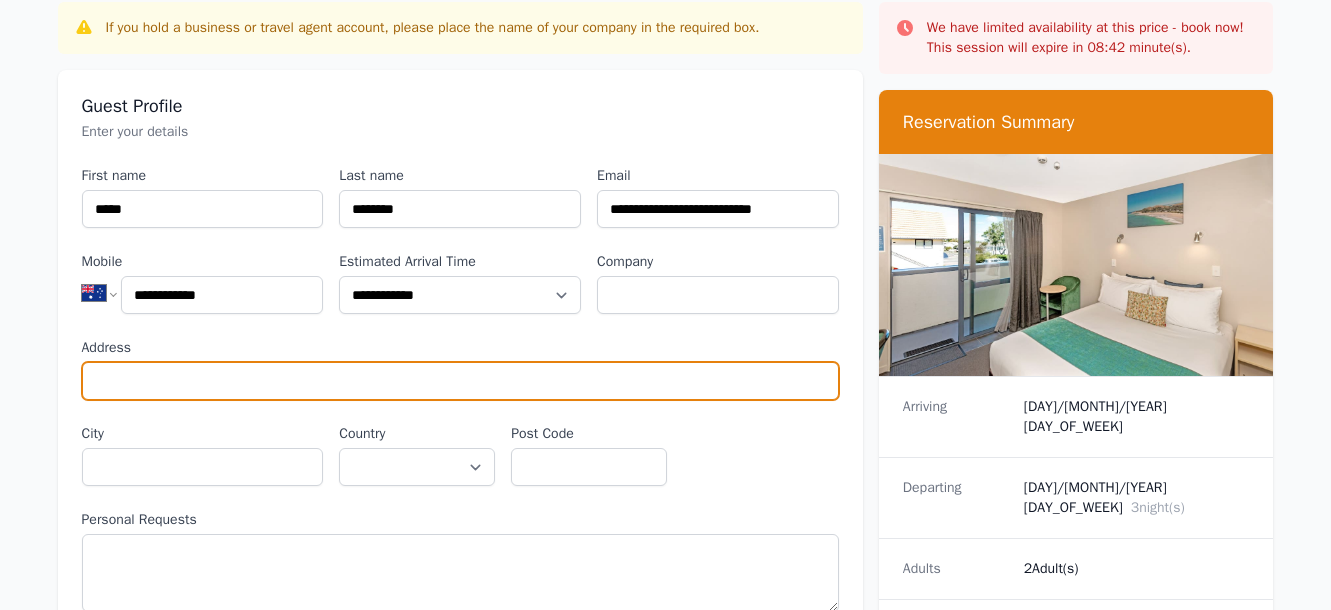 click on "Address" at bounding box center (460, 381) 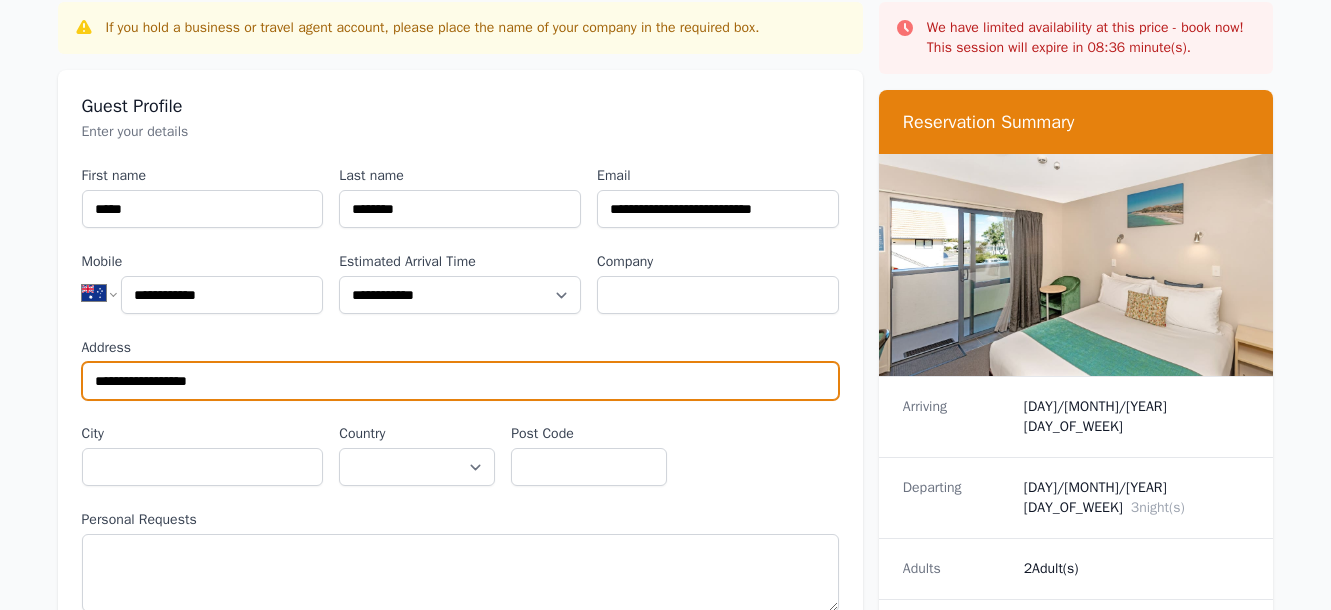 type on "**********" 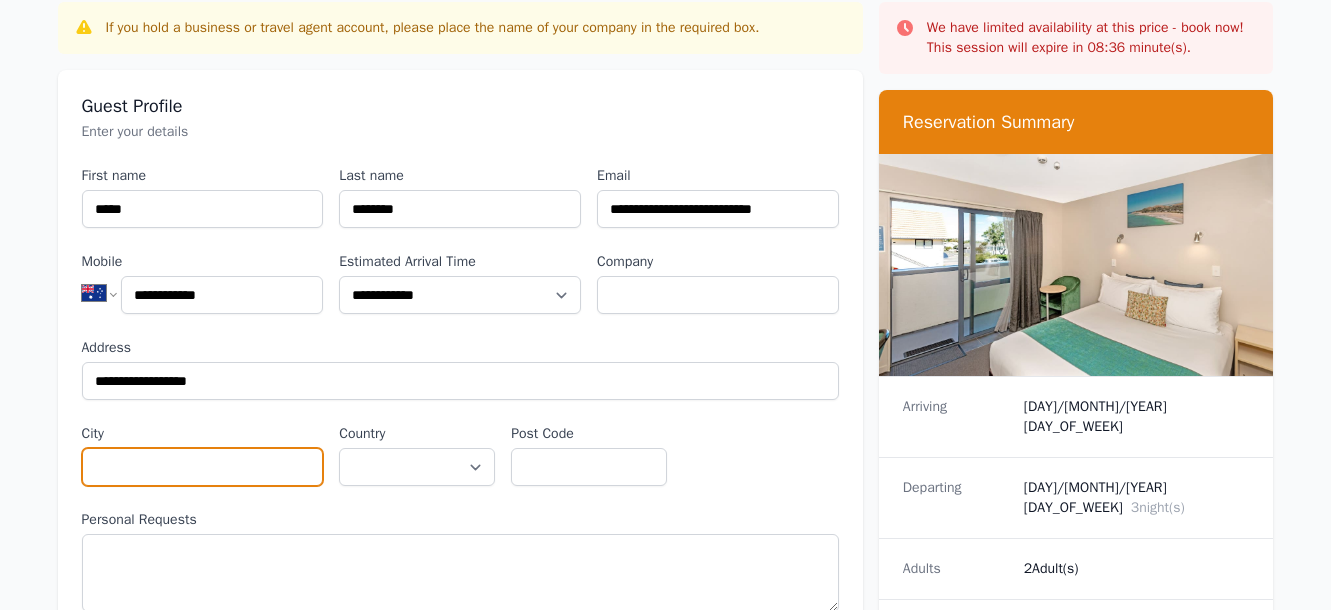 click on "City" at bounding box center [203, 467] 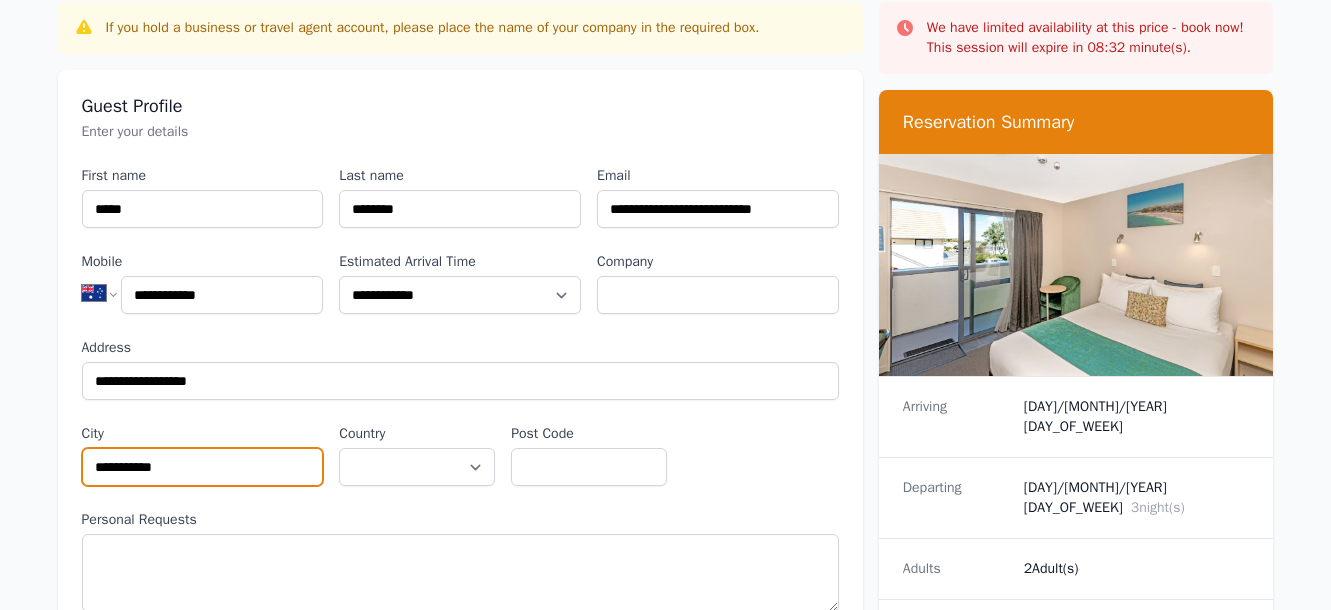 type on "**********" 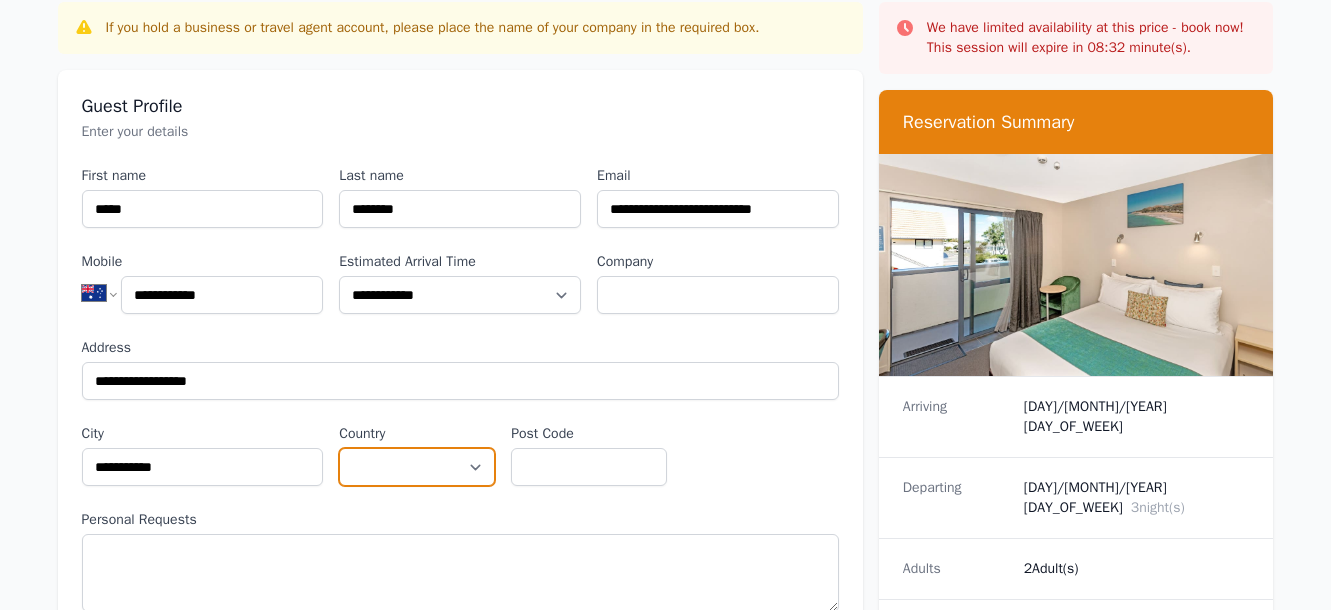 click on "**********" at bounding box center (417, 467) 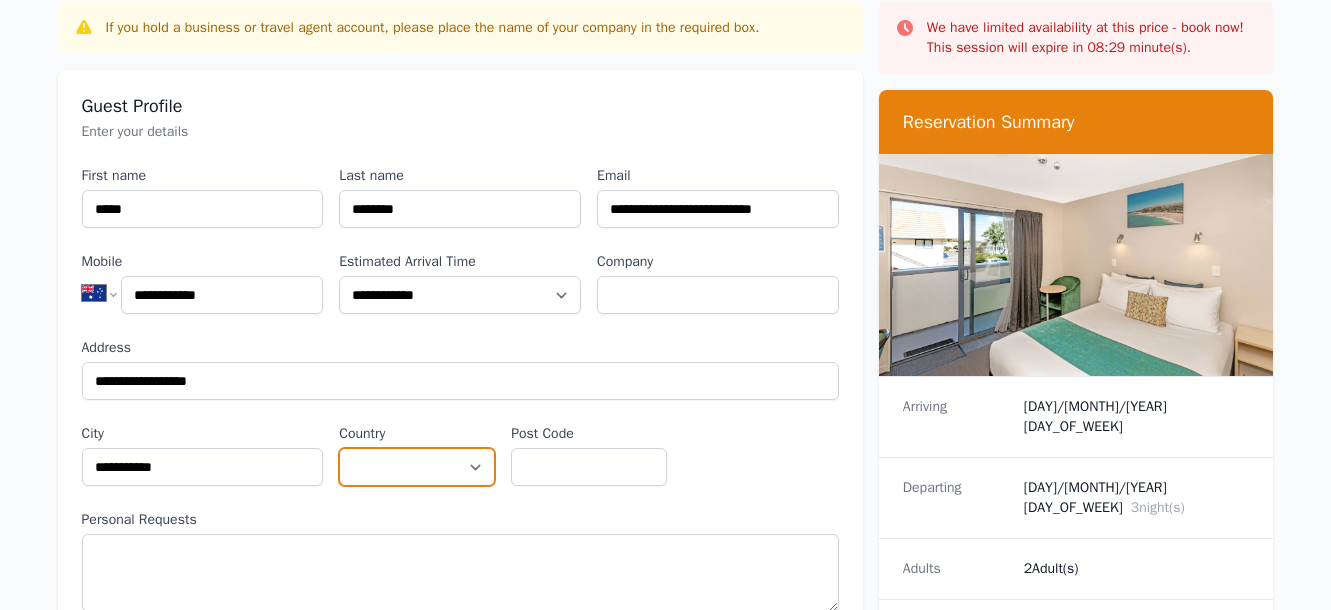 select on "*********" 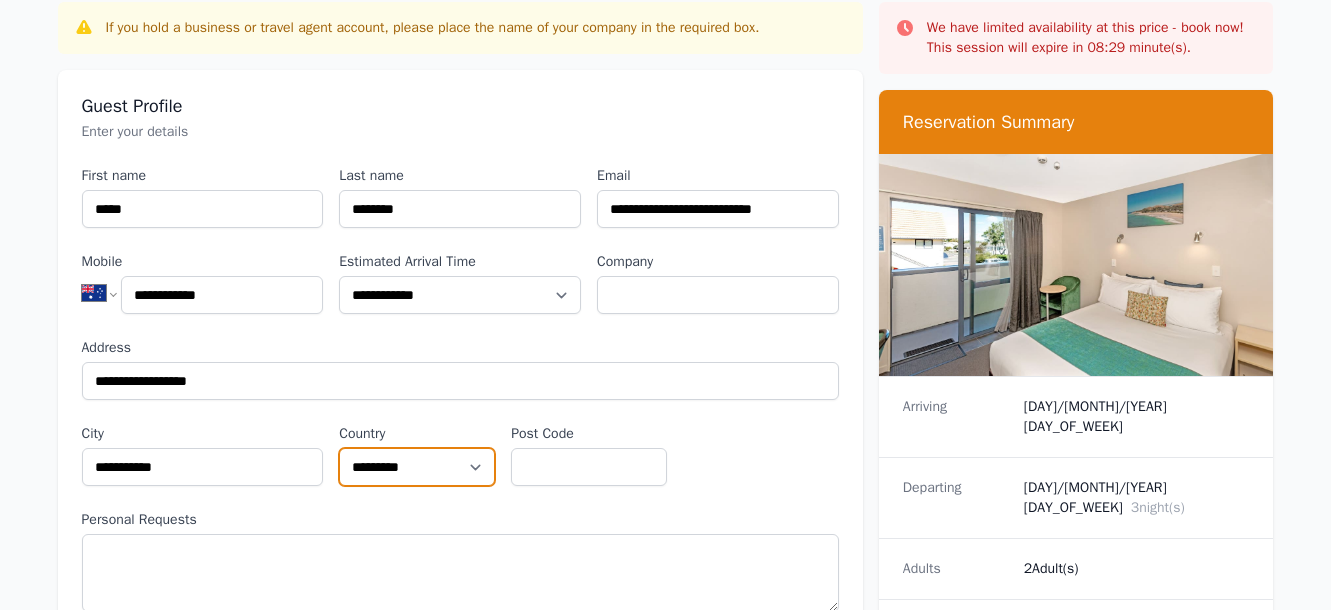 click on "*********" at bounding box center [0, 0] 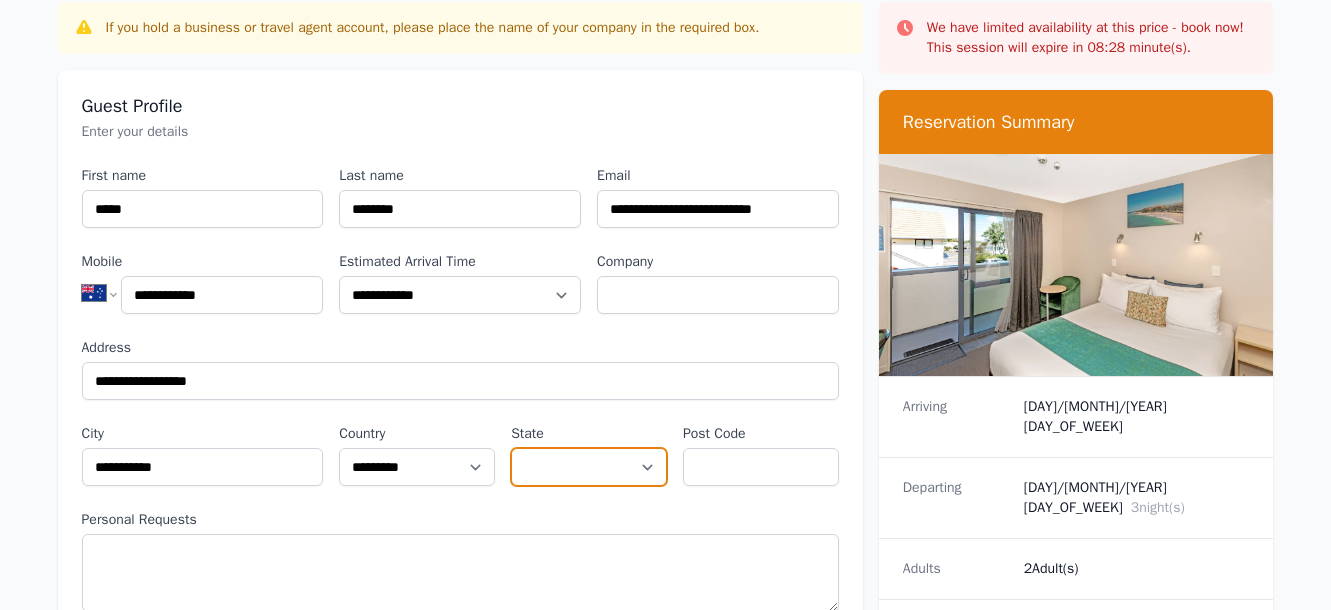 click on "**********" at bounding box center (589, 467) 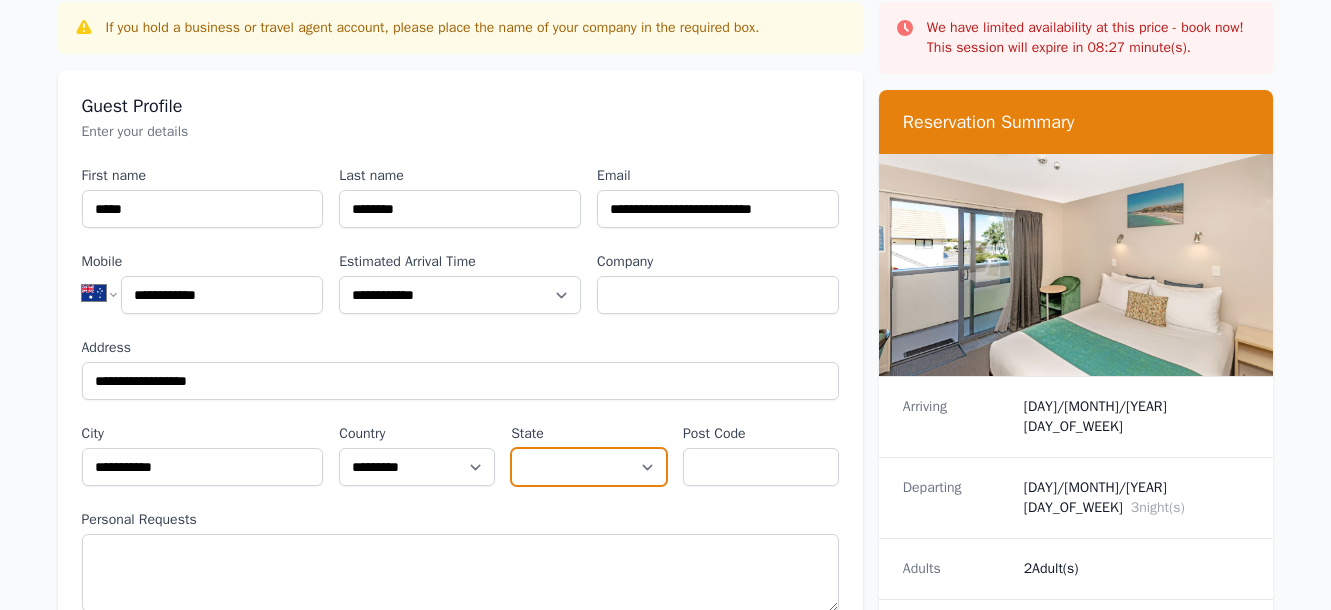 select on "**********" 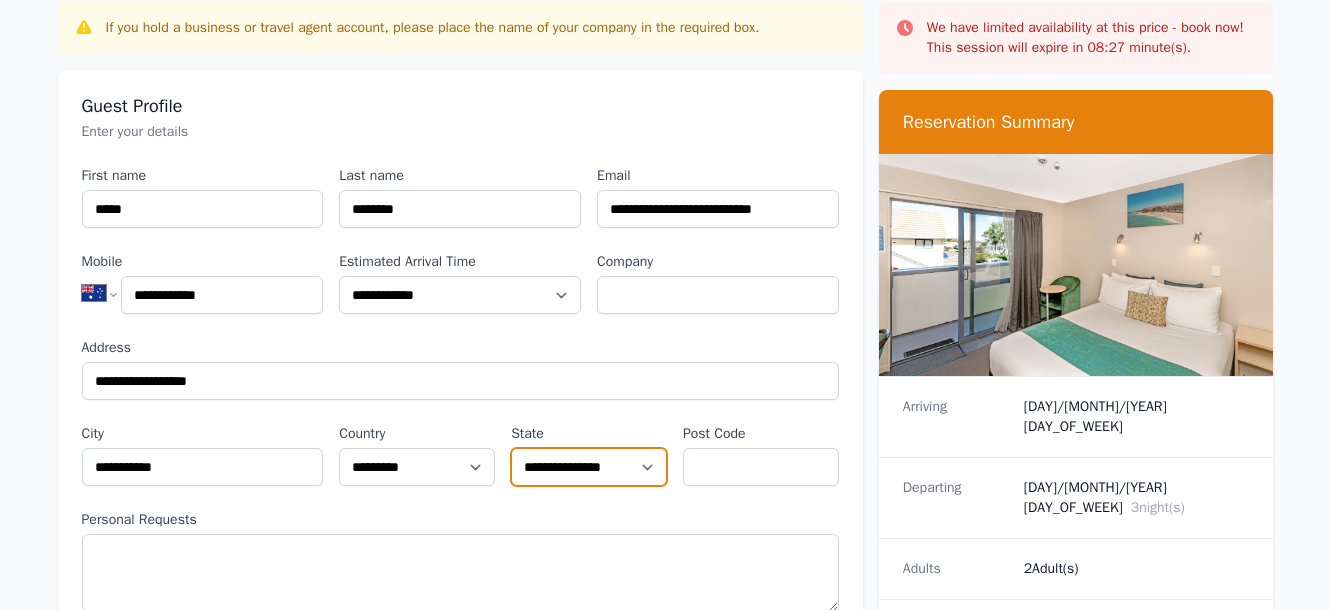 click on "**********" at bounding box center (0, 0) 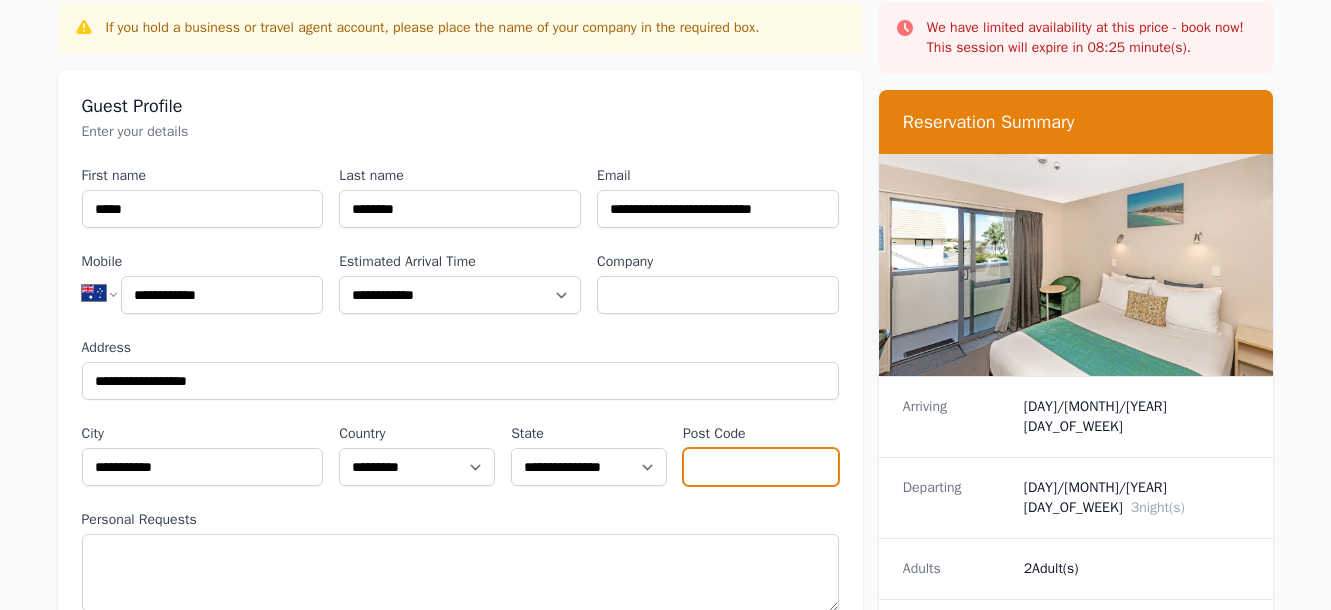 click on "Post Code" at bounding box center (761, 467) 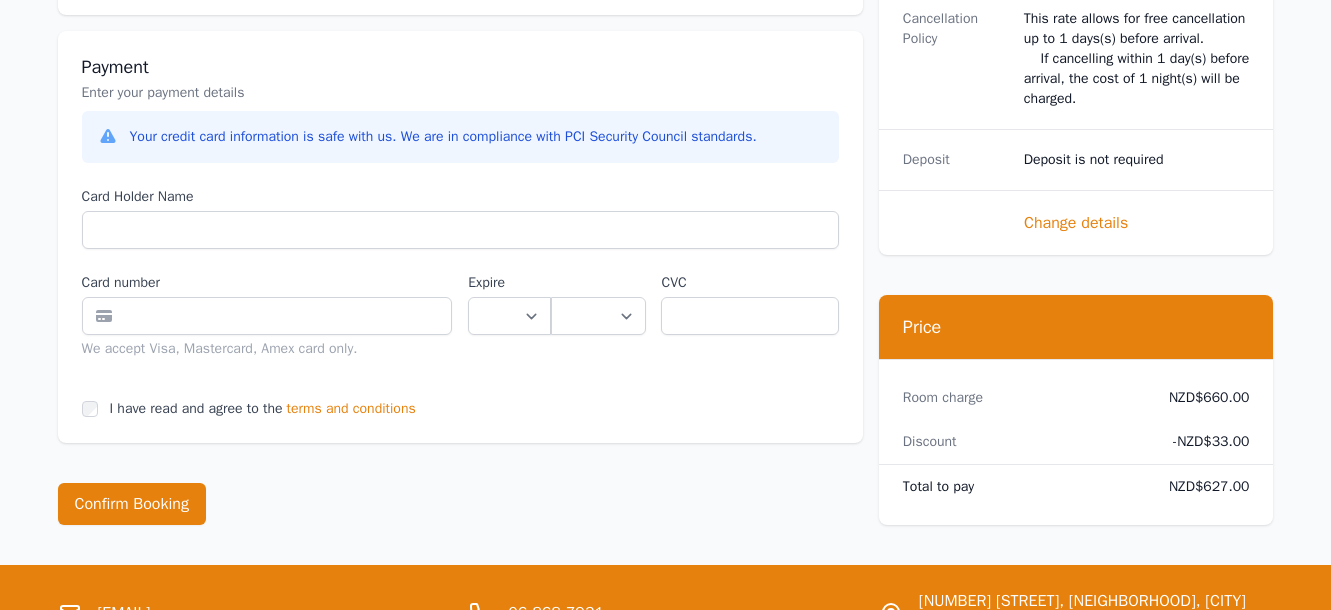 scroll, scrollTop: 1428, scrollLeft: 0, axis: vertical 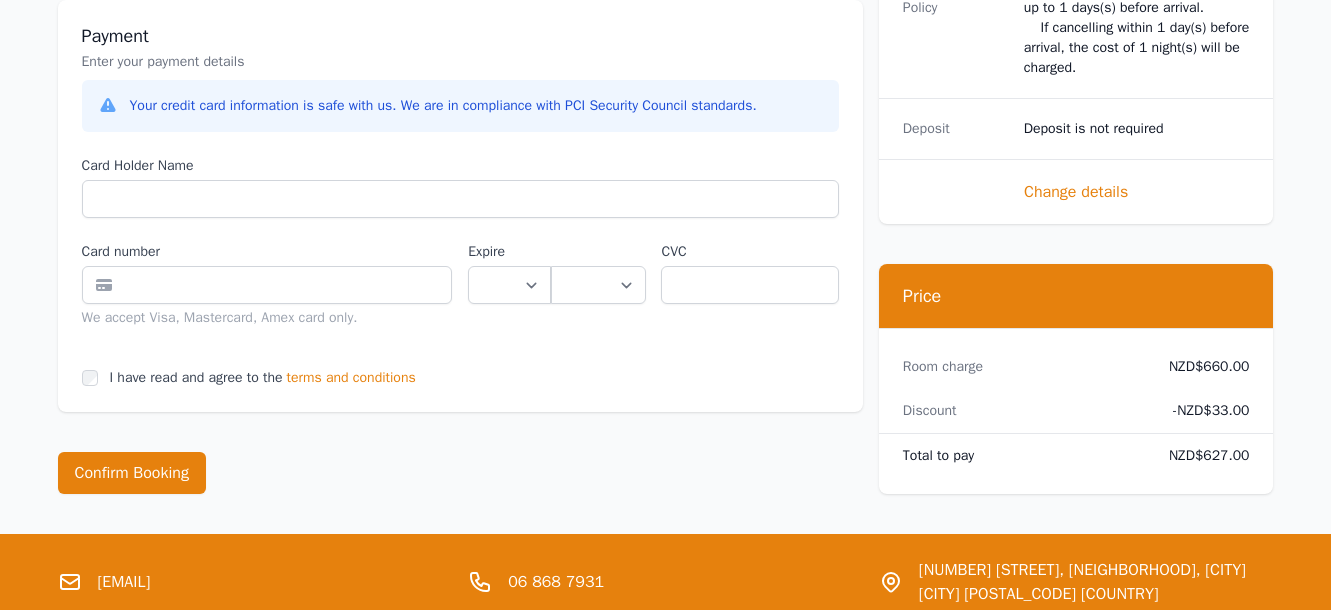 type on "****" 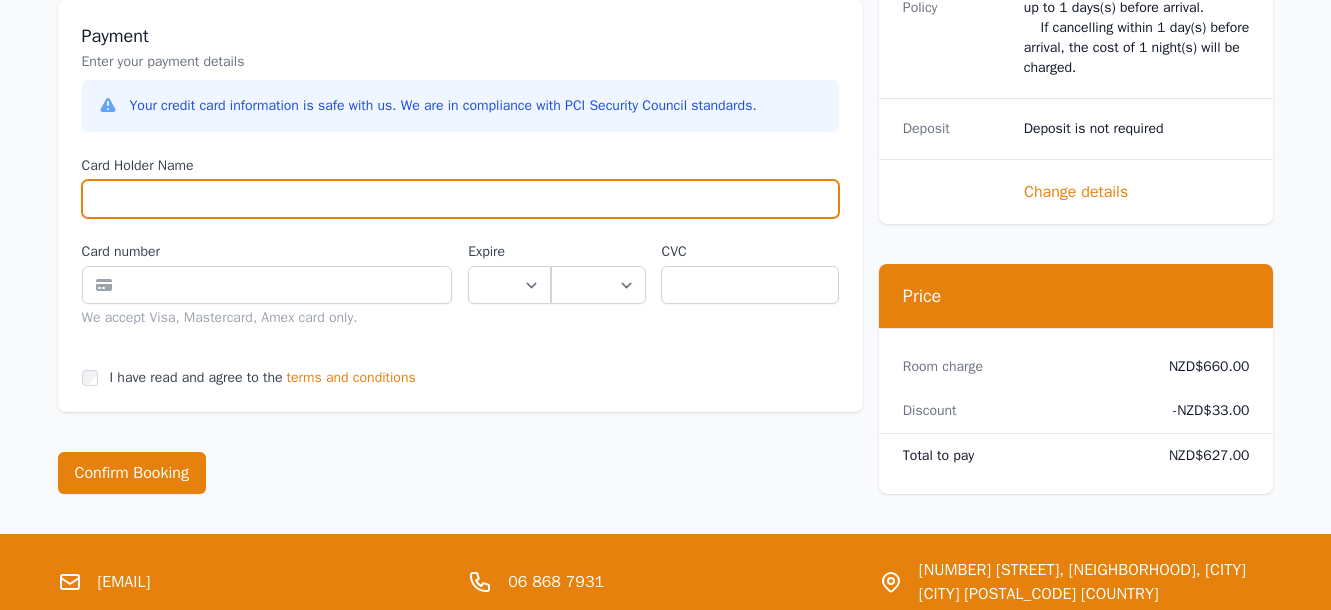 click on "Card Holder Name" at bounding box center (460, 199) 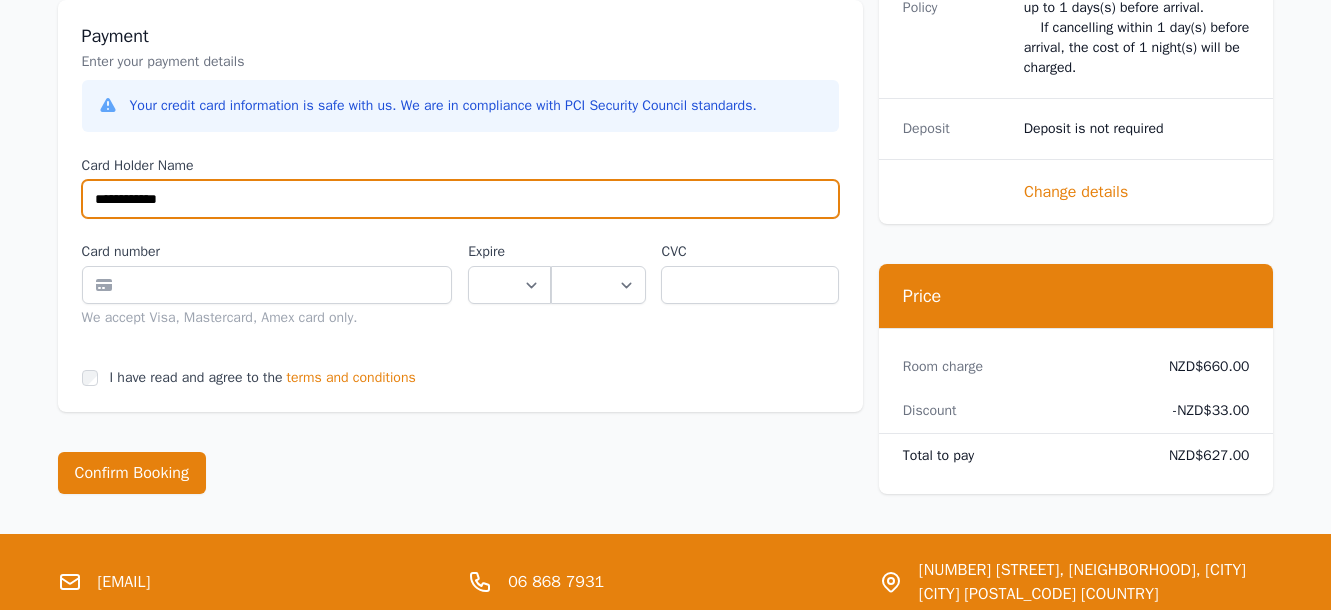 type on "**********" 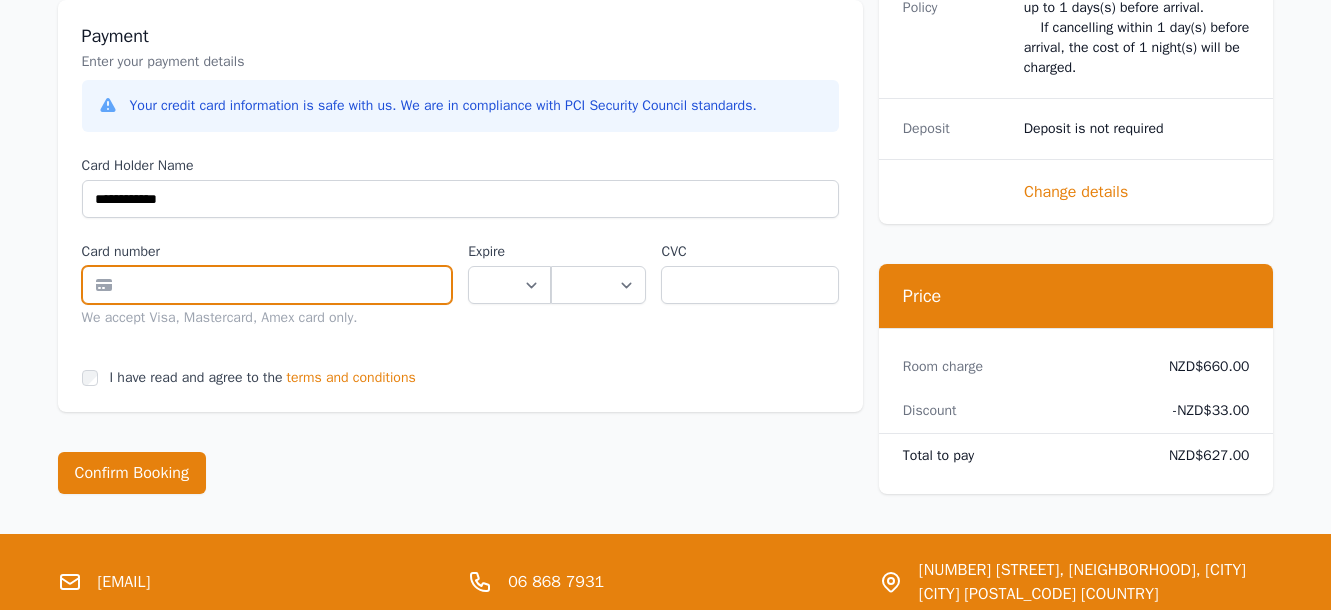click at bounding box center [267, 285] 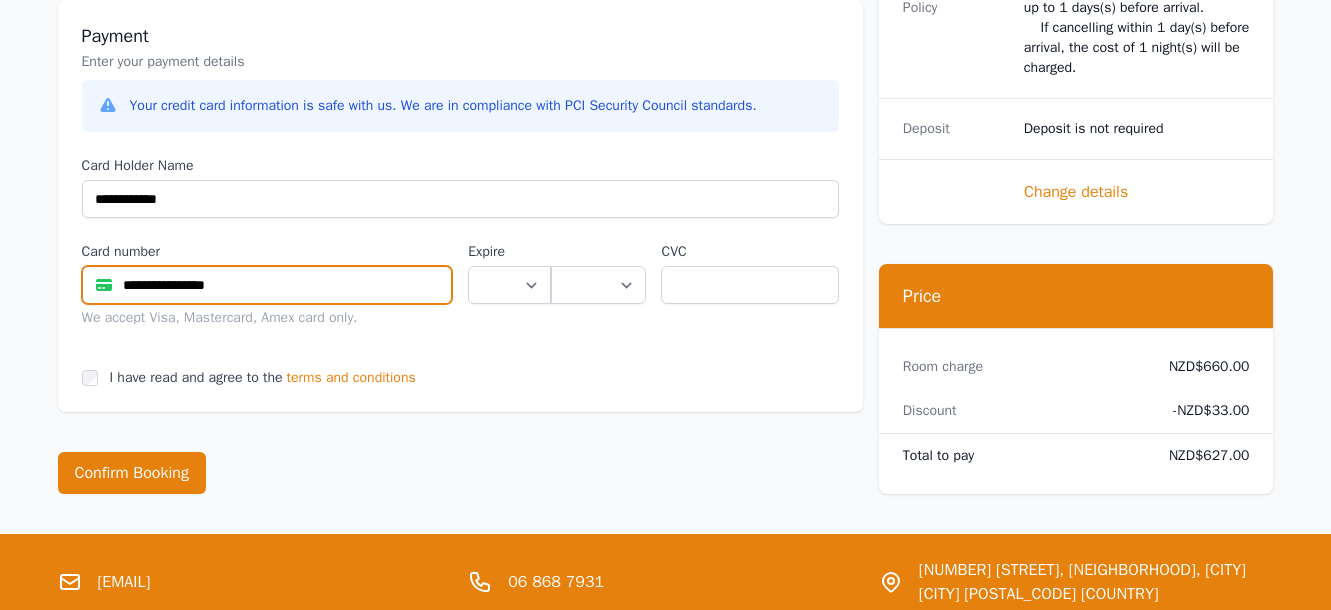 type on "**********" 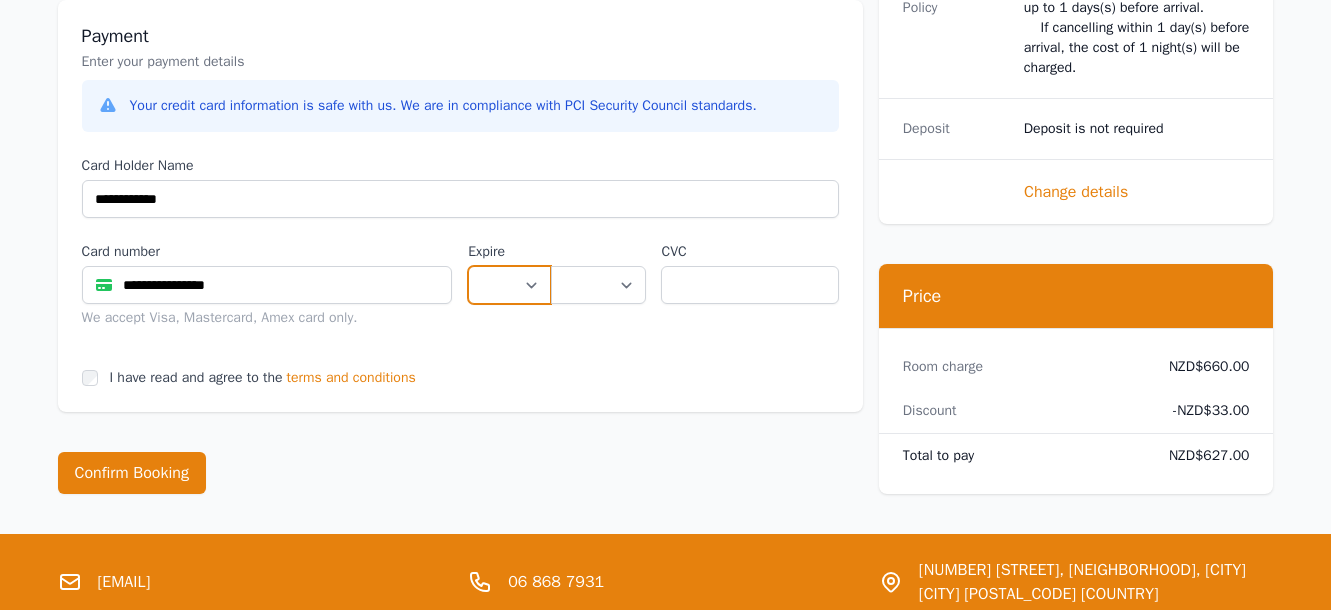click on "** ** ** ** ** ** ** ** ** ** ** **" at bounding box center [509, 285] 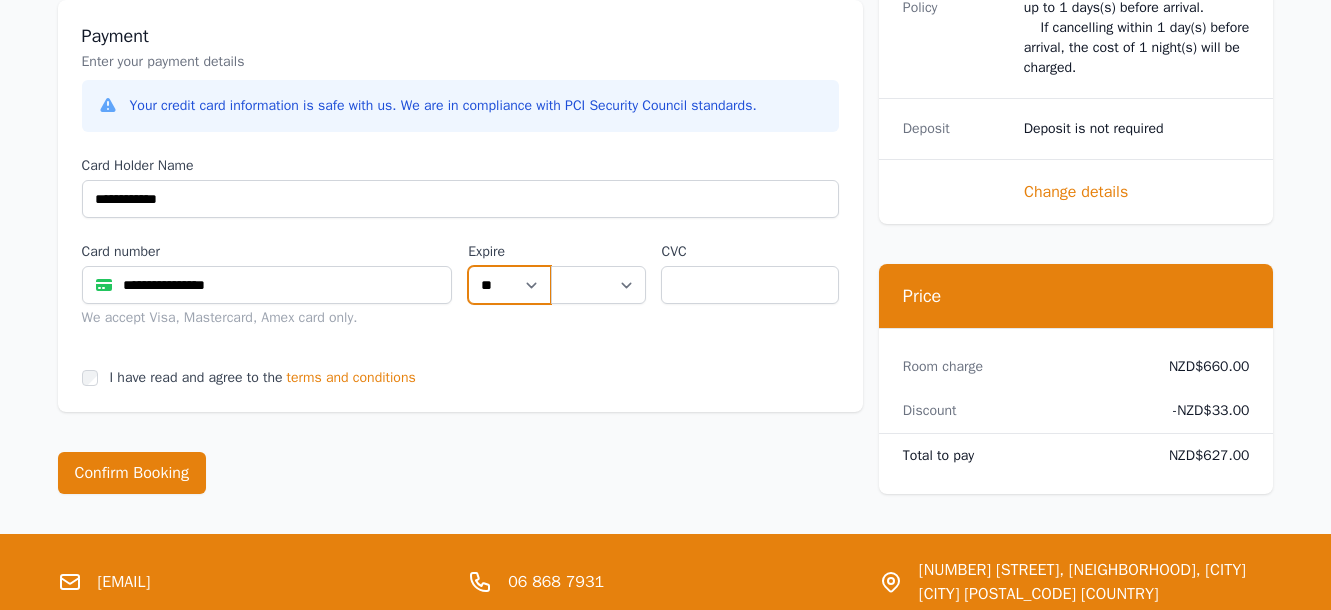 click on "**" at bounding box center [0, 0] 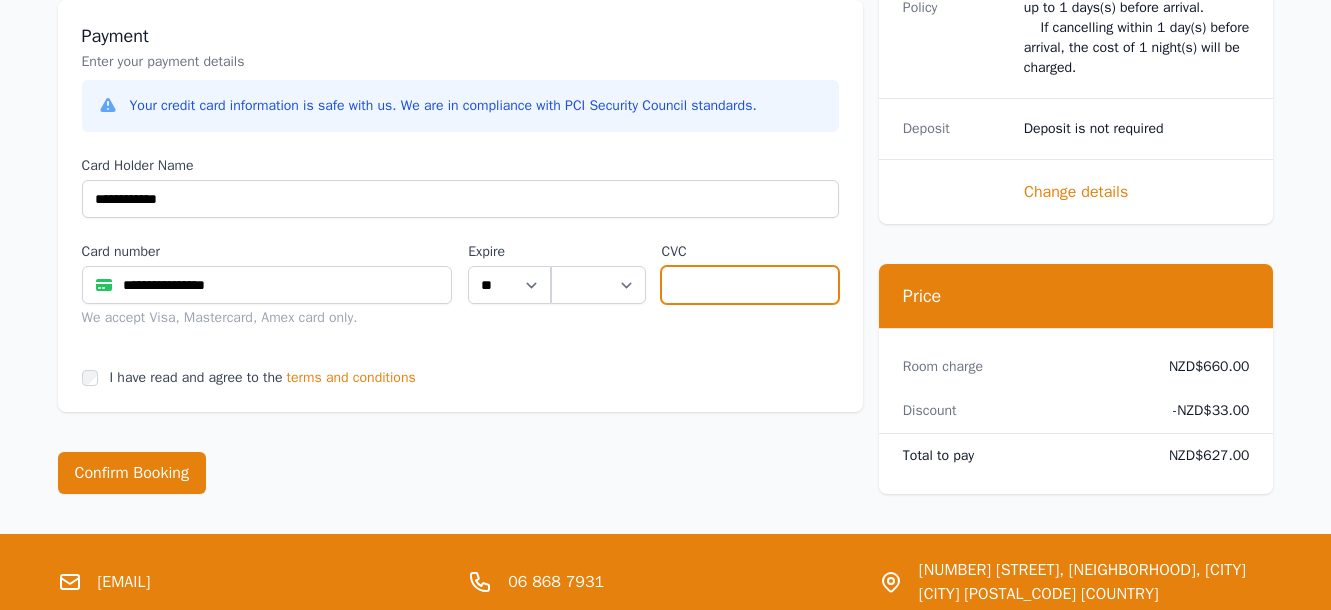click at bounding box center (749, 285) 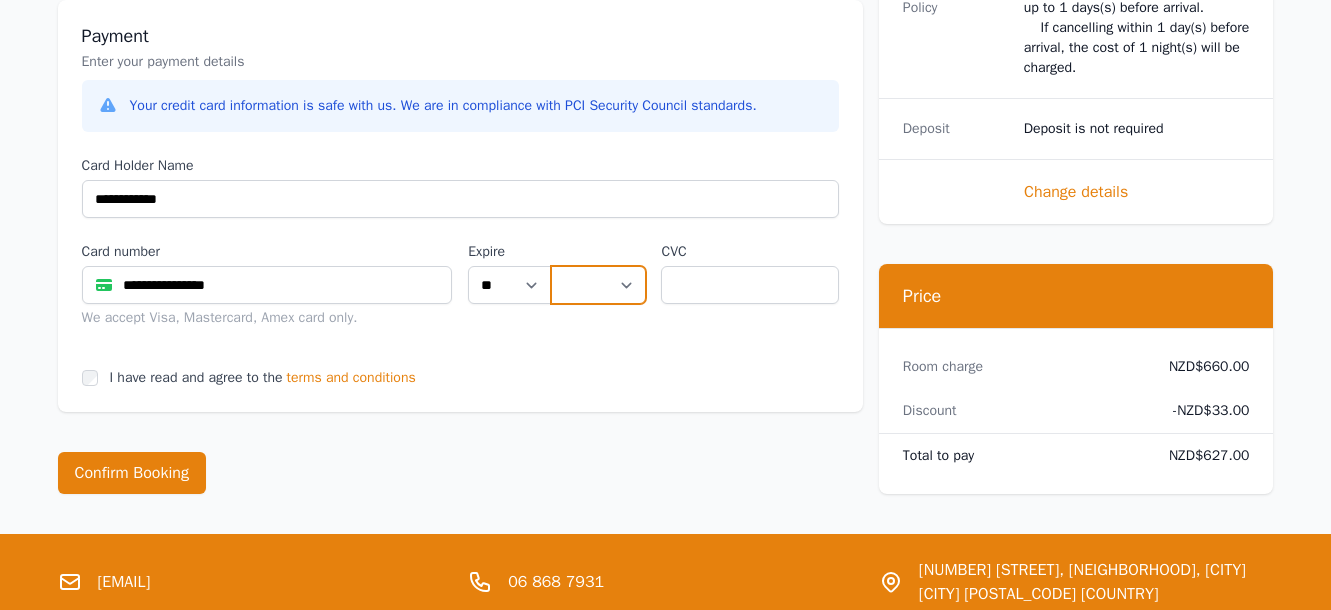 click on "**** **** **** **** **** **** **** **** ****" at bounding box center [598, 285] 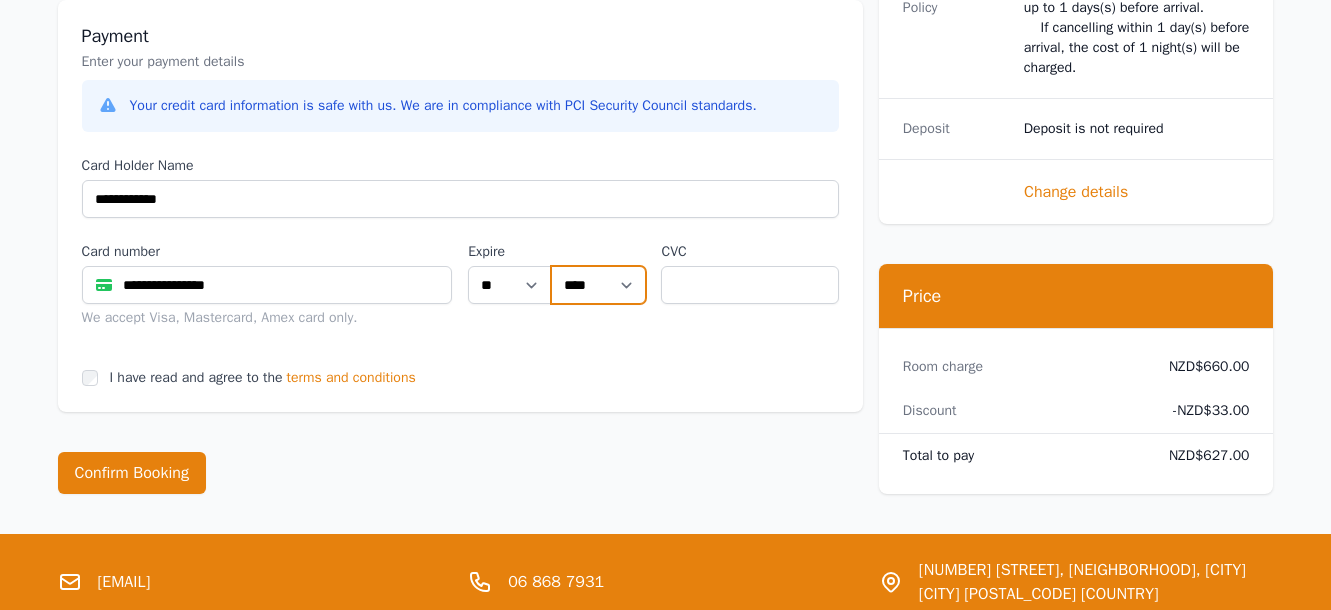 click on "****" at bounding box center [0, 0] 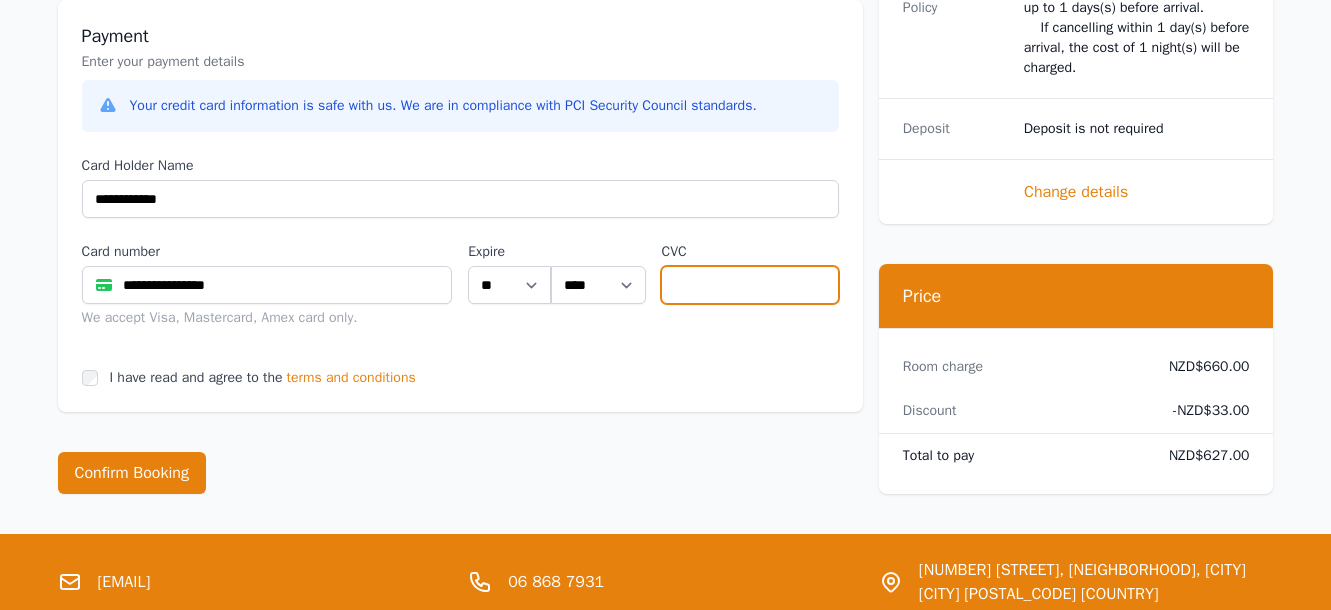 click at bounding box center [749, 285] 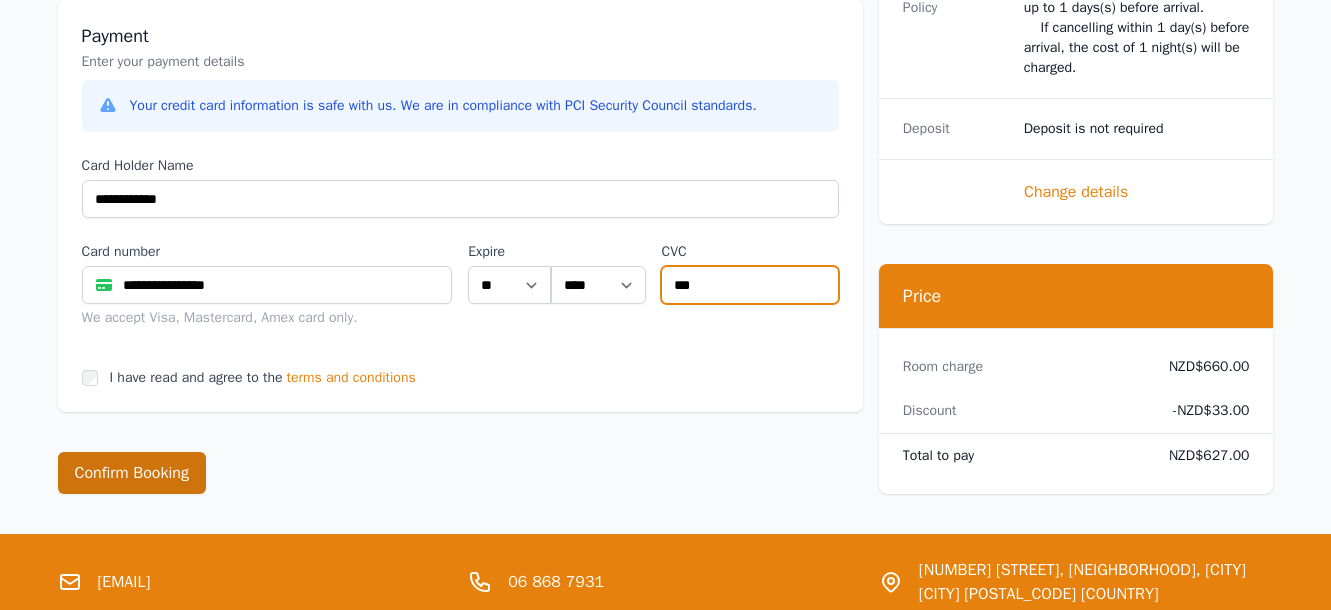 type on "***" 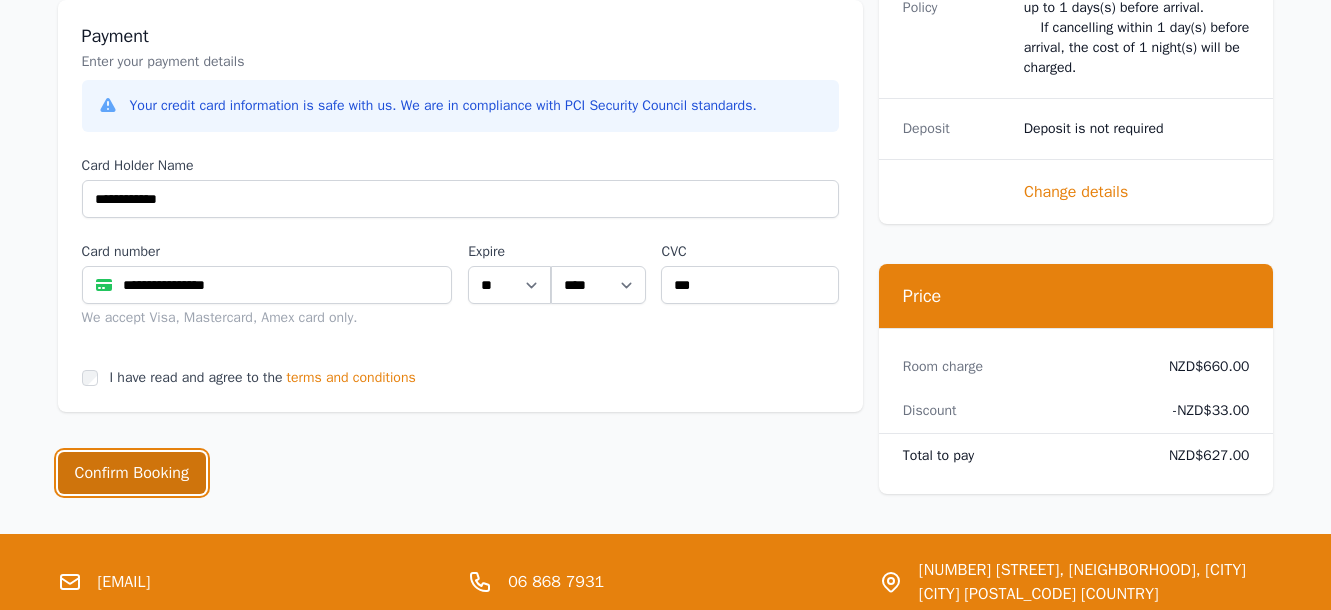 click on "Confirm Booking" at bounding box center (132, 473) 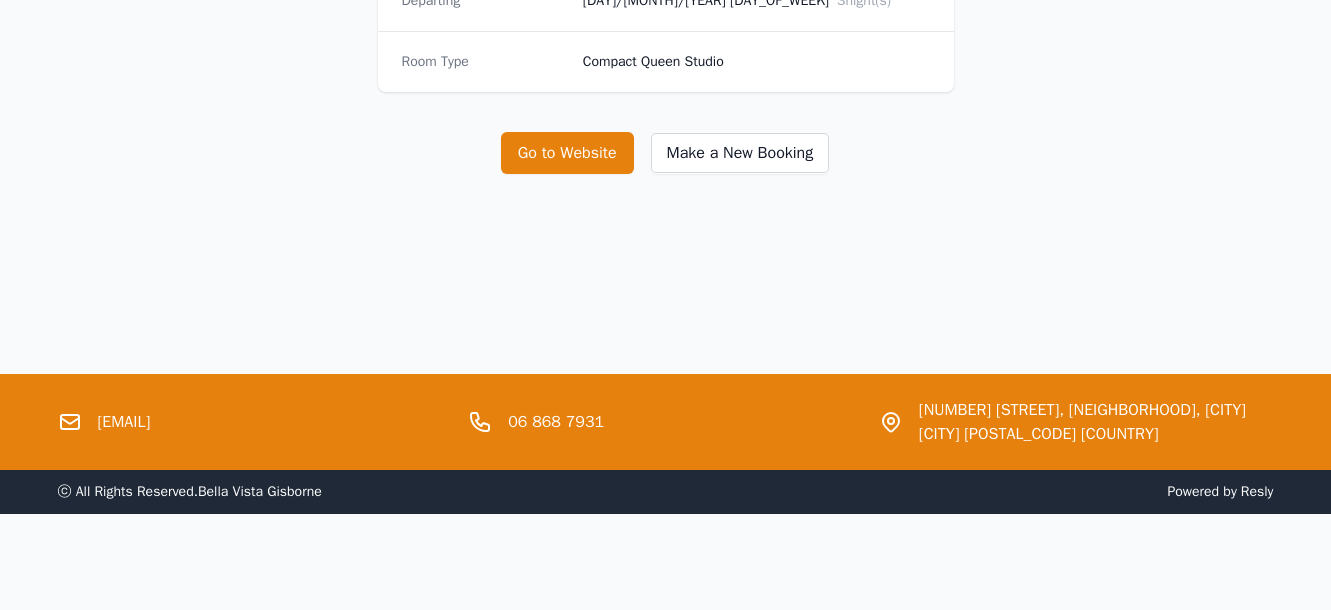 scroll, scrollTop: 0, scrollLeft: 0, axis: both 